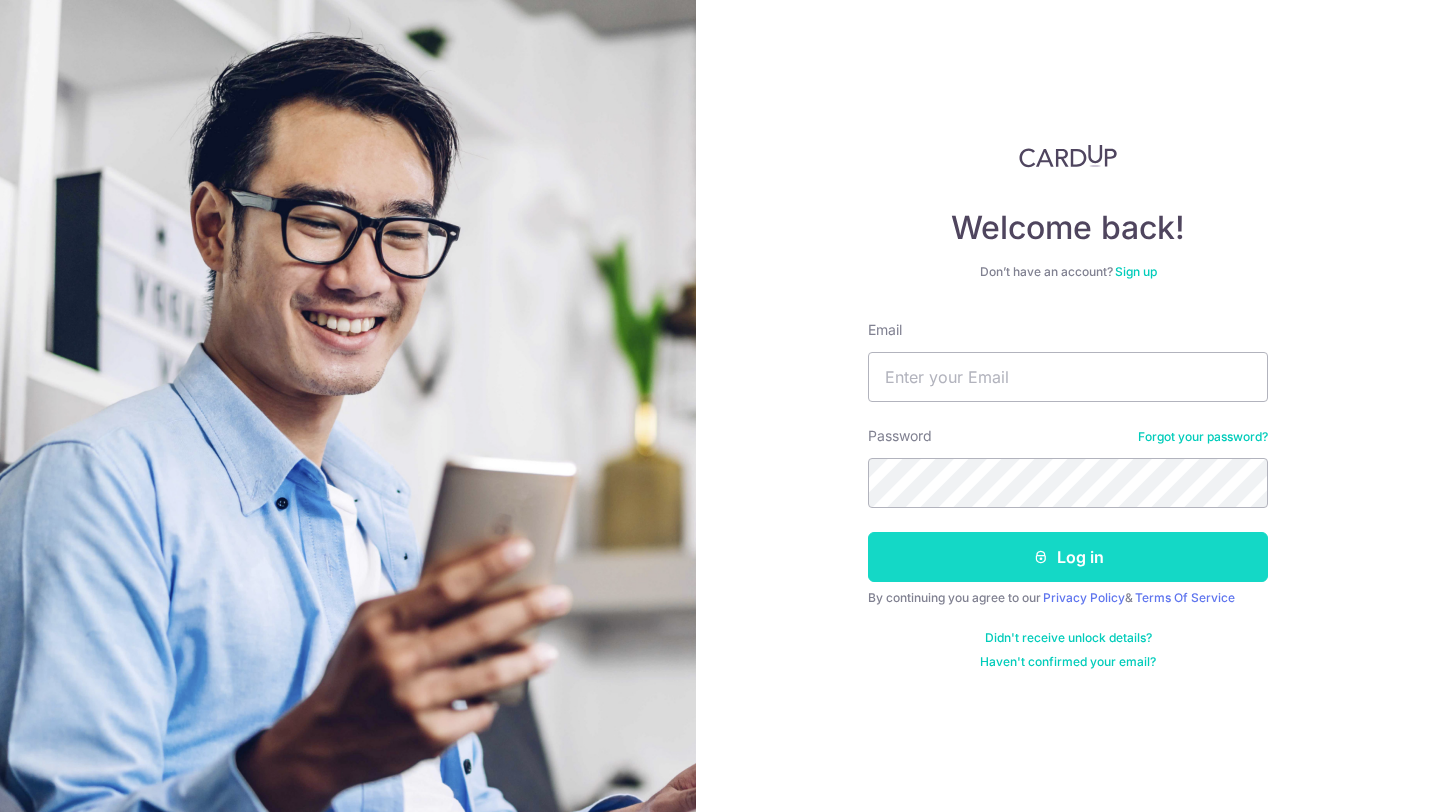 scroll, scrollTop: 0, scrollLeft: 0, axis: both 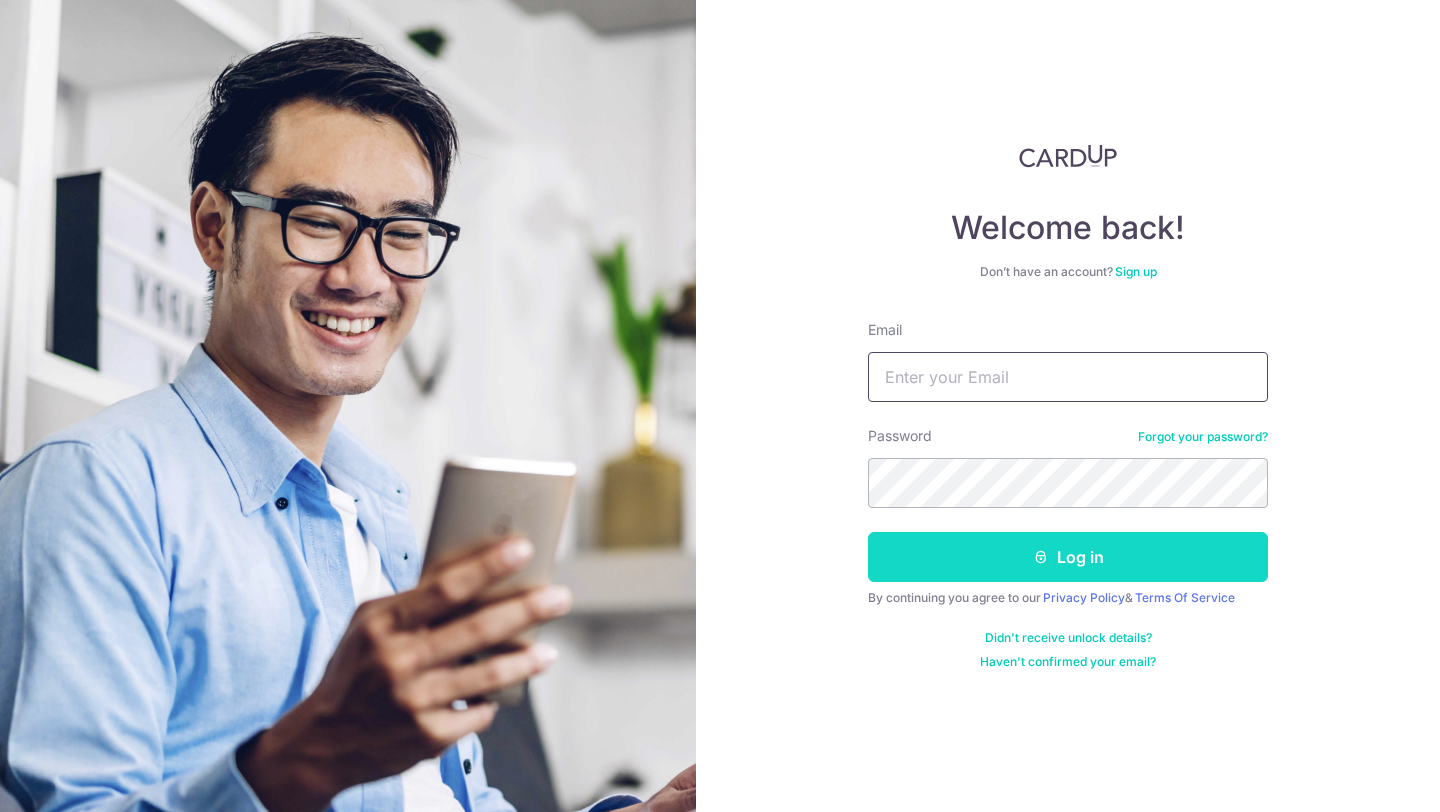 type on "huiru.wang0622@gmail.com" 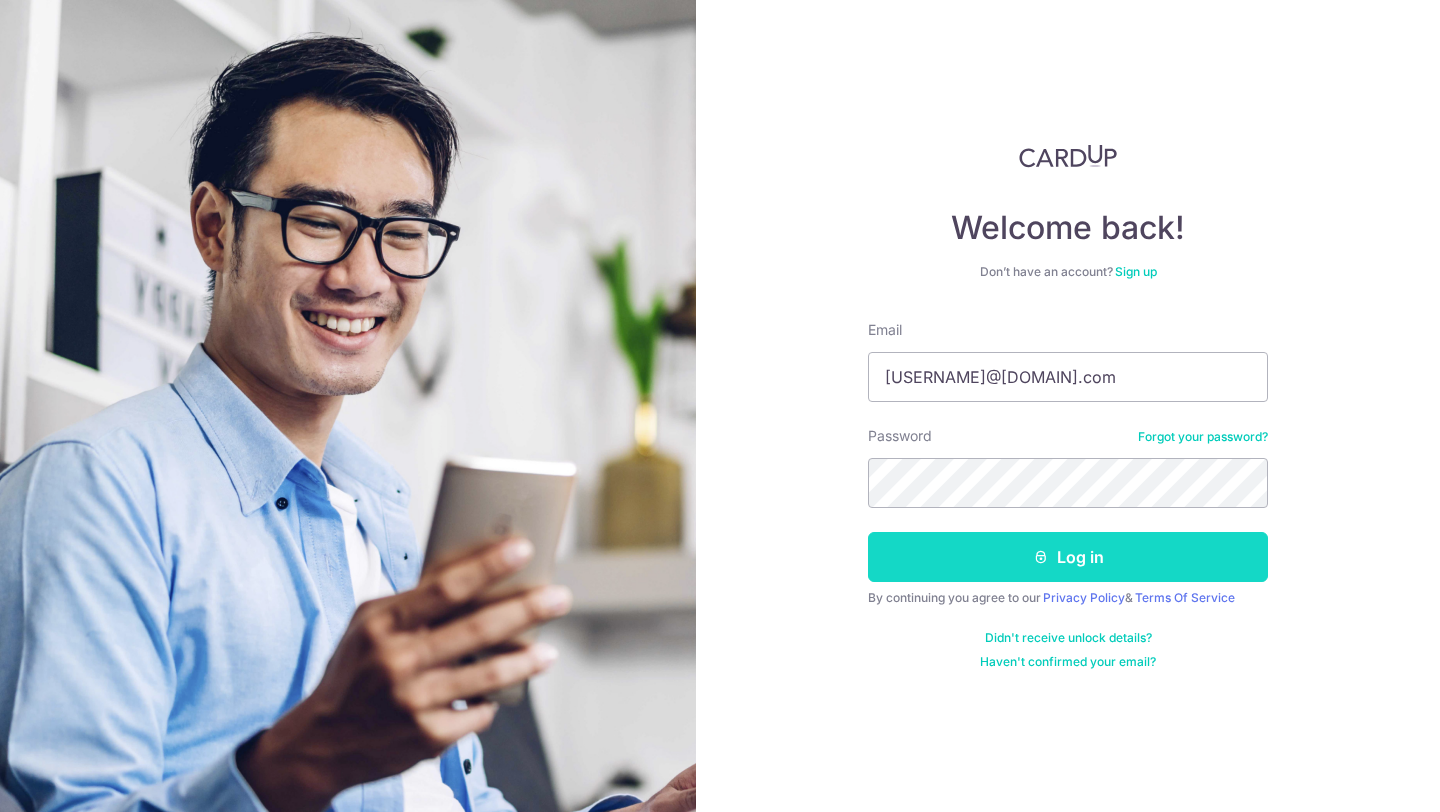 click on "Log in" at bounding box center (1068, 557) 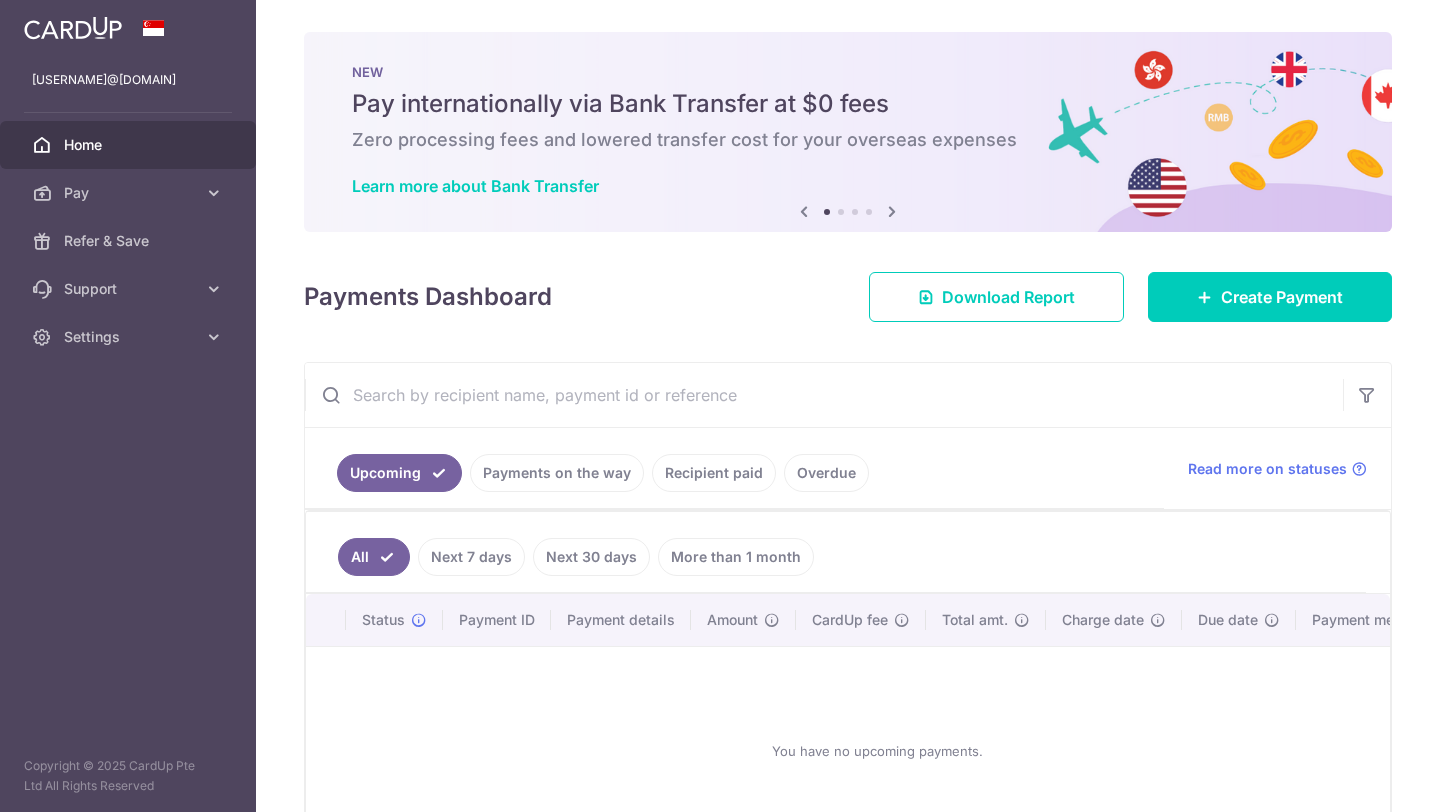 scroll, scrollTop: 0, scrollLeft: 0, axis: both 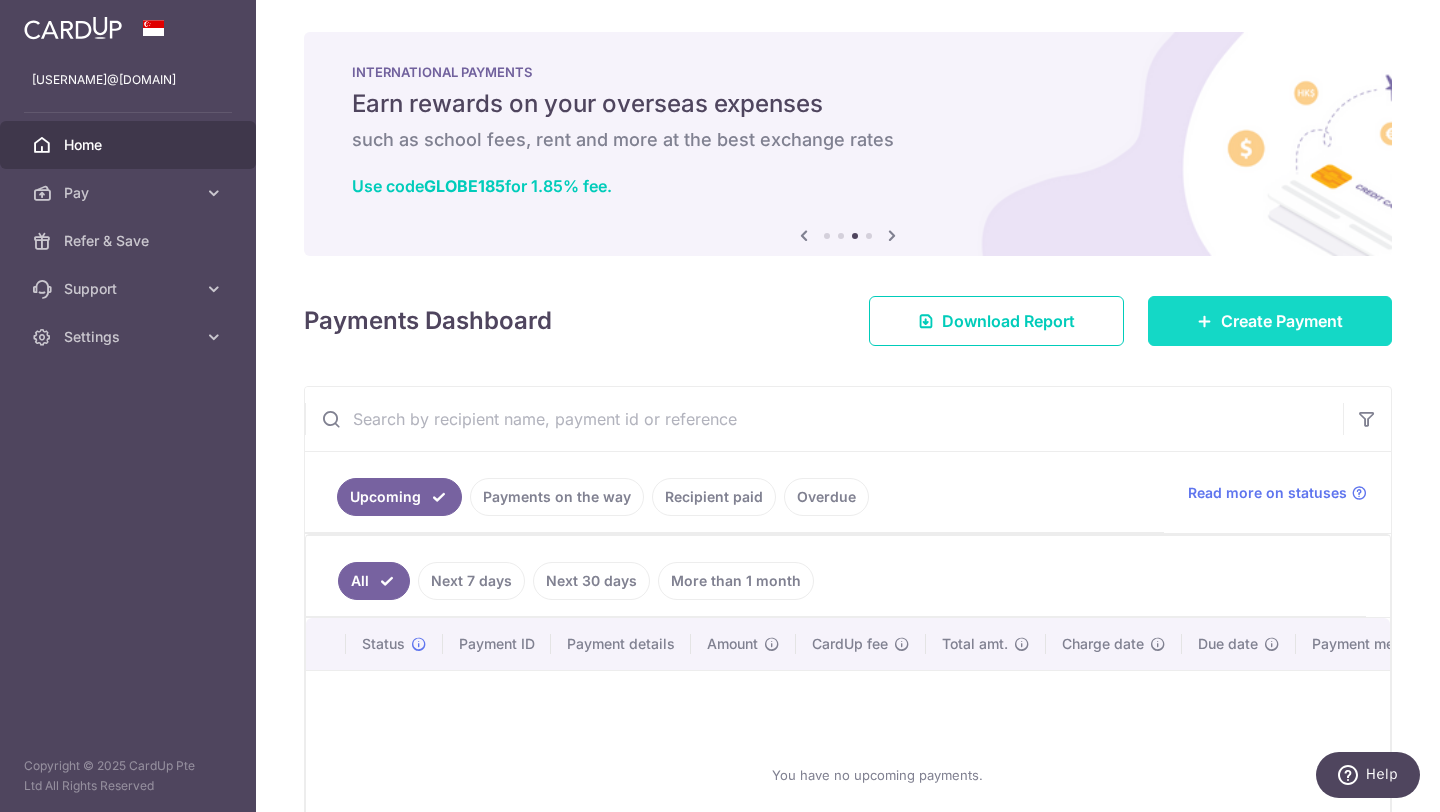 click on "Create Payment" at bounding box center (1270, 321) 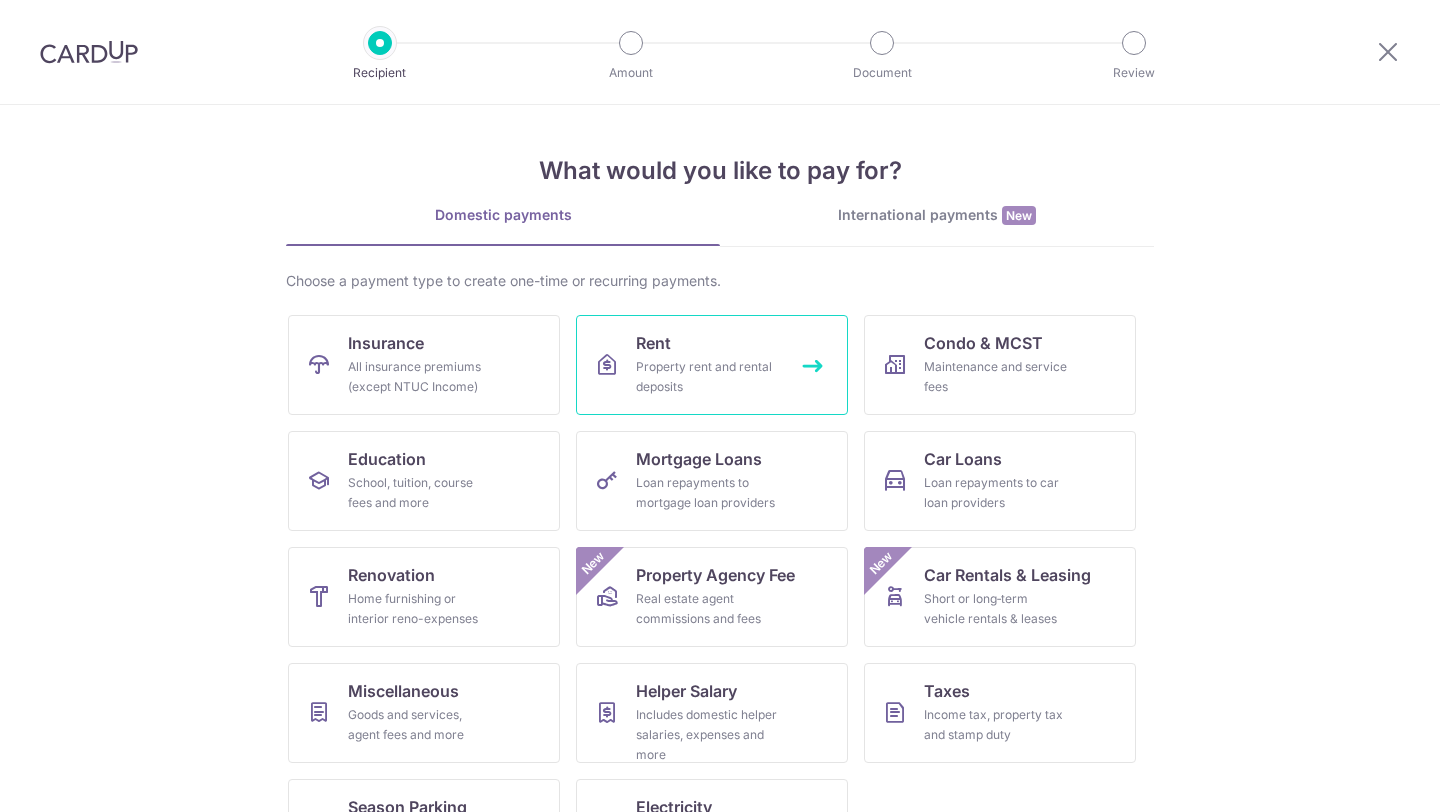 scroll, scrollTop: 0, scrollLeft: 0, axis: both 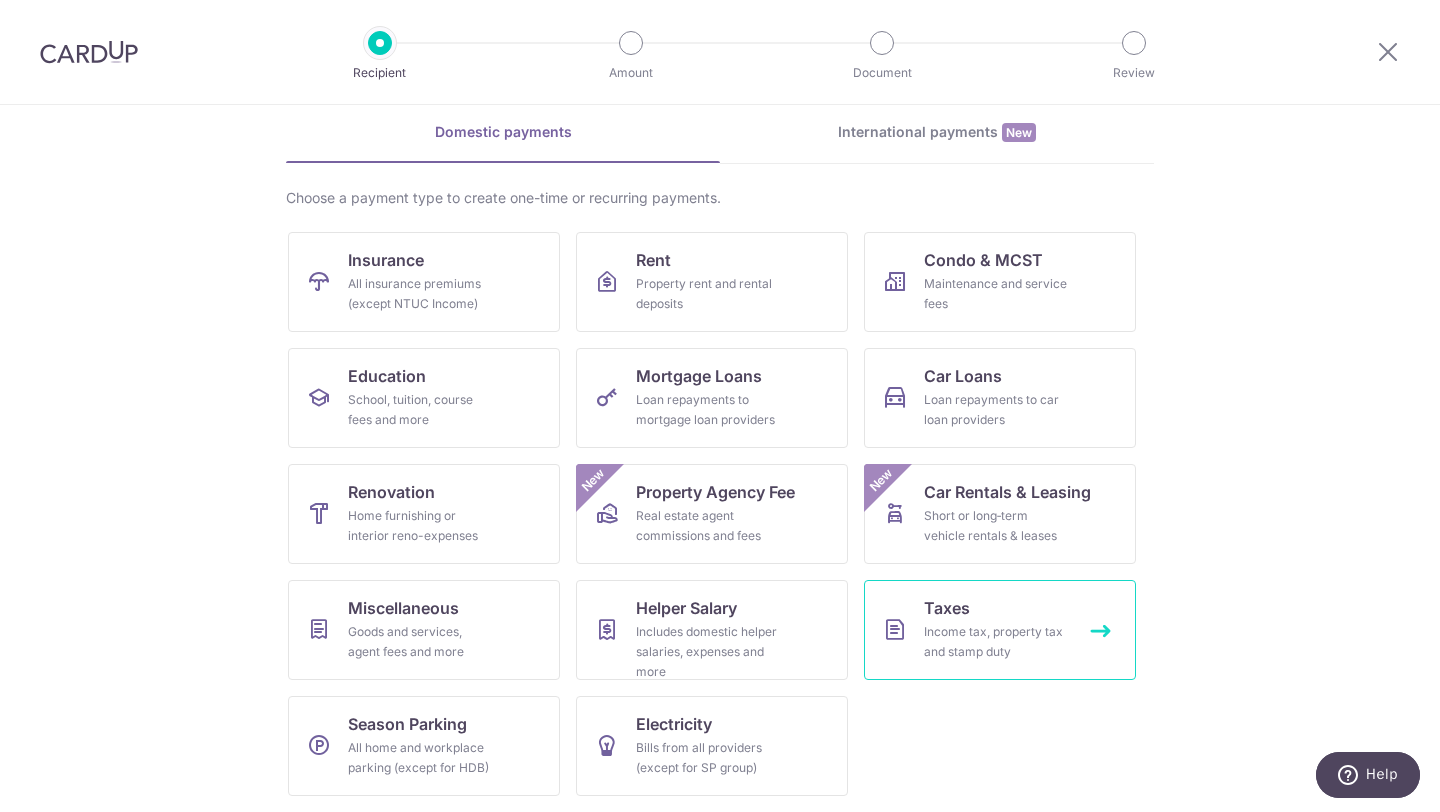 click on "Income tax, property tax and stamp duty" at bounding box center (996, 642) 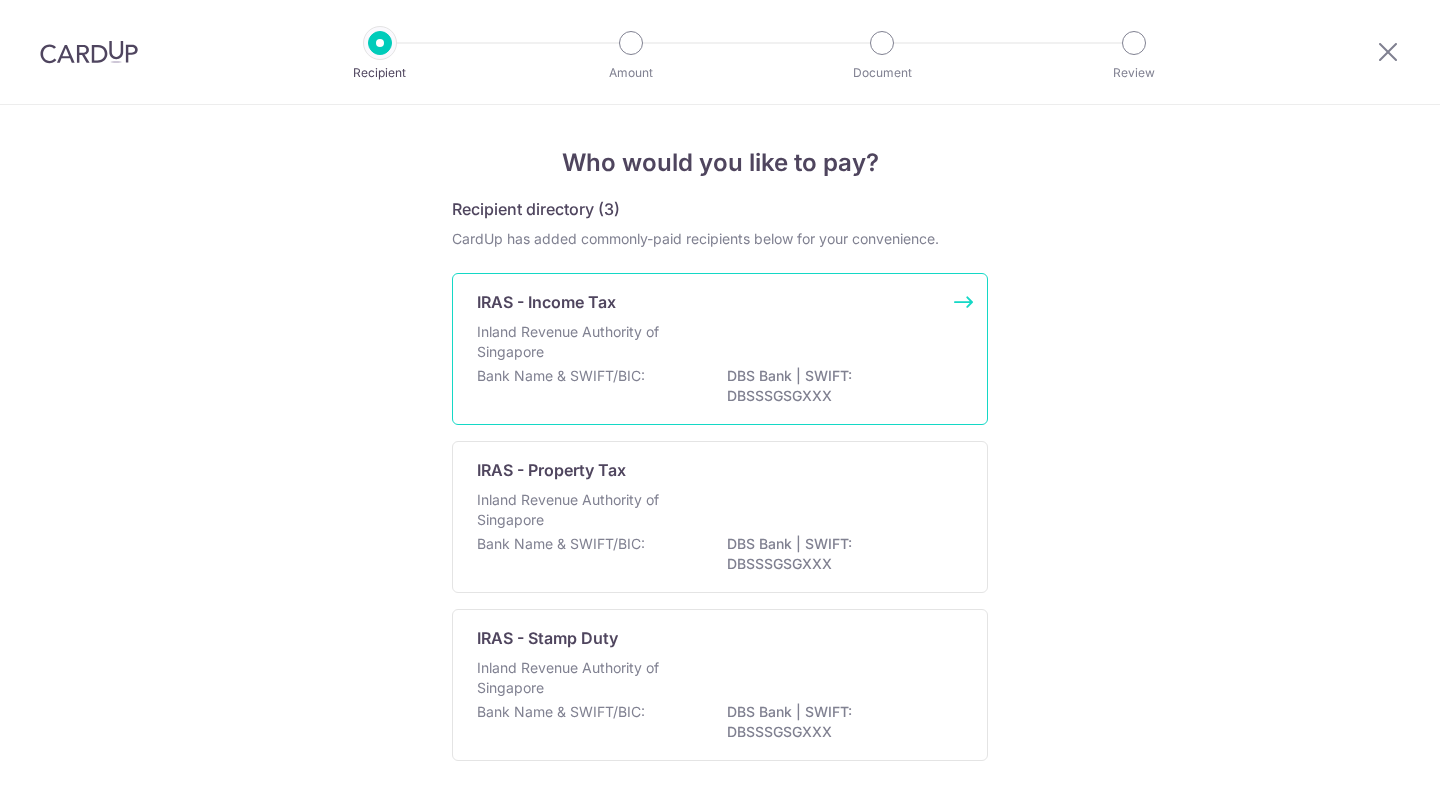 scroll, scrollTop: 0, scrollLeft: 0, axis: both 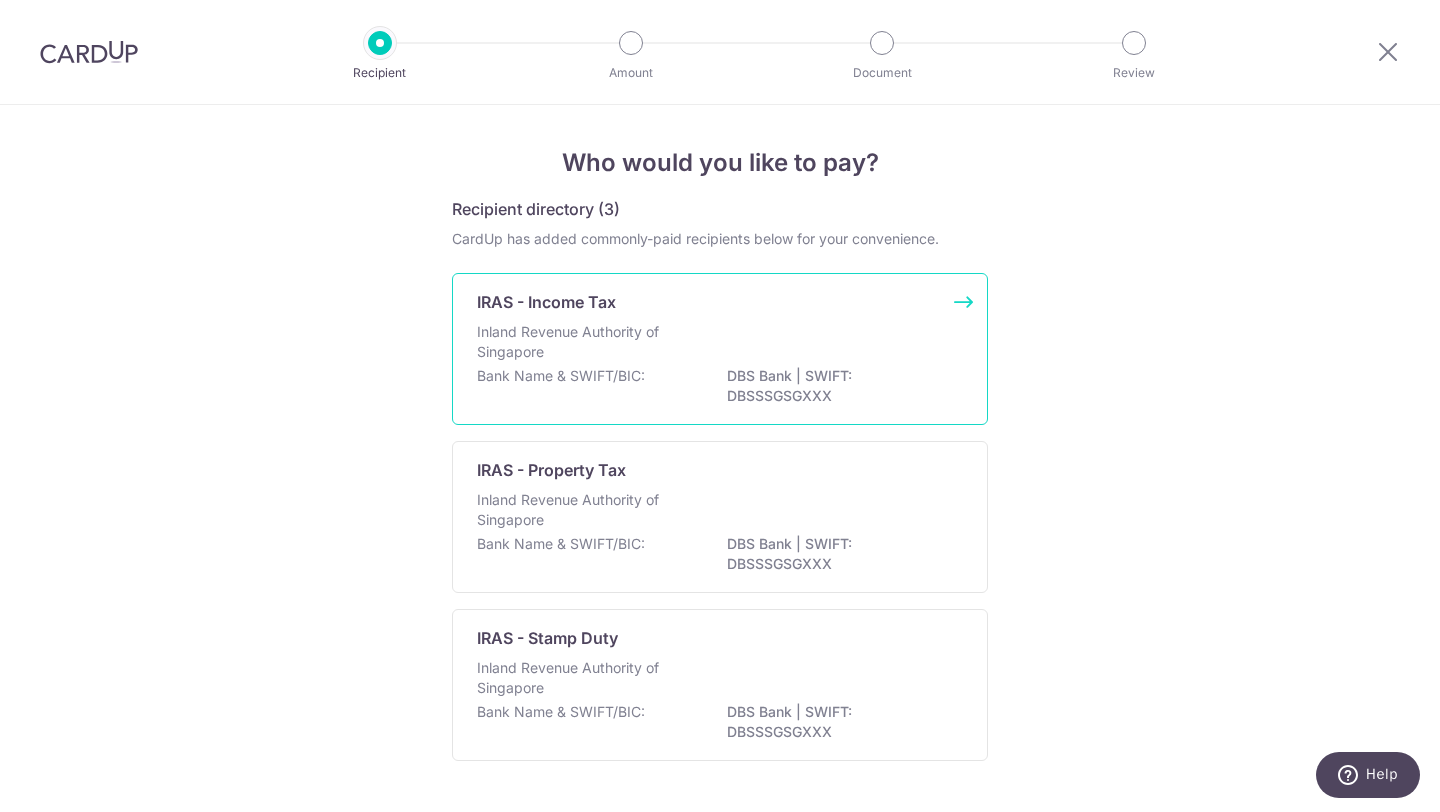 click on "Inland Revenue Authority of Singapore" at bounding box center (583, 342) 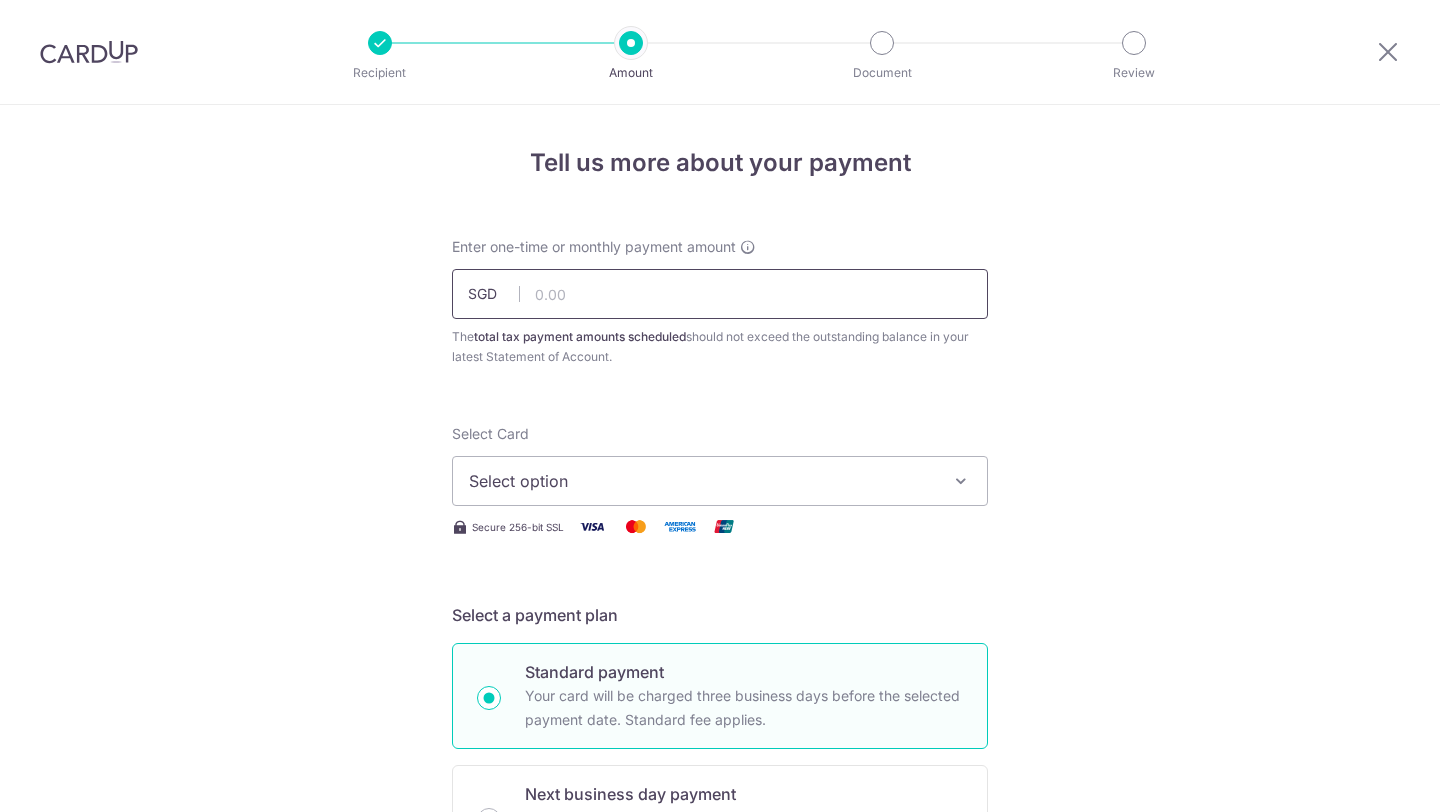 scroll, scrollTop: 0, scrollLeft: 0, axis: both 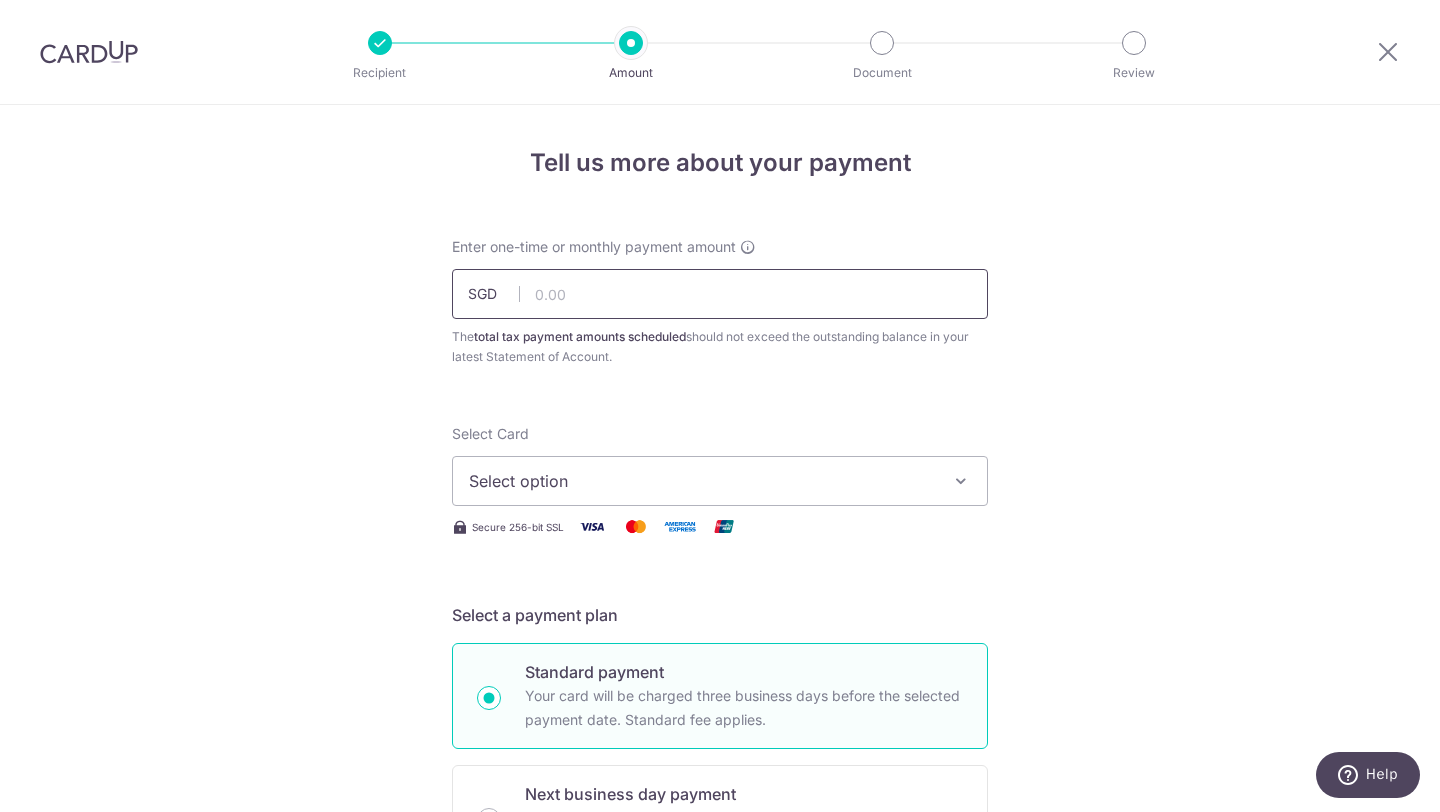 click at bounding box center (720, 294) 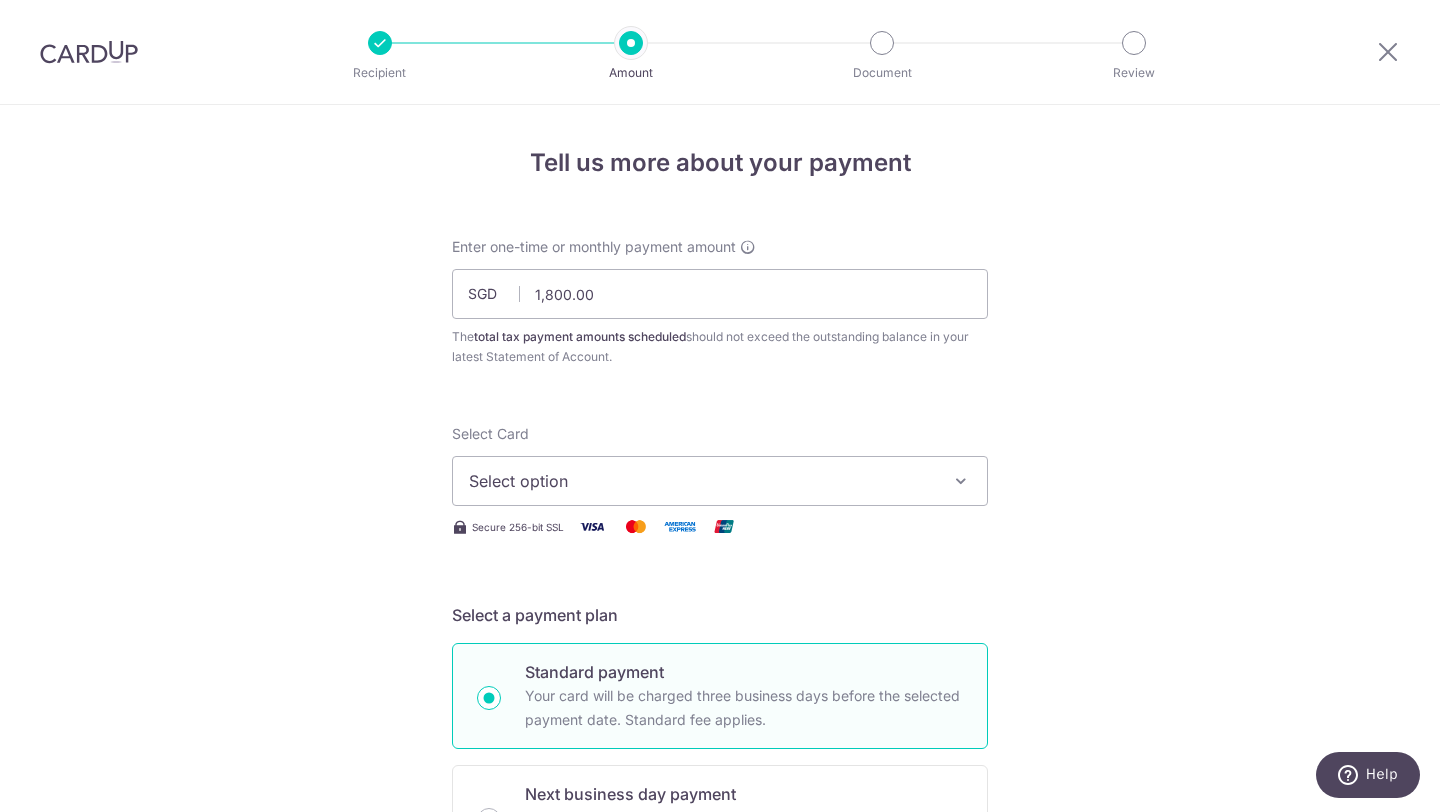 click on "Enter one-time or monthly payment amount
SGD
1,800.00
1800.00
The  total tax payment amounts scheduled  should not exceed the outstanding balance in your latest Statement of Account.
Select Card
Select option
Add credit card
Your Cards
**** 9665
Secure 256-bit SSL
Text
New card details
Card" at bounding box center (720, 1052) 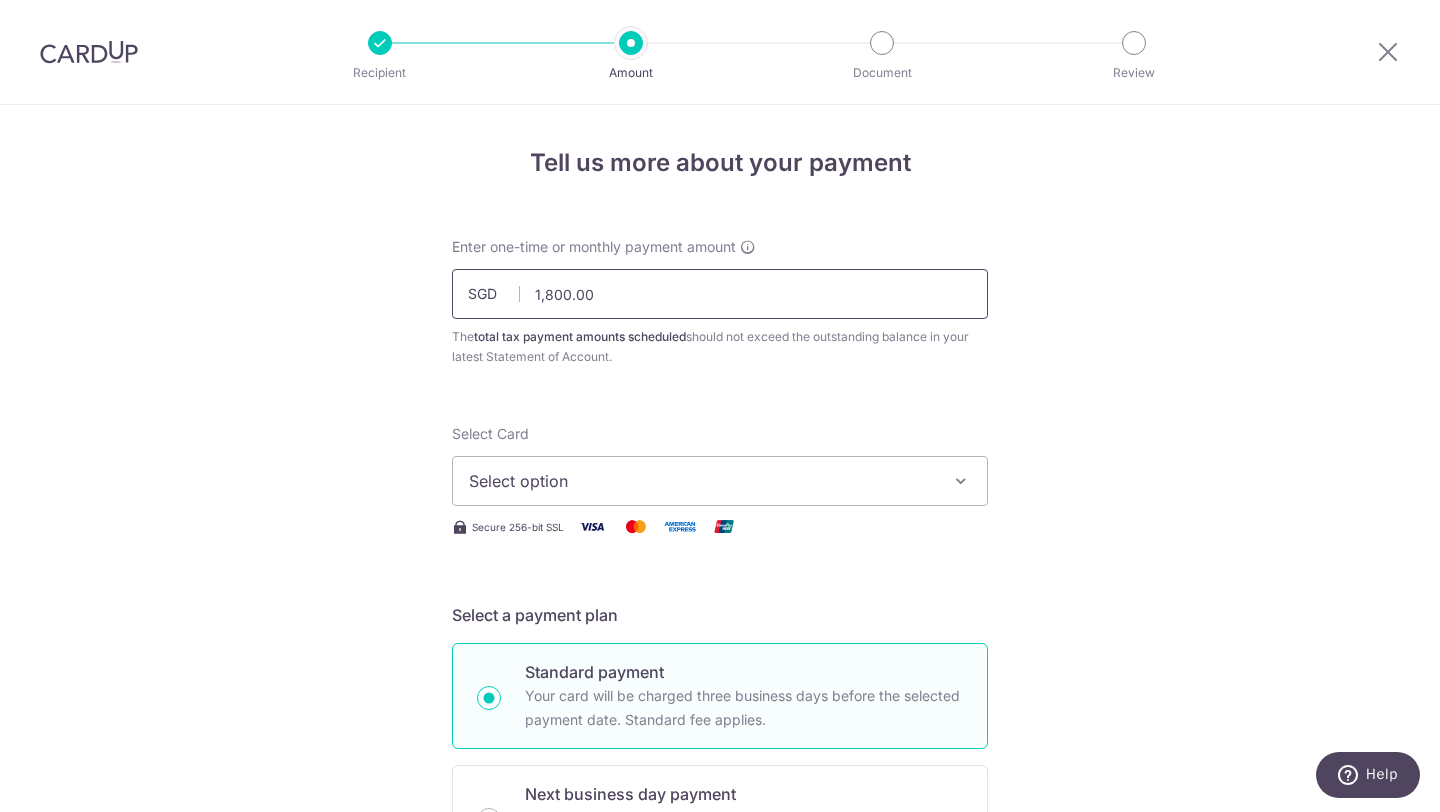 click on "1,800.00" at bounding box center (720, 294) 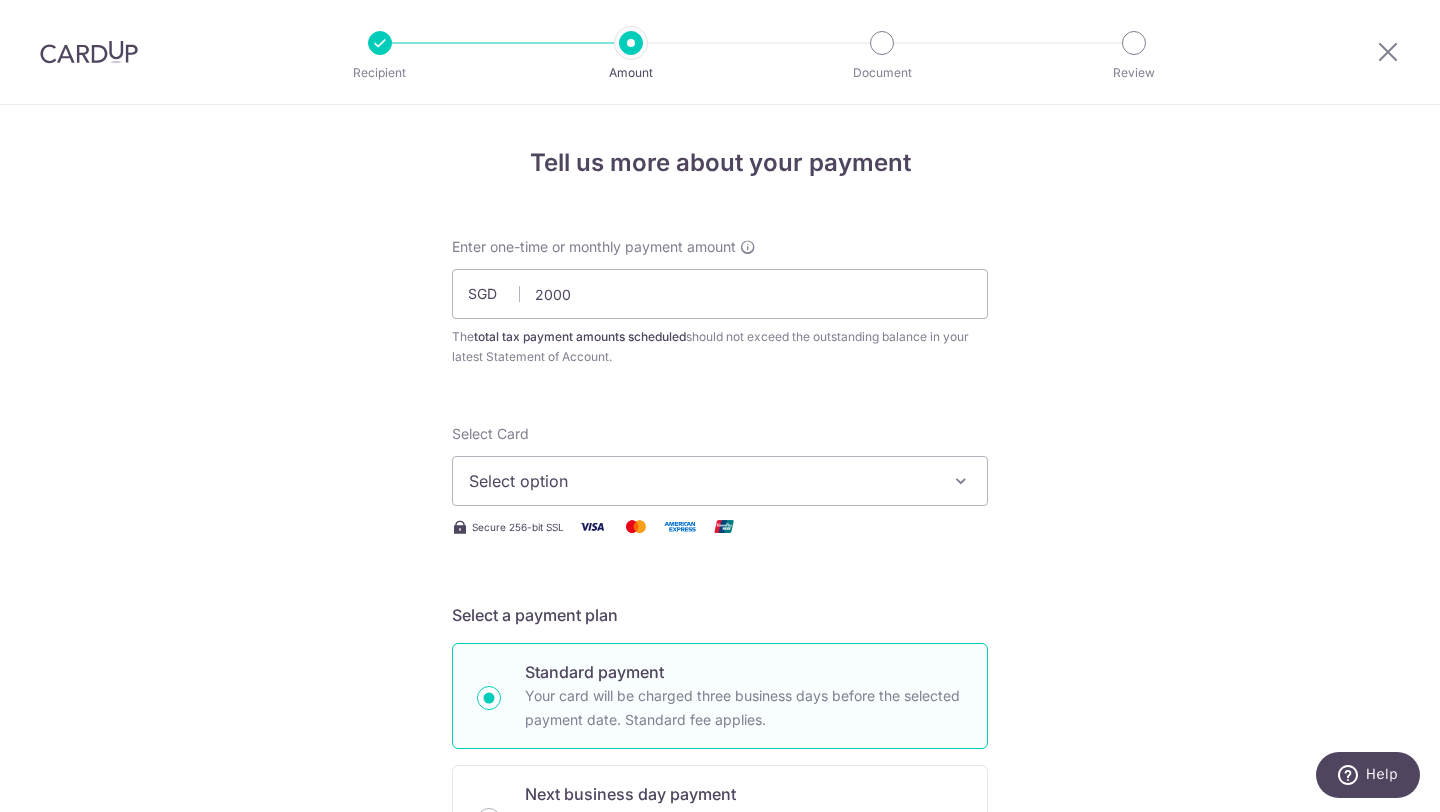 type on "2,000.00" 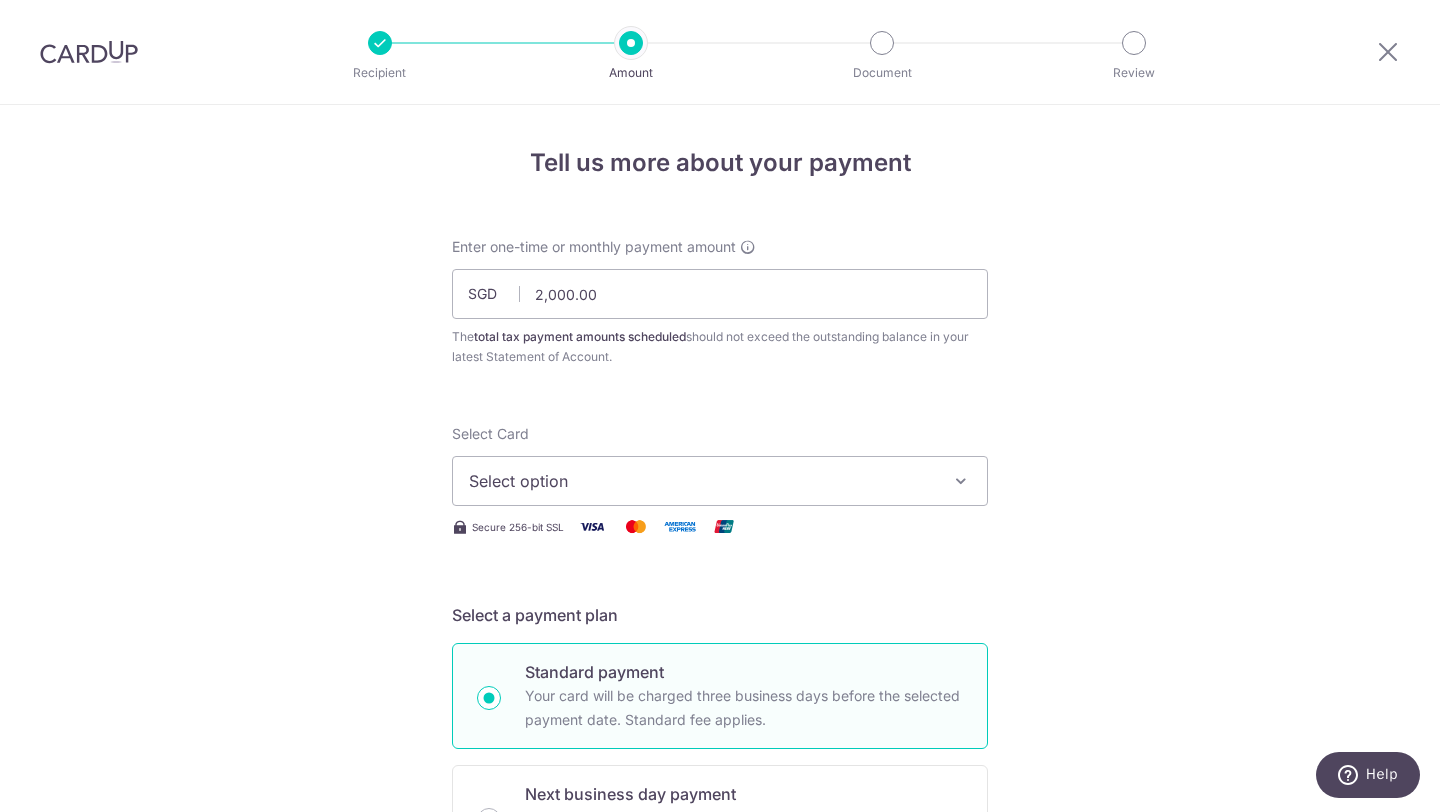 click on "Enter one-time or monthly payment amount
SGD
2,000.00
2000.00
The  total tax payment amounts scheduled  should not exceed the outstanding balance in your latest Statement of Account.
Select Card
Select option
Add credit card
Your Cards
**** 9665
Secure 256-bit SSL
Text
New card details
Card" at bounding box center [720, 1052] 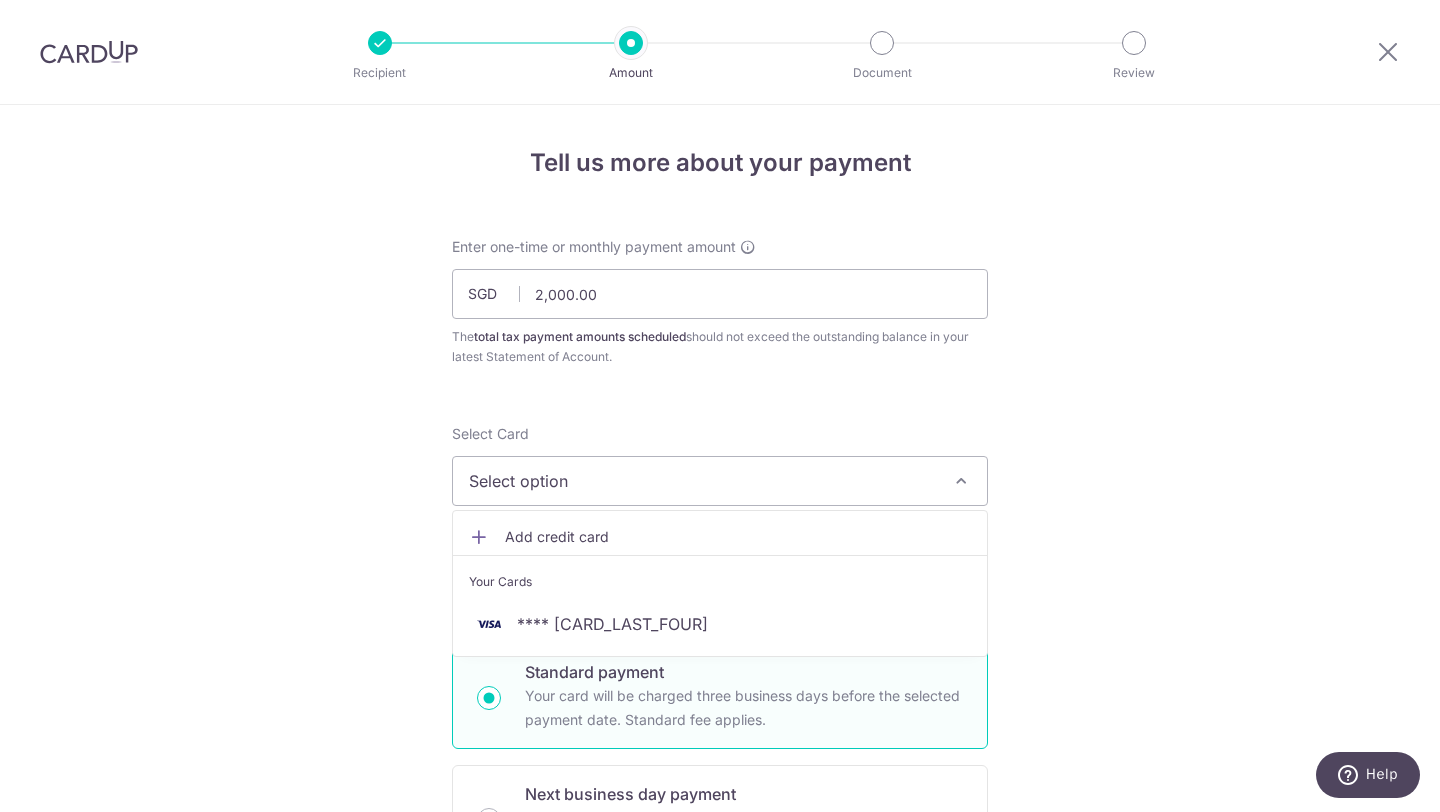 click on "Add credit card" at bounding box center [738, 537] 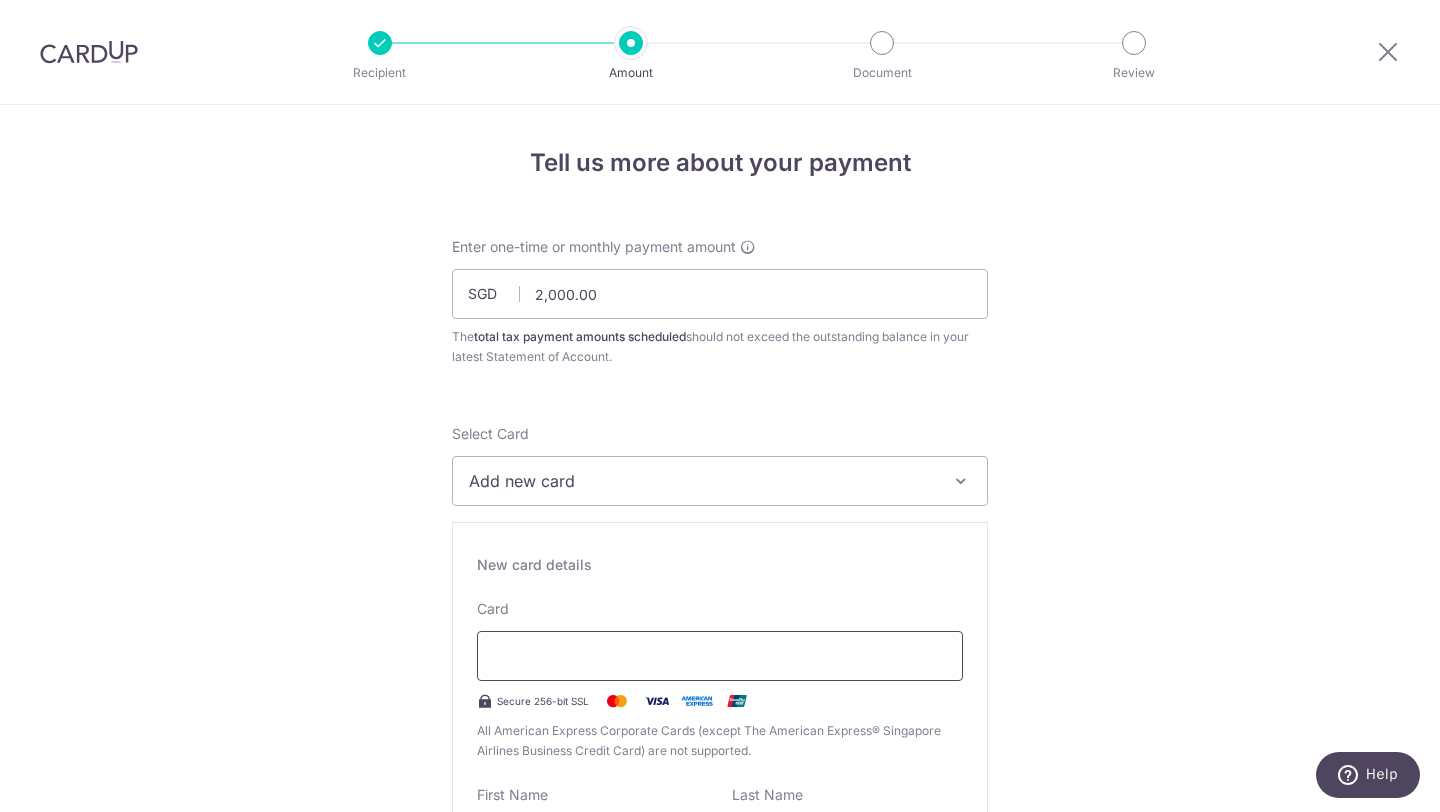 click at bounding box center (720, 656) 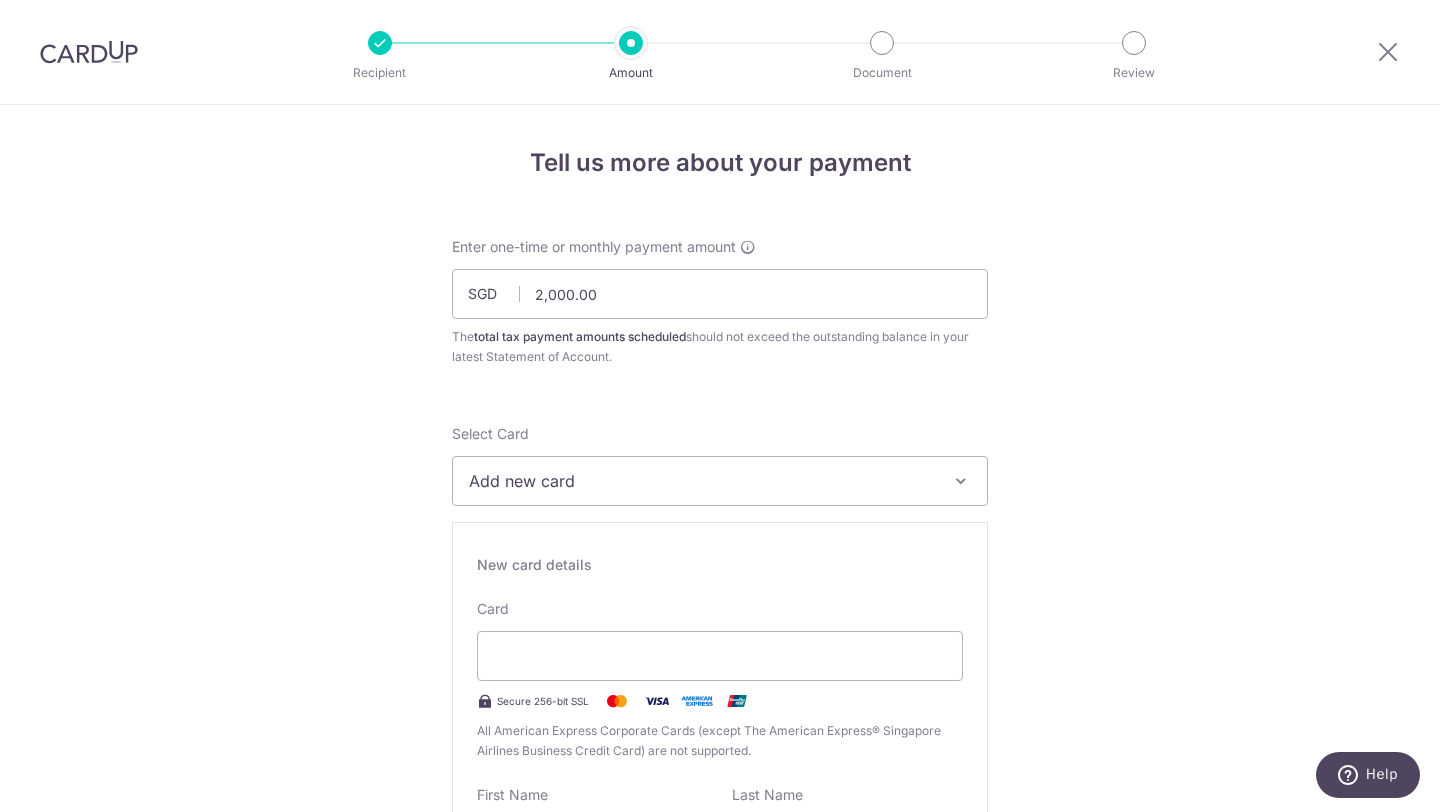 click on "Tell us more about your payment
Enter one-time or monthly payment amount
SGD
2,000.00
2000.00
The  total tax payment amounts scheduled  should not exceed the outstanding balance in your latest Statement of Account.
Select Card
Add new card
Add credit card
Your Cards
**** 9665
Secure 256-bit SSL
Text
New card details" at bounding box center [720, 1308] 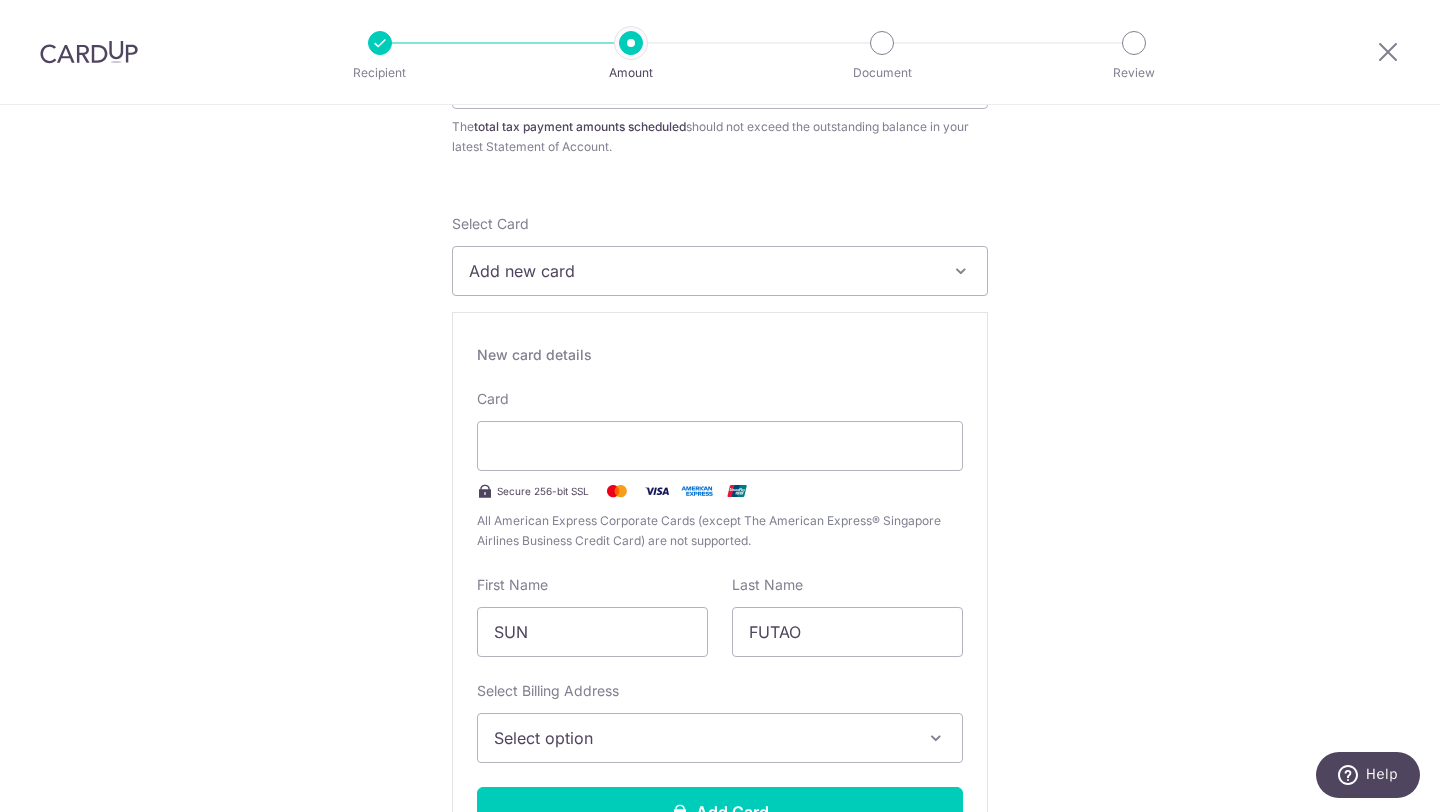 scroll, scrollTop: 215, scrollLeft: 0, axis: vertical 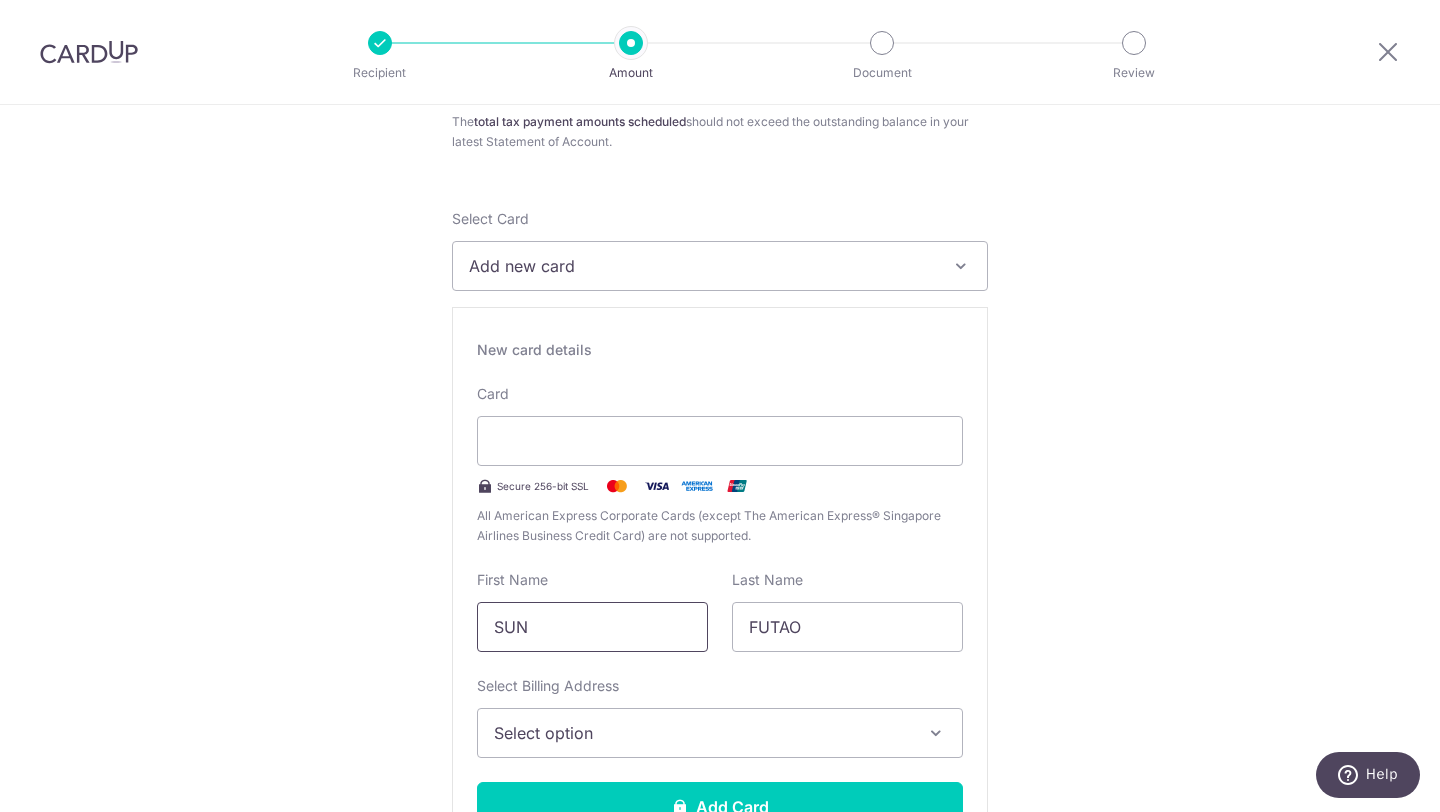 click on "SUN" at bounding box center (592, 627) 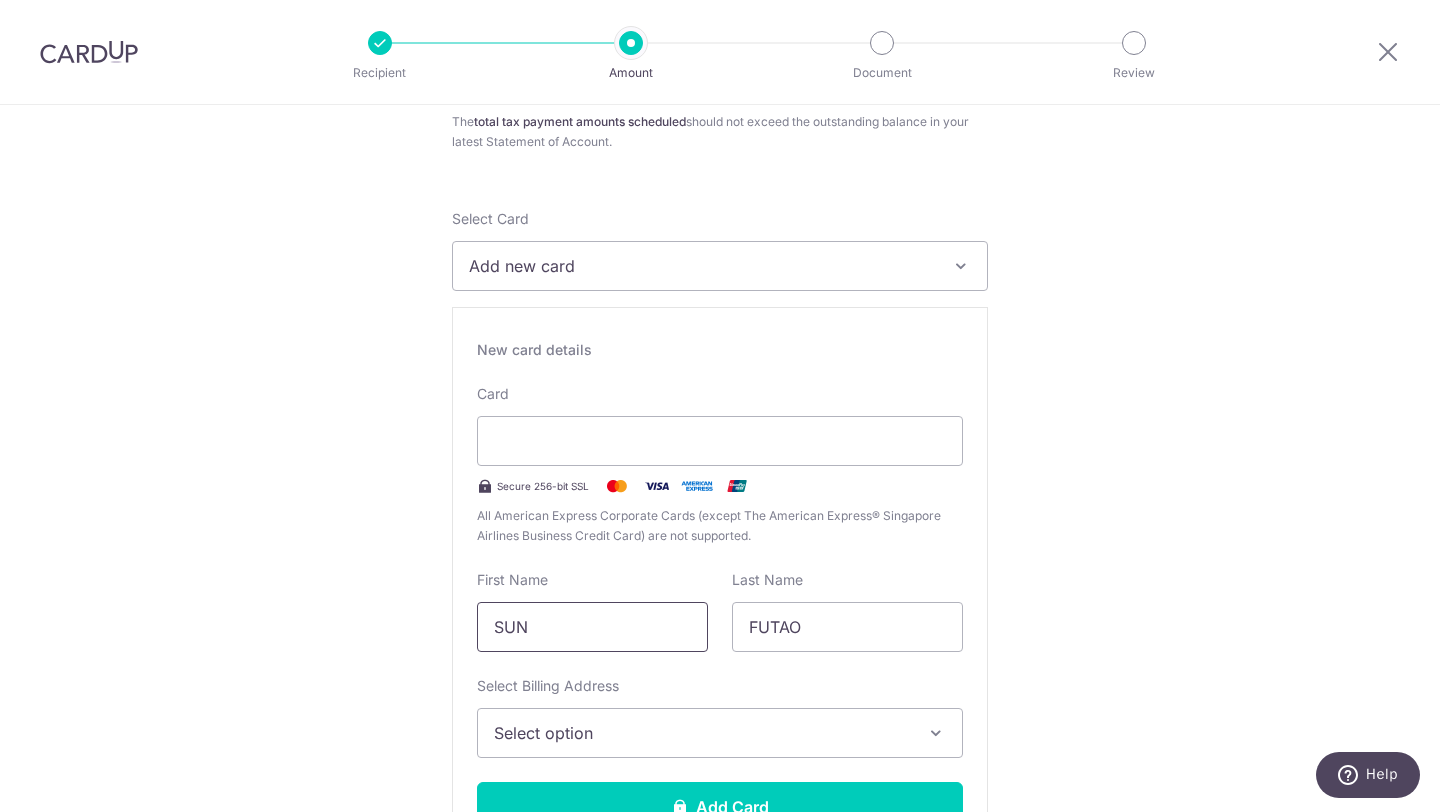 click on "SUN" at bounding box center (592, 627) 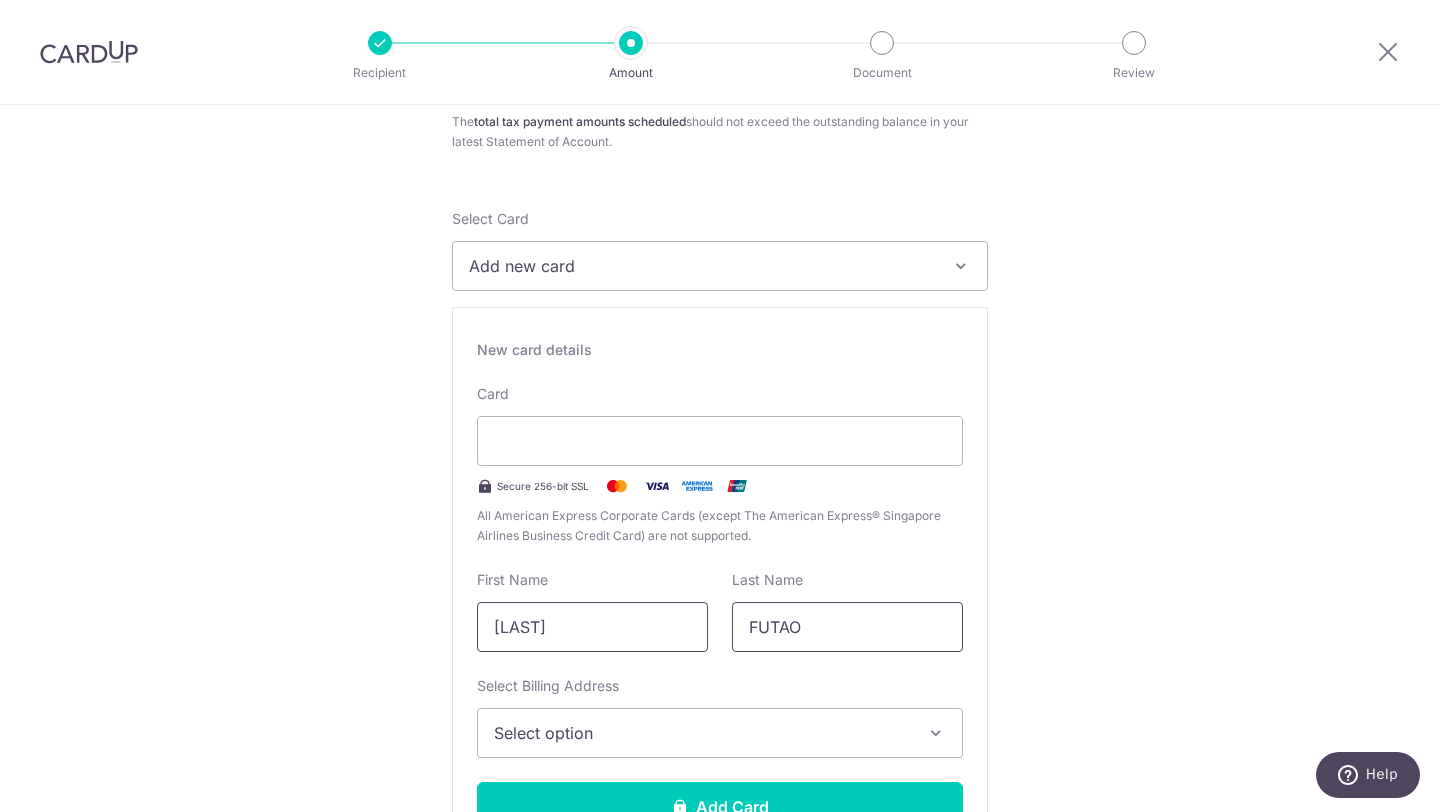 type on "Wang" 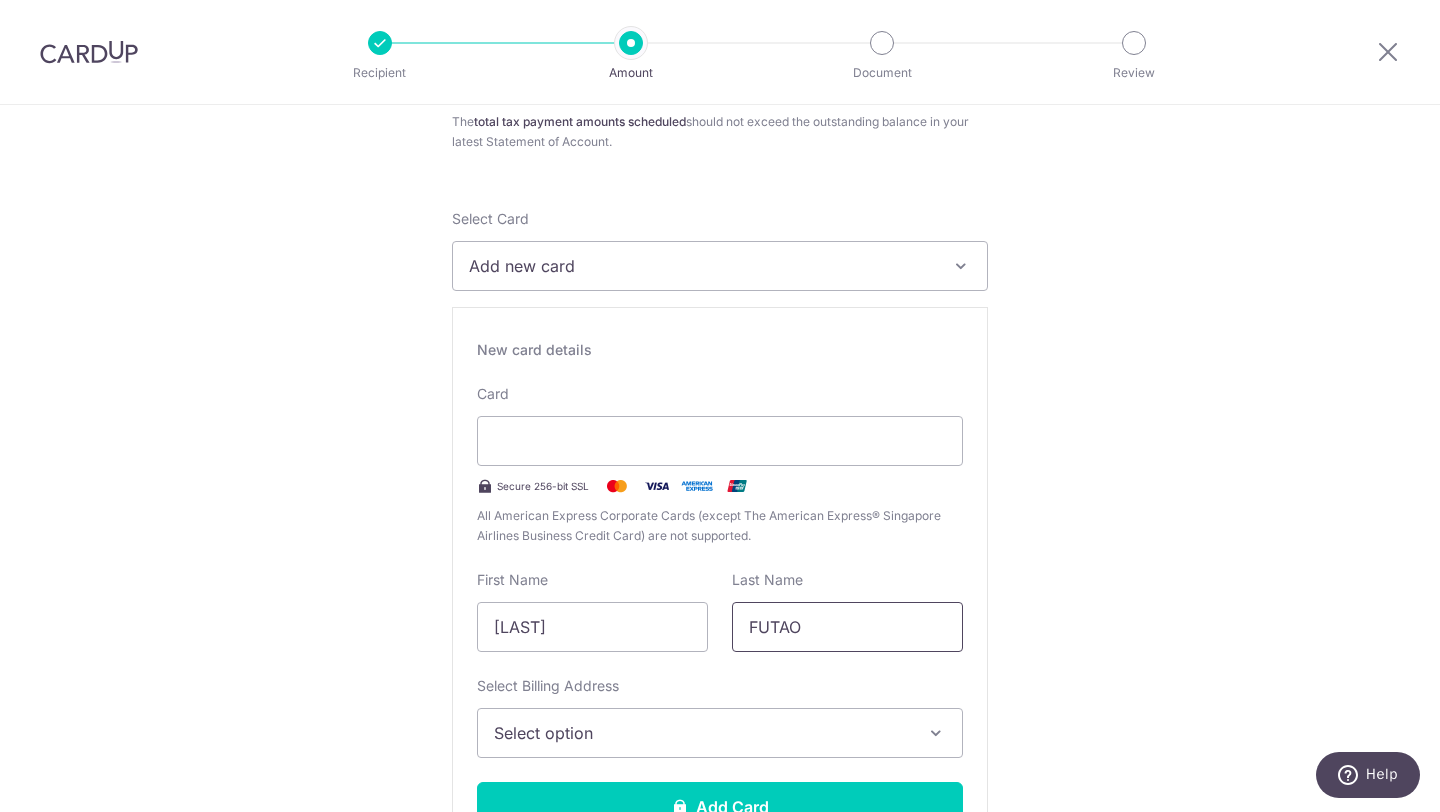 click on "FUTAO" at bounding box center [847, 627] 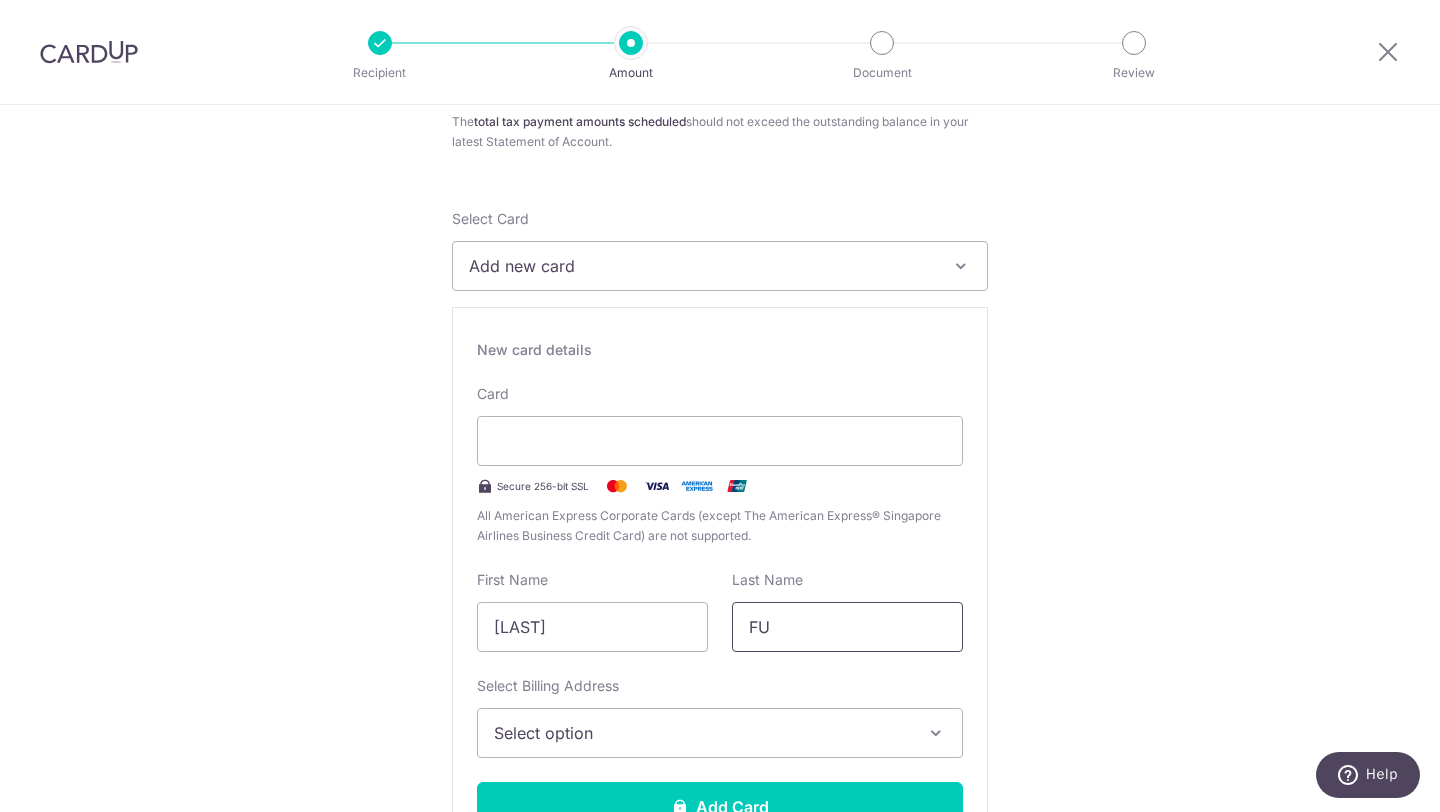 type on "F" 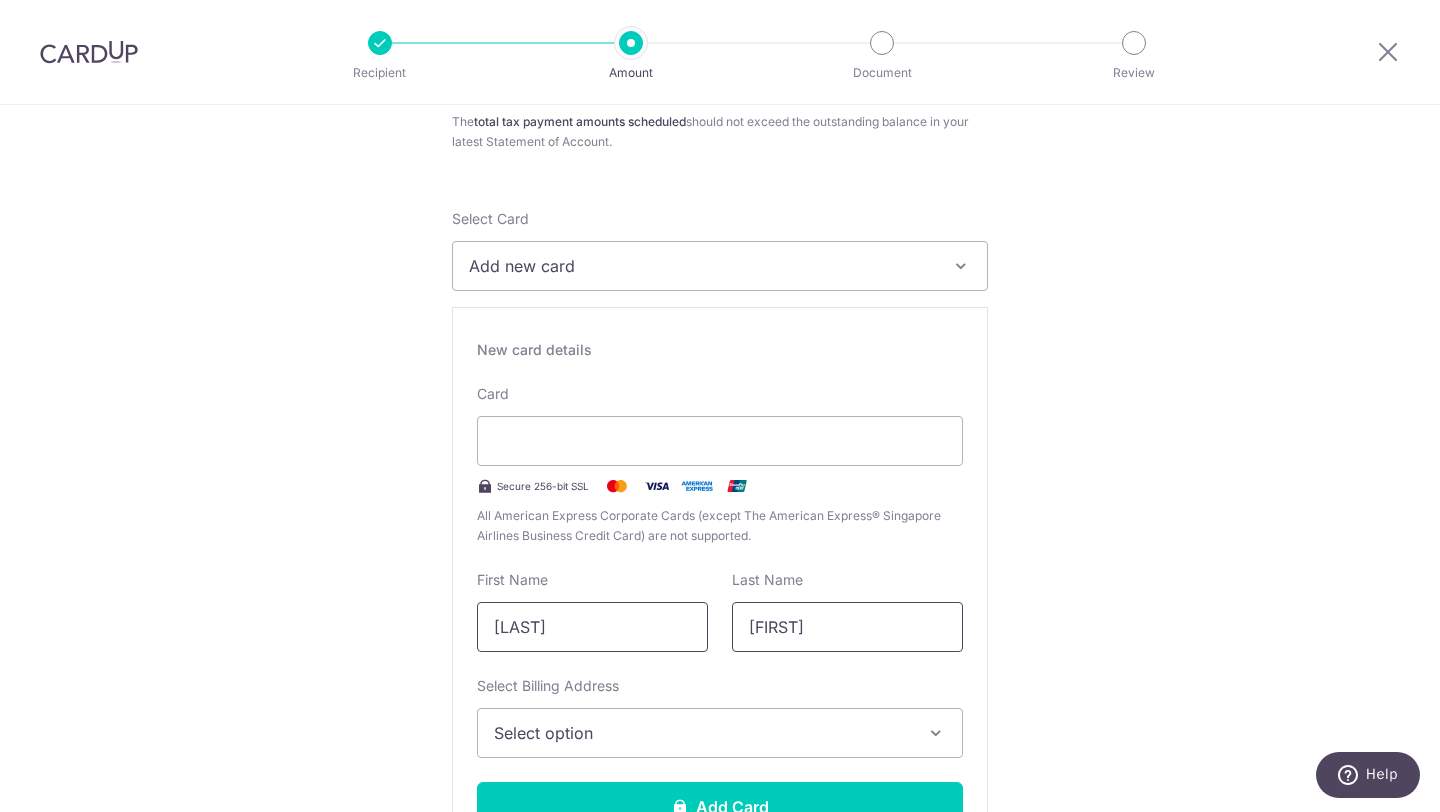 type on "Huiru" 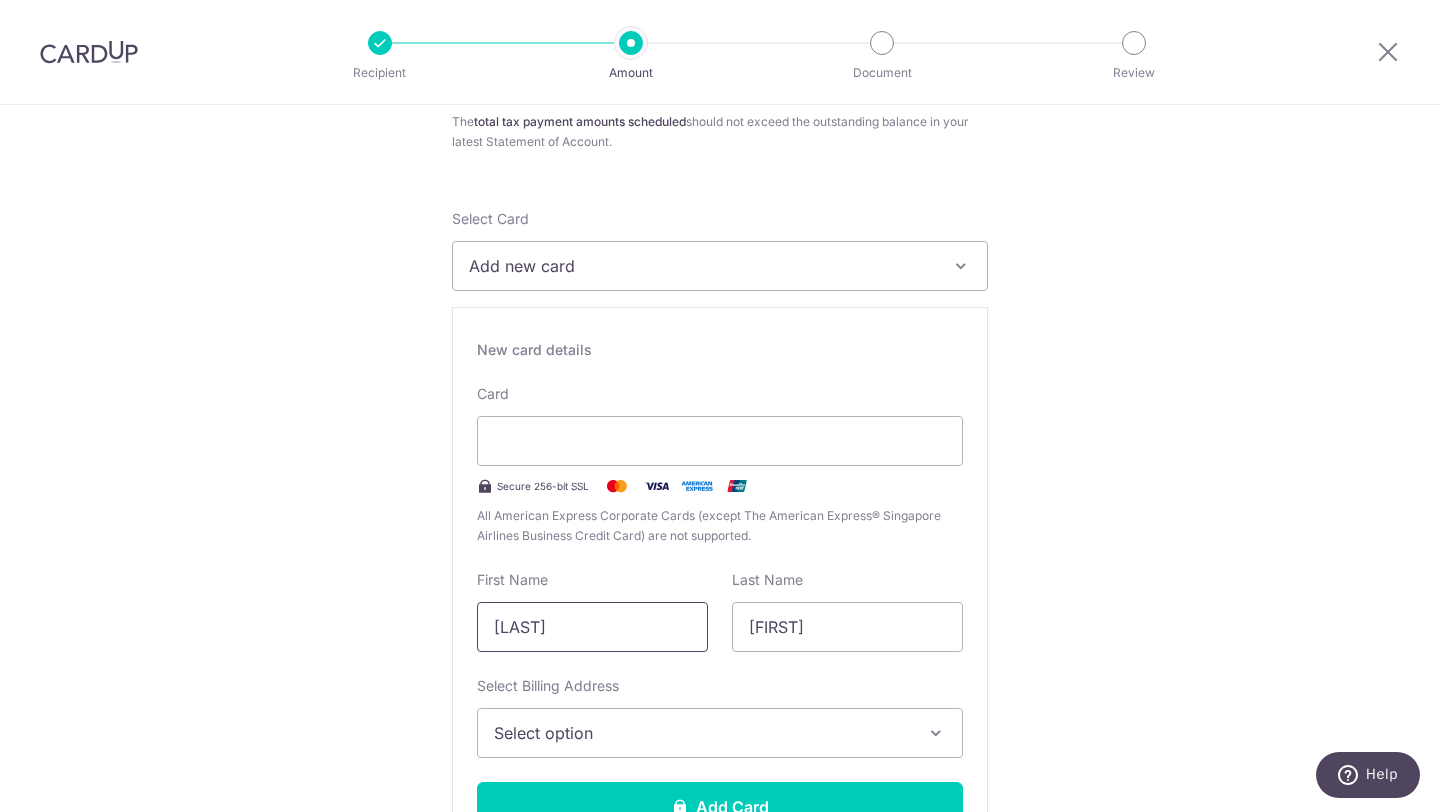 click on "Wang" at bounding box center [592, 627] 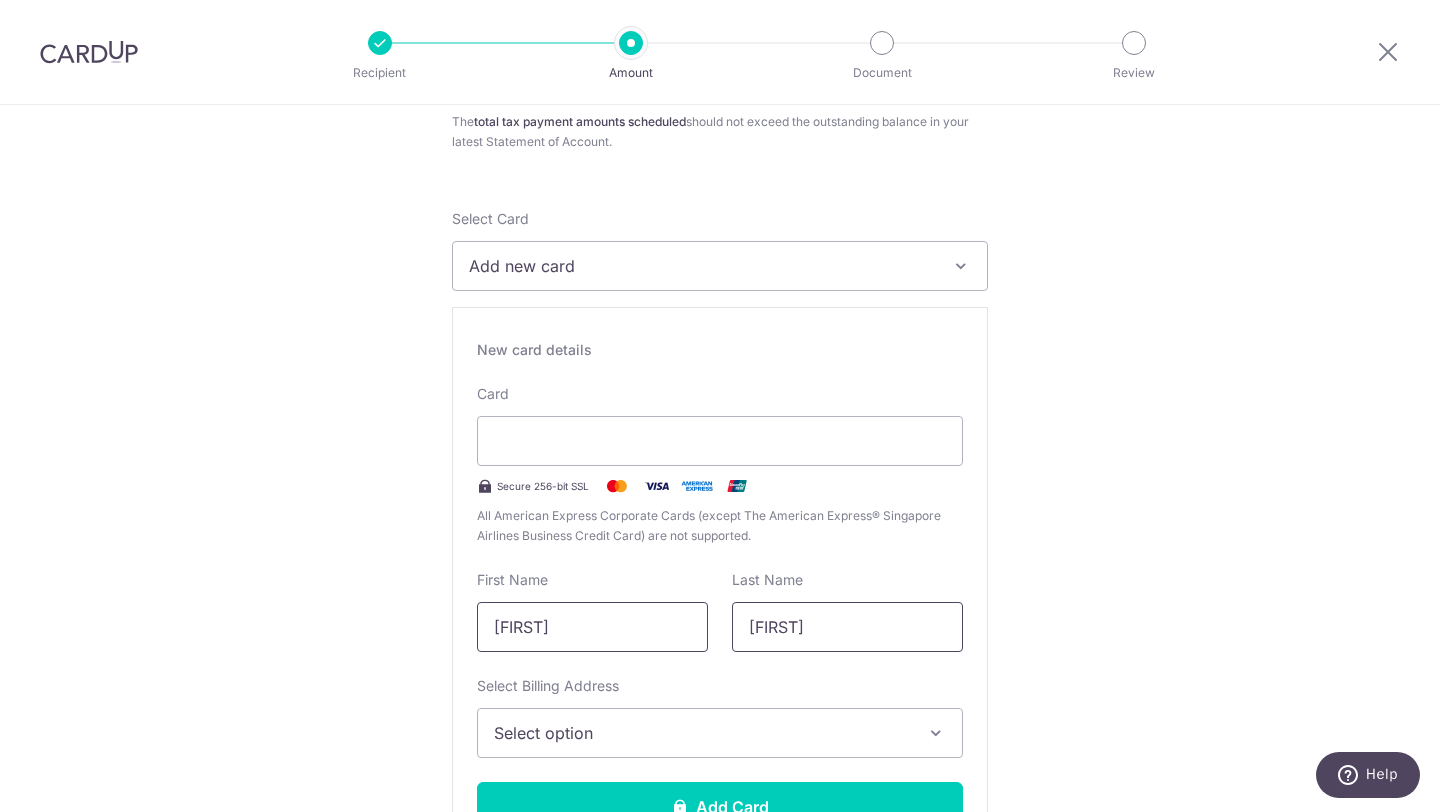 type on "Huiru" 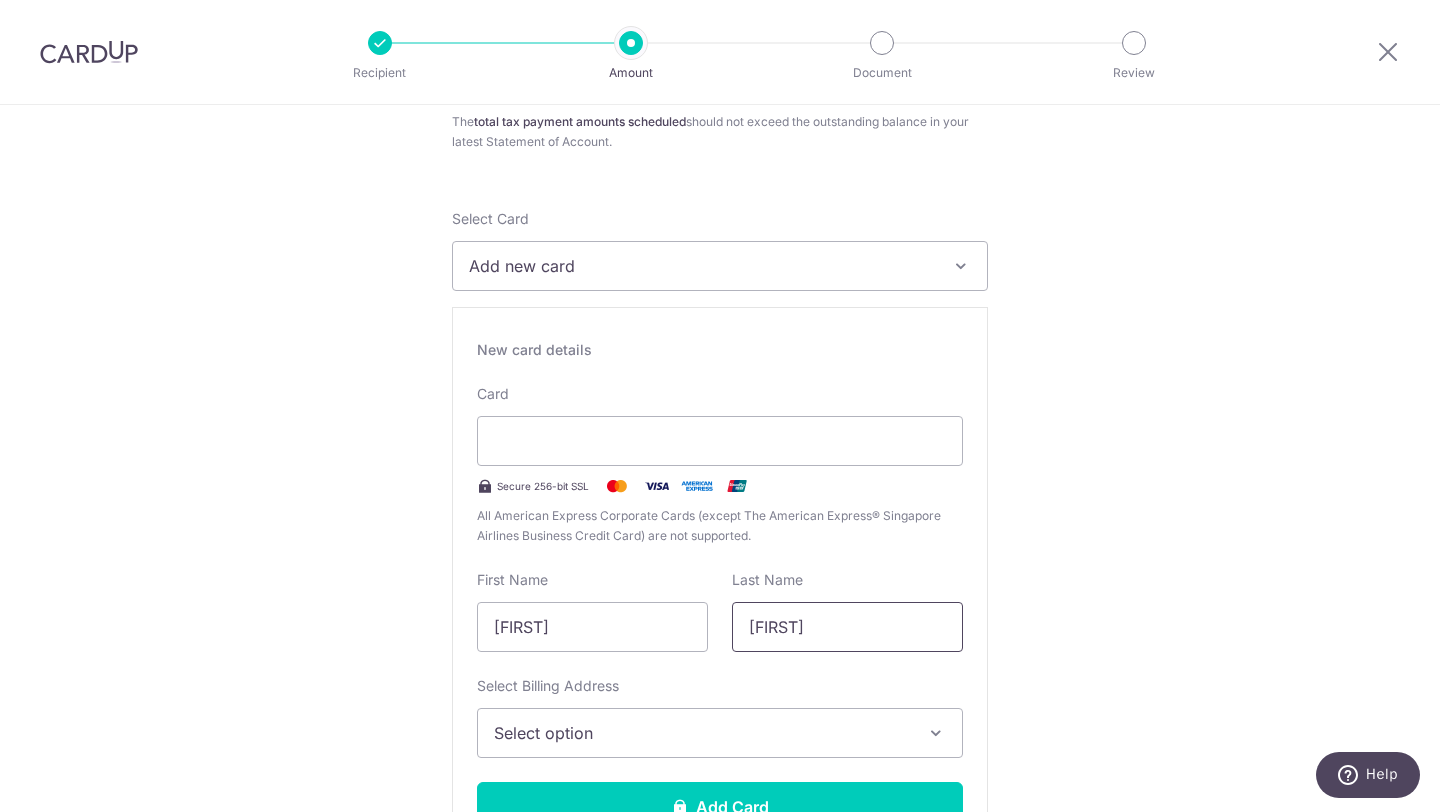 click on "Huiru" at bounding box center [847, 627] 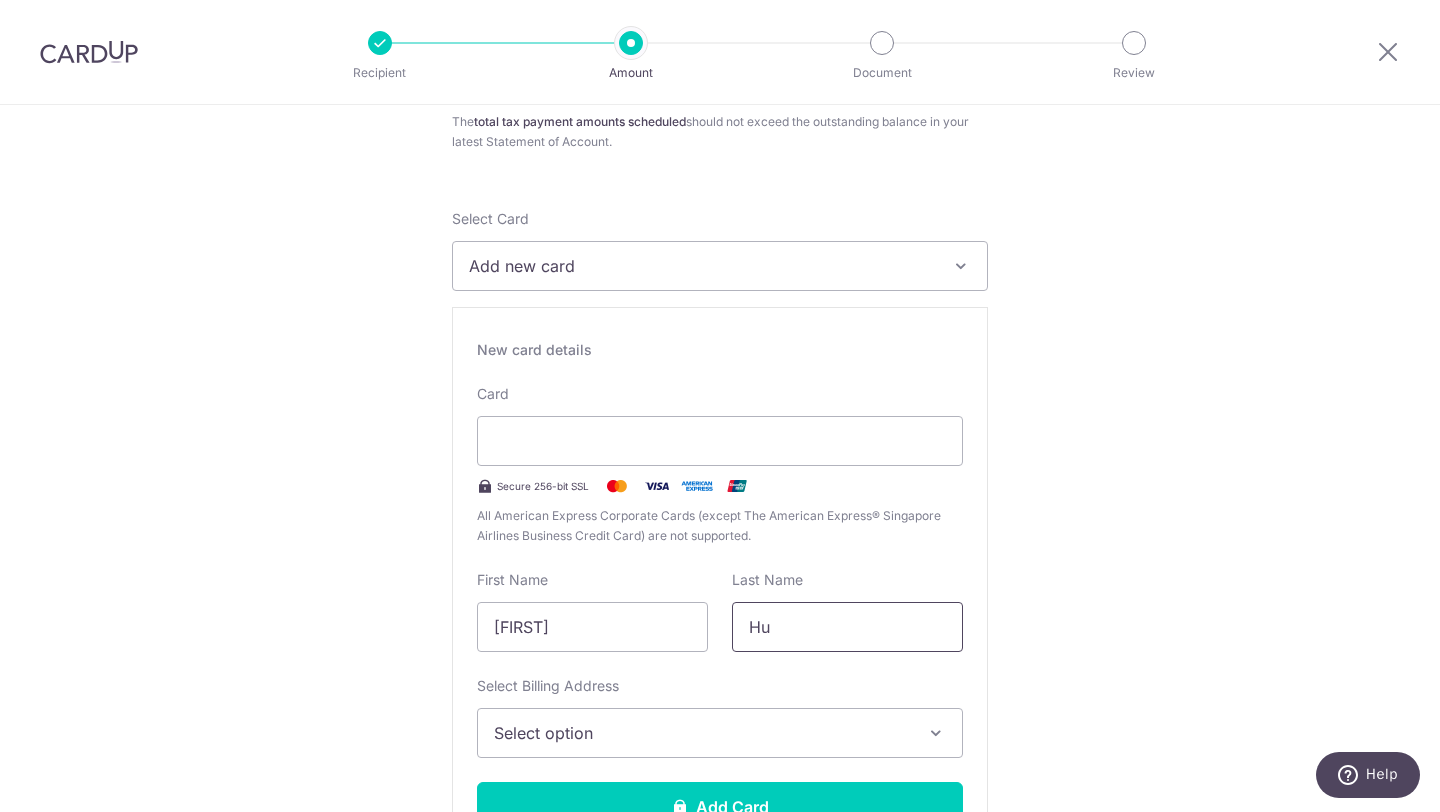 type on "H" 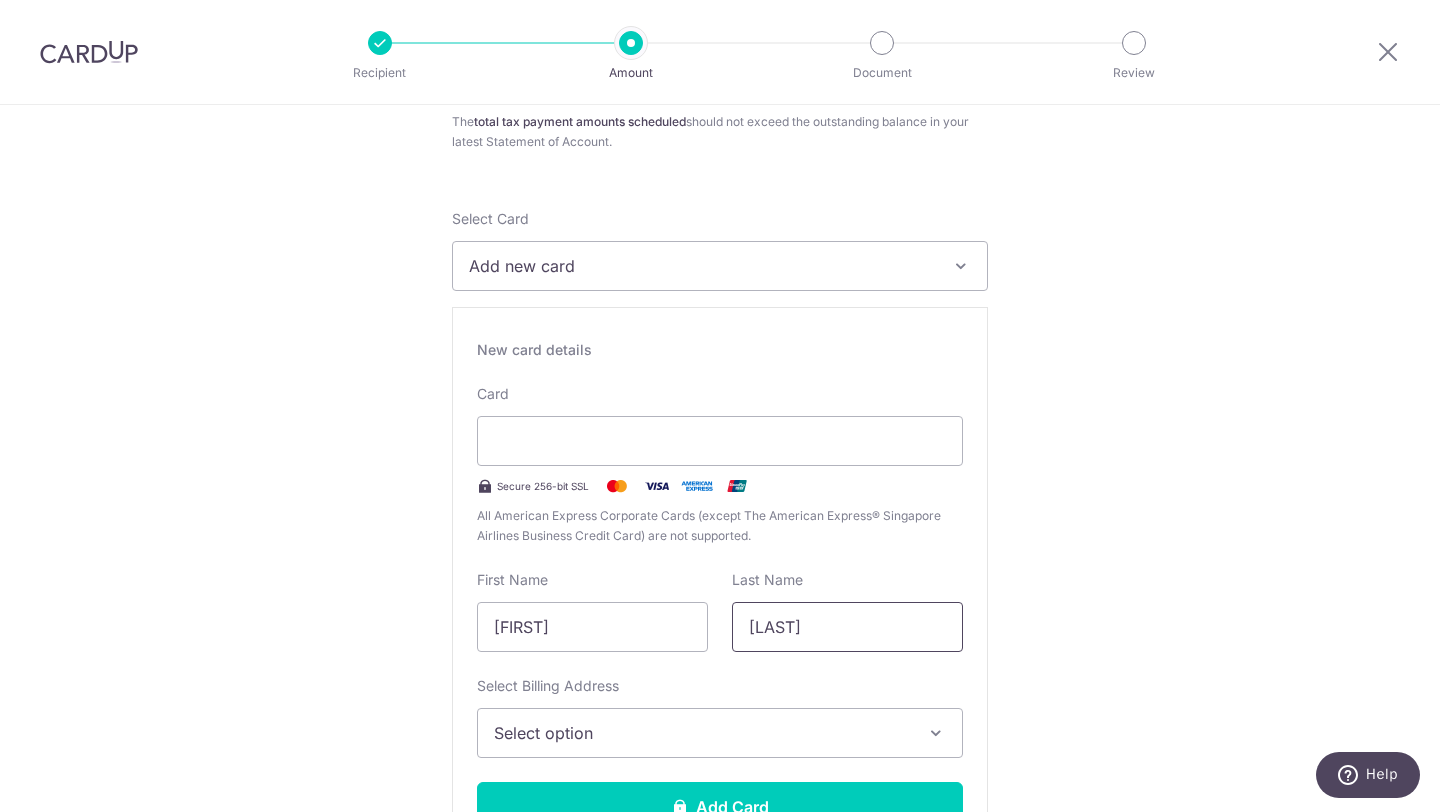 type on "Wang" 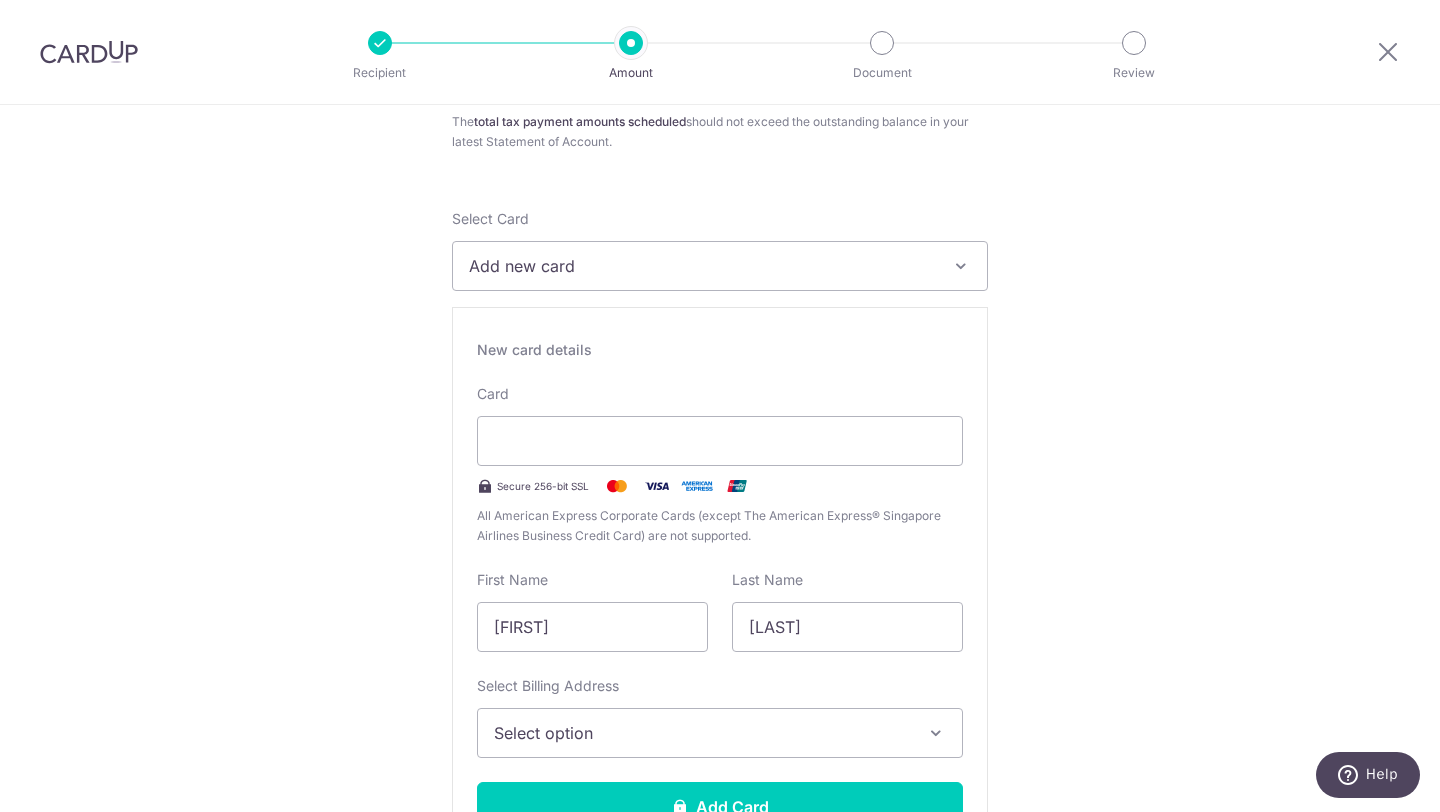 click on "Tell us more about your payment
Enter one-time or monthly payment amount
SGD
2,000.00
2000.00
The  total tax payment amounts scheduled  should not exceed the outstanding balance in your latest Statement of Account.
Select Card
Add new card
Add credit card
Your Cards
**** 9665
Secure 256-bit SSL
Text
New card details" at bounding box center [720, 1093] 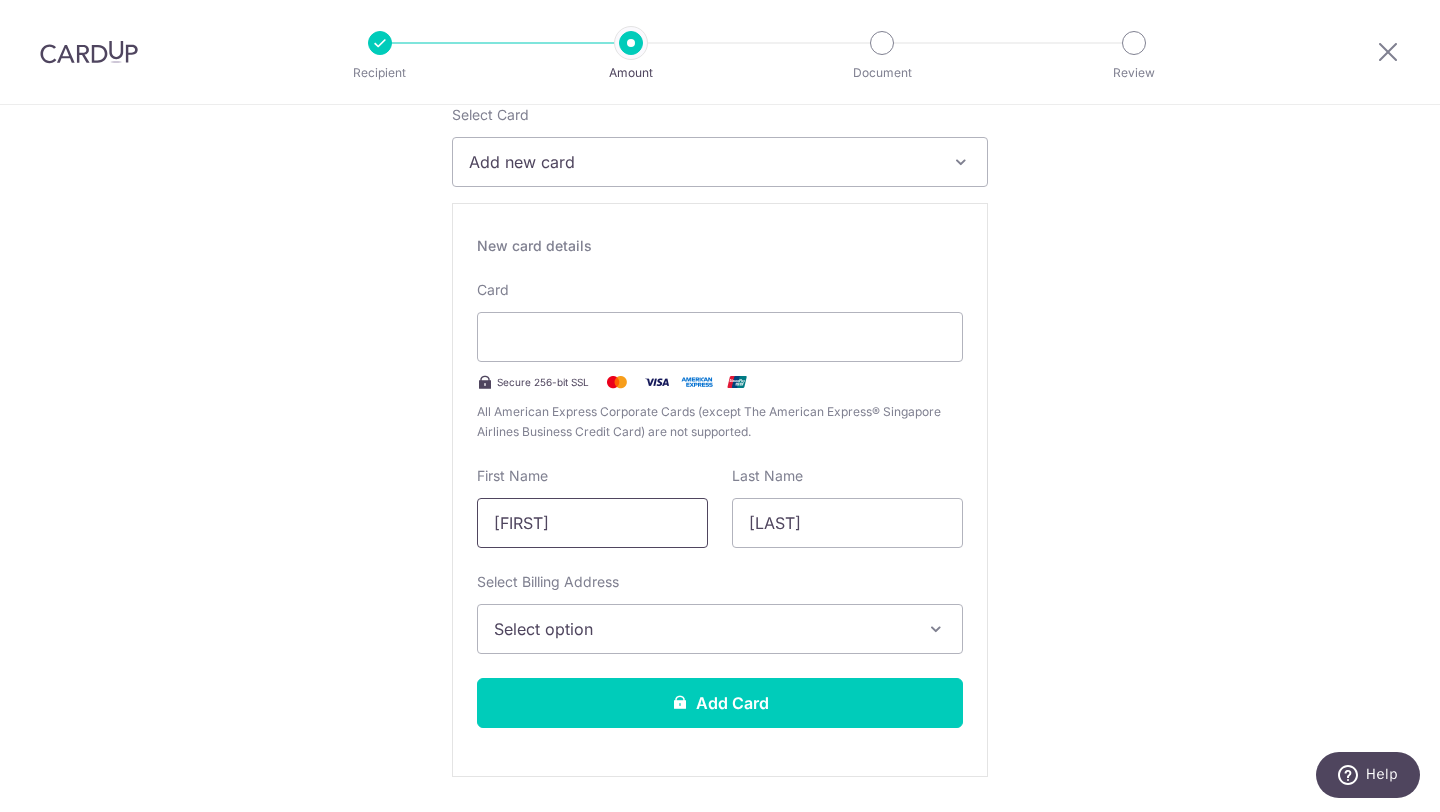 scroll, scrollTop: 333, scrollLeft: 0, axis: vertical 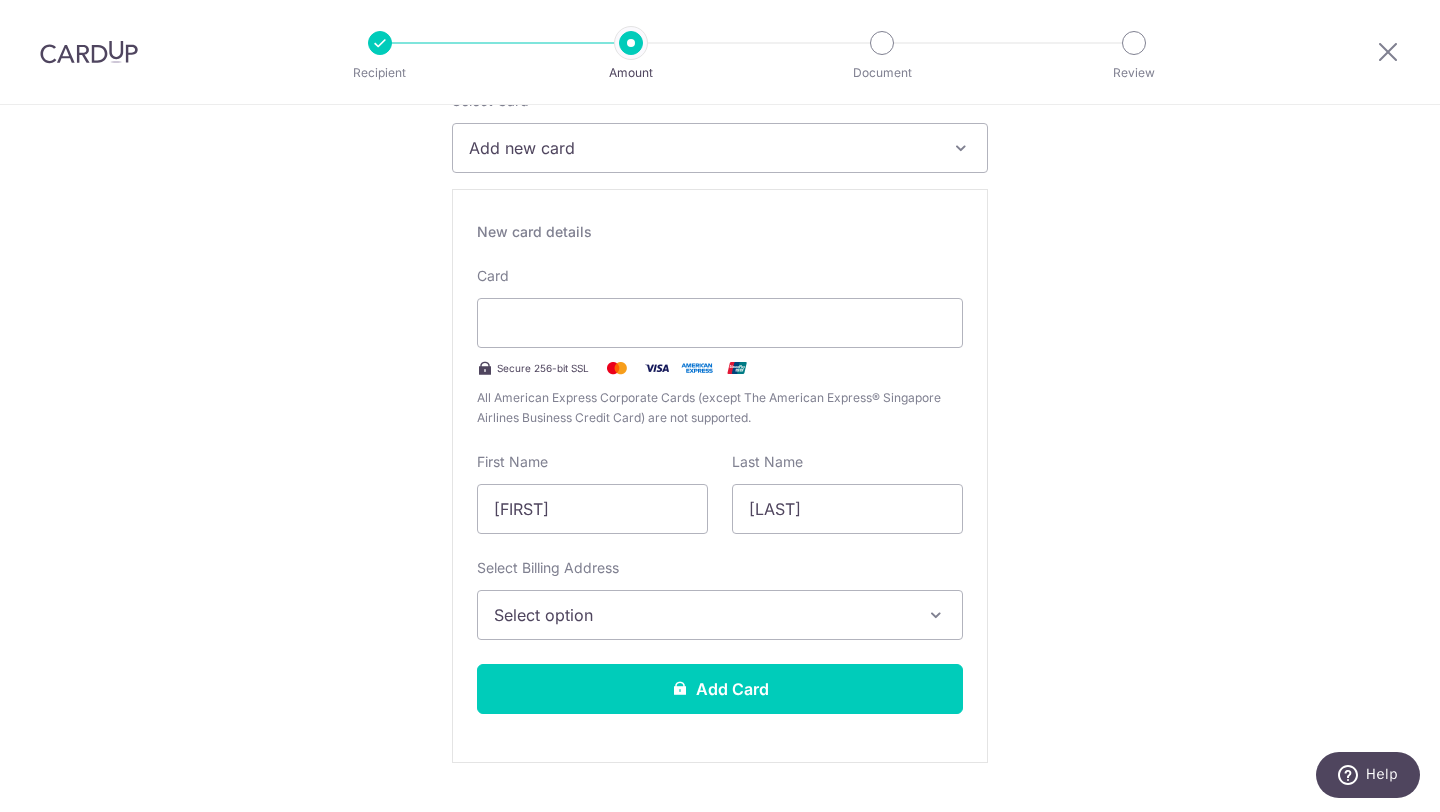 click on "Select option" at bounding box center (702, 615) 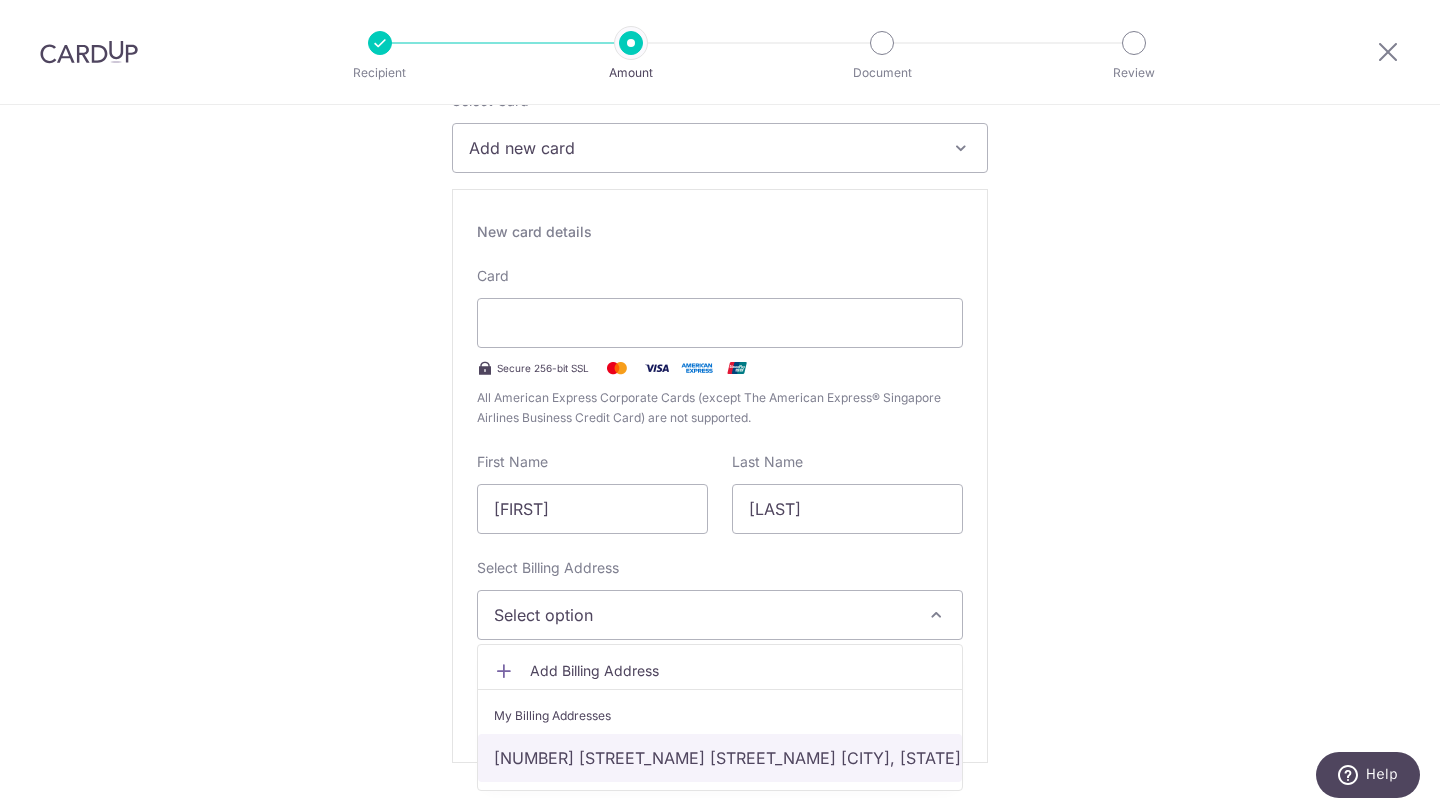 click on "6 TANJONG RHU ROADTHE LINE @ TANJONG RHUSINGAPORE, Singapore, Singapore-436883" at bounding box center [720, 758] 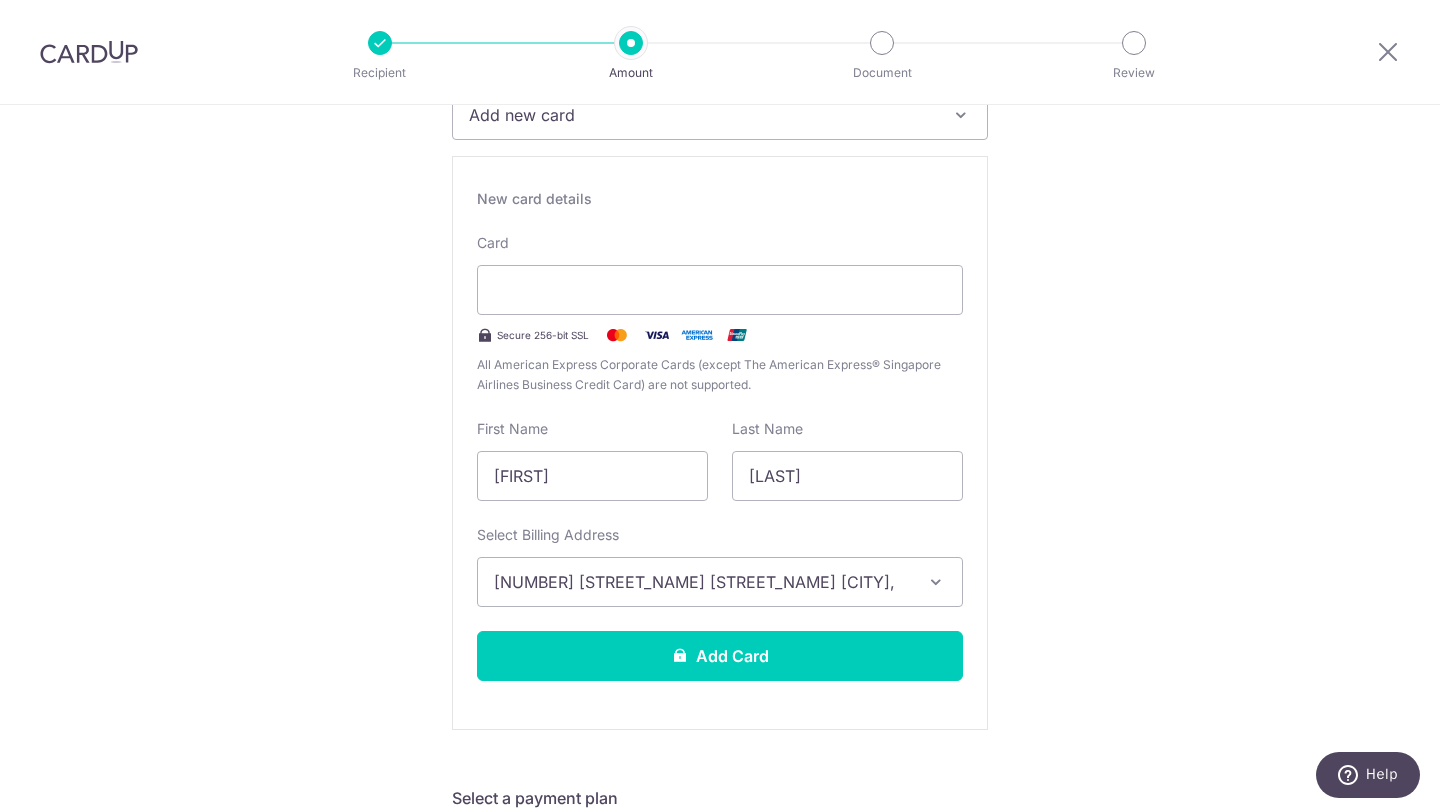 scroll, scrollTop: 369, scrollLeft: 0, axis: vertical 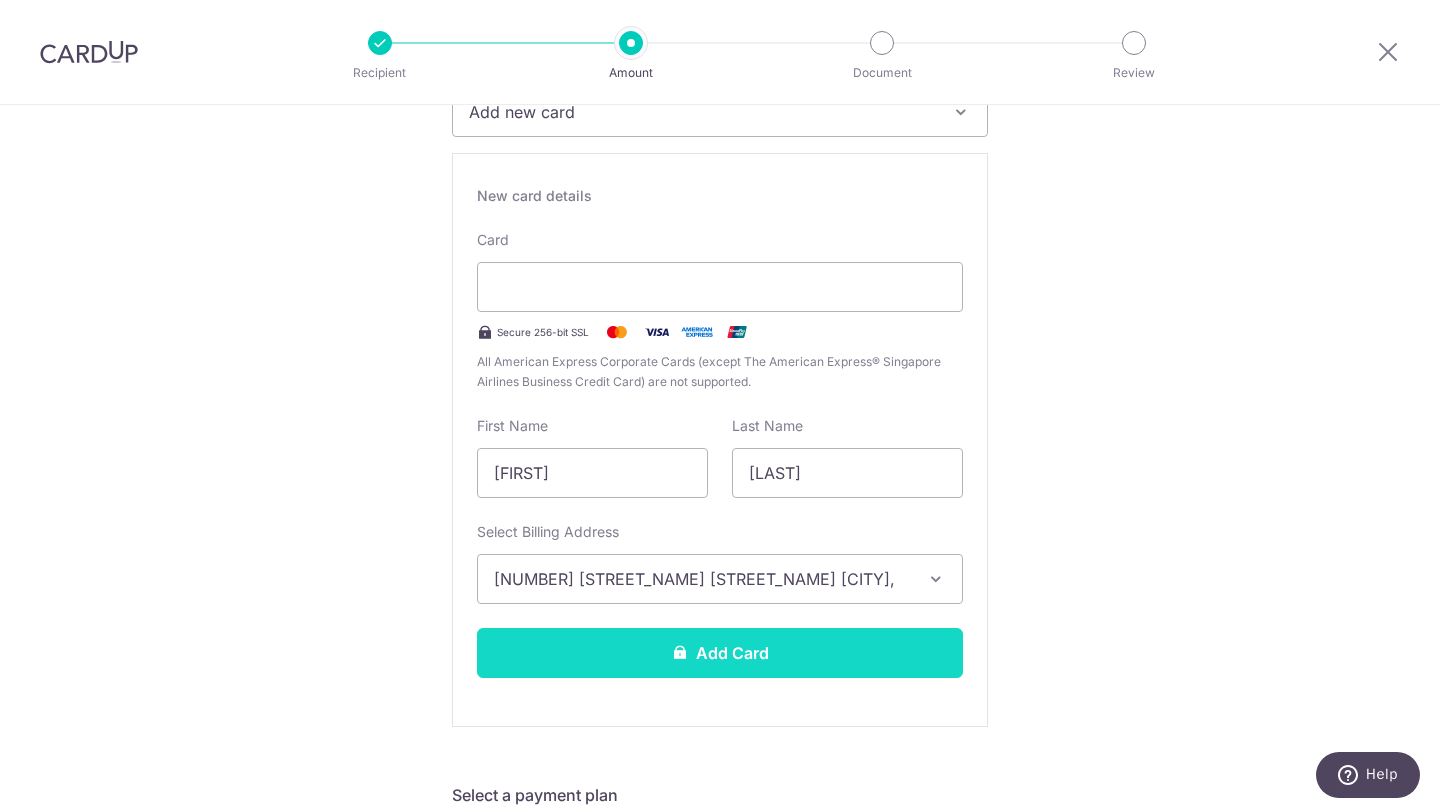 click on "Add Card" at bounding box center (720, 653) 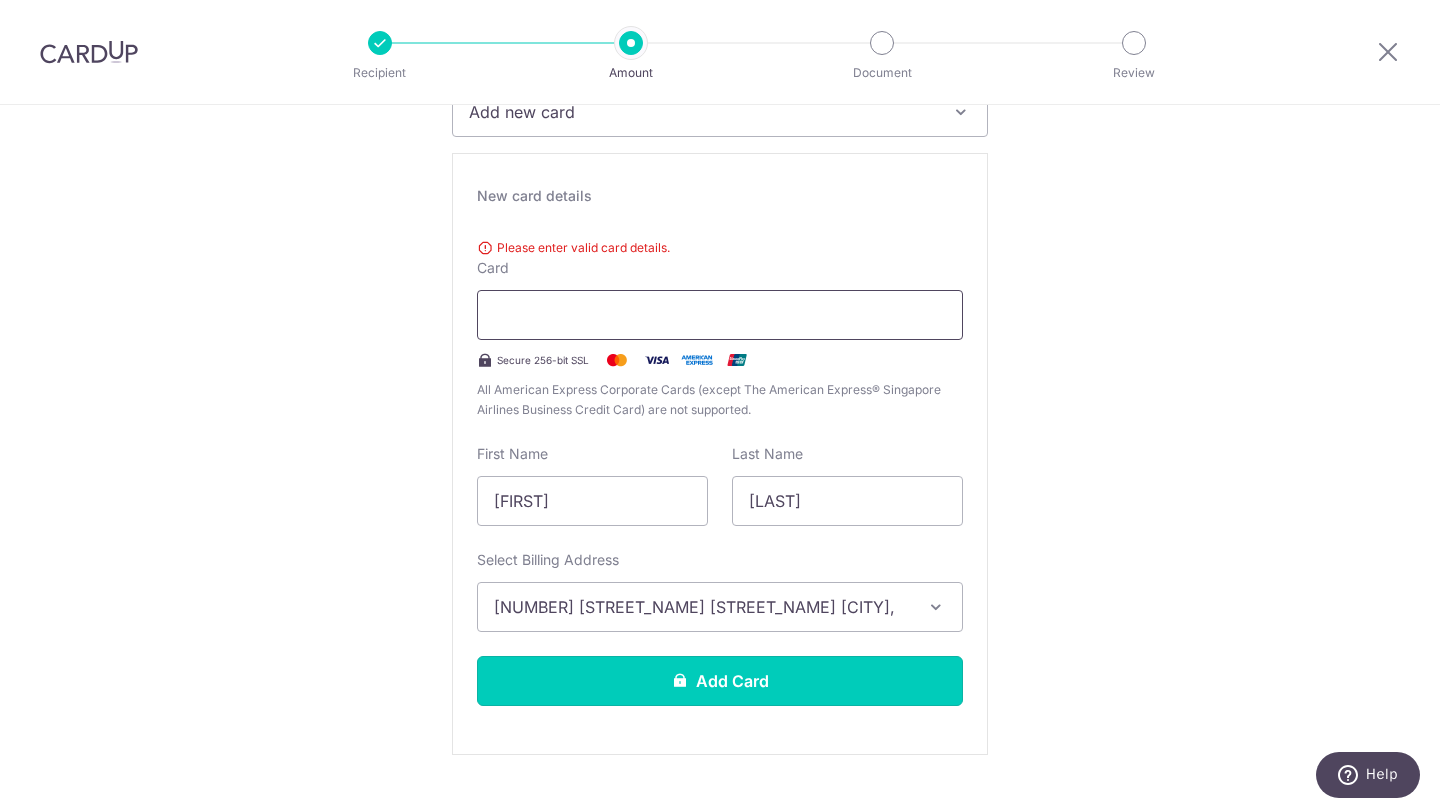 scroll, scrollTop: 366, scrollLeft: 0, axis: vertical 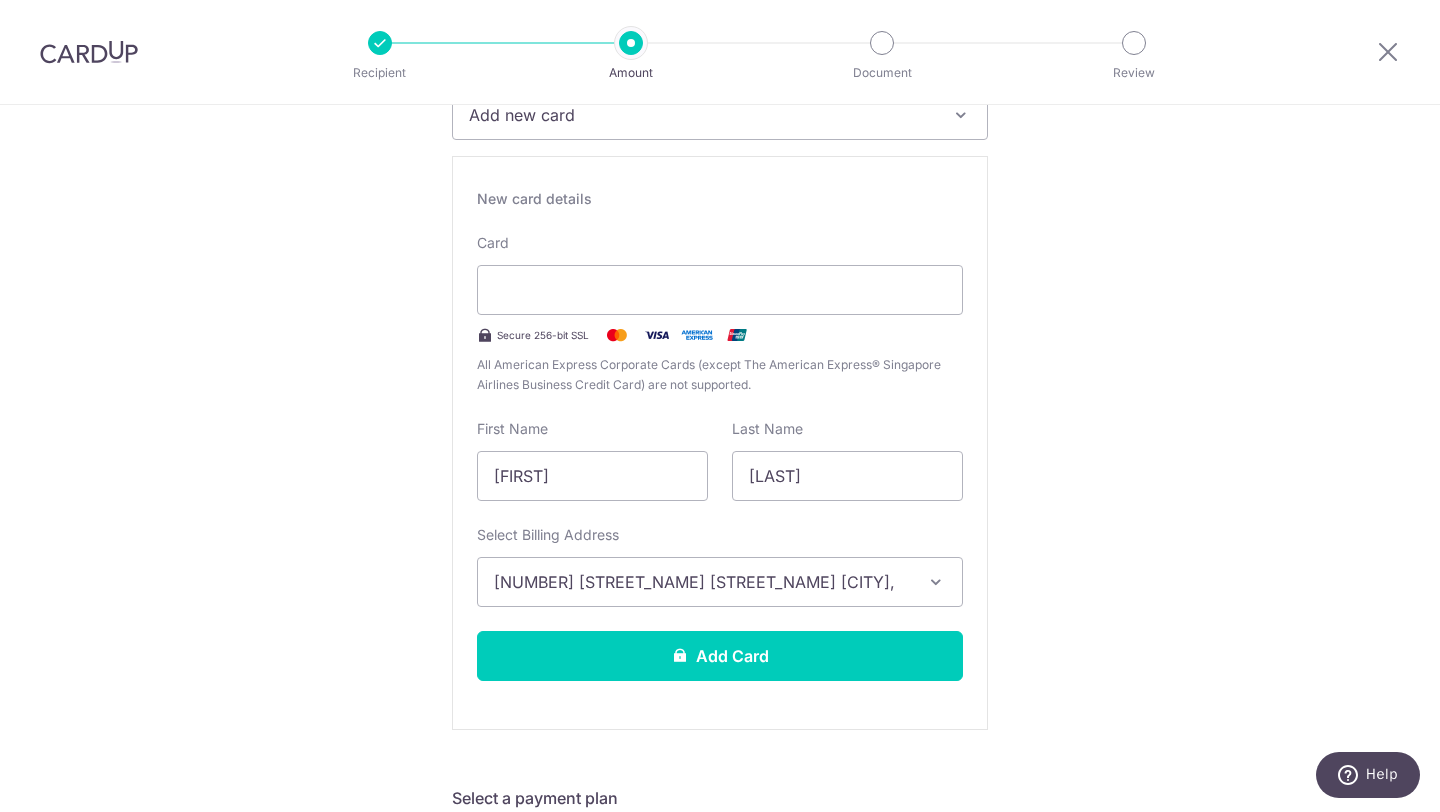 click on "Tell us more about your payment
Enter one-time or monthly payment amount
SGD
2,000.00
2000.00
The  total tax payment amounts scheduled  should not exceed the outstanding balance in your latest Statement of Account.
Select Card
Add new card
Add credit card
Your Cards
**** 9665
Secure 256-bit SSL
Text
New card details" at bounding box center [720, 942] 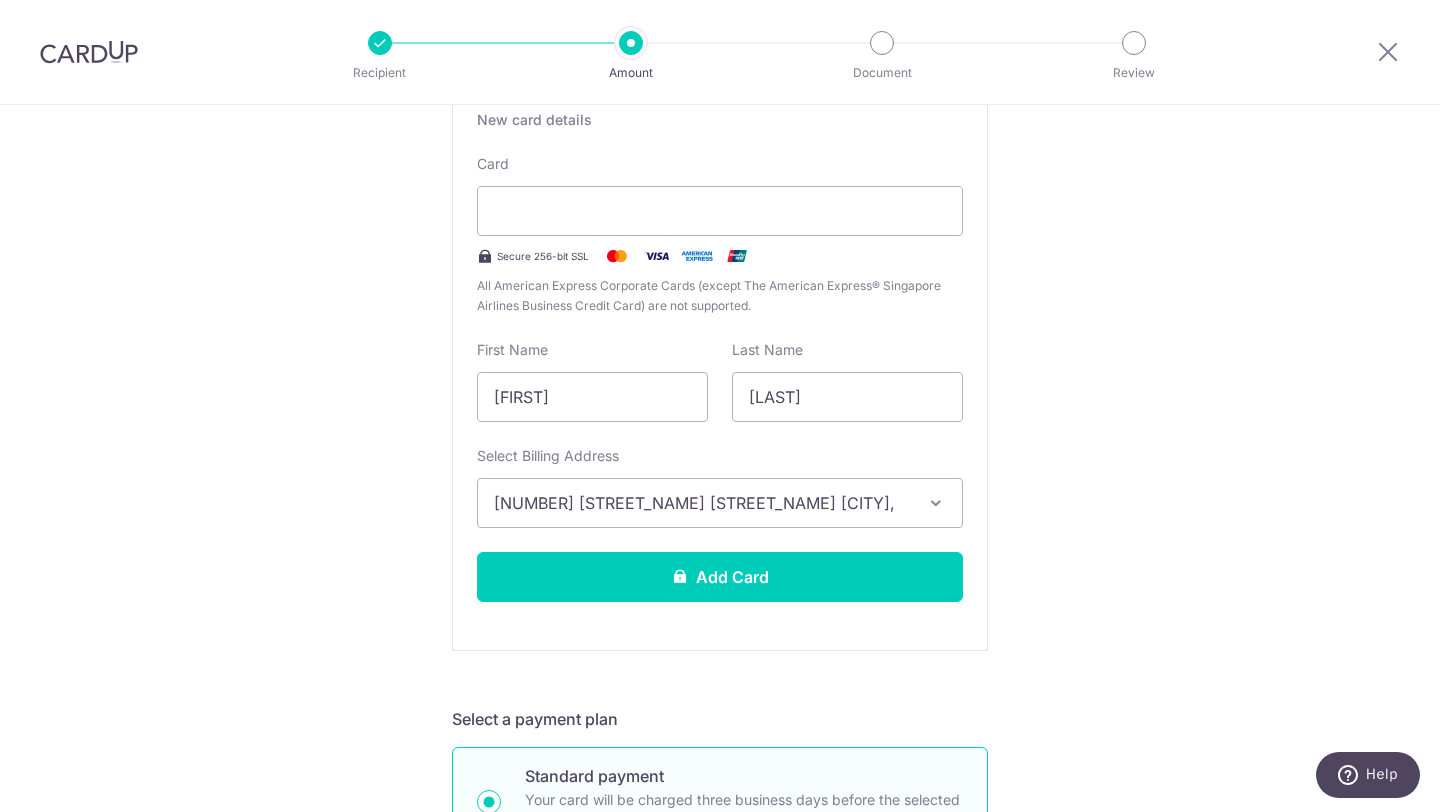 scroll, scrollTop: 463, scrollLeft: 0, axis: vertical 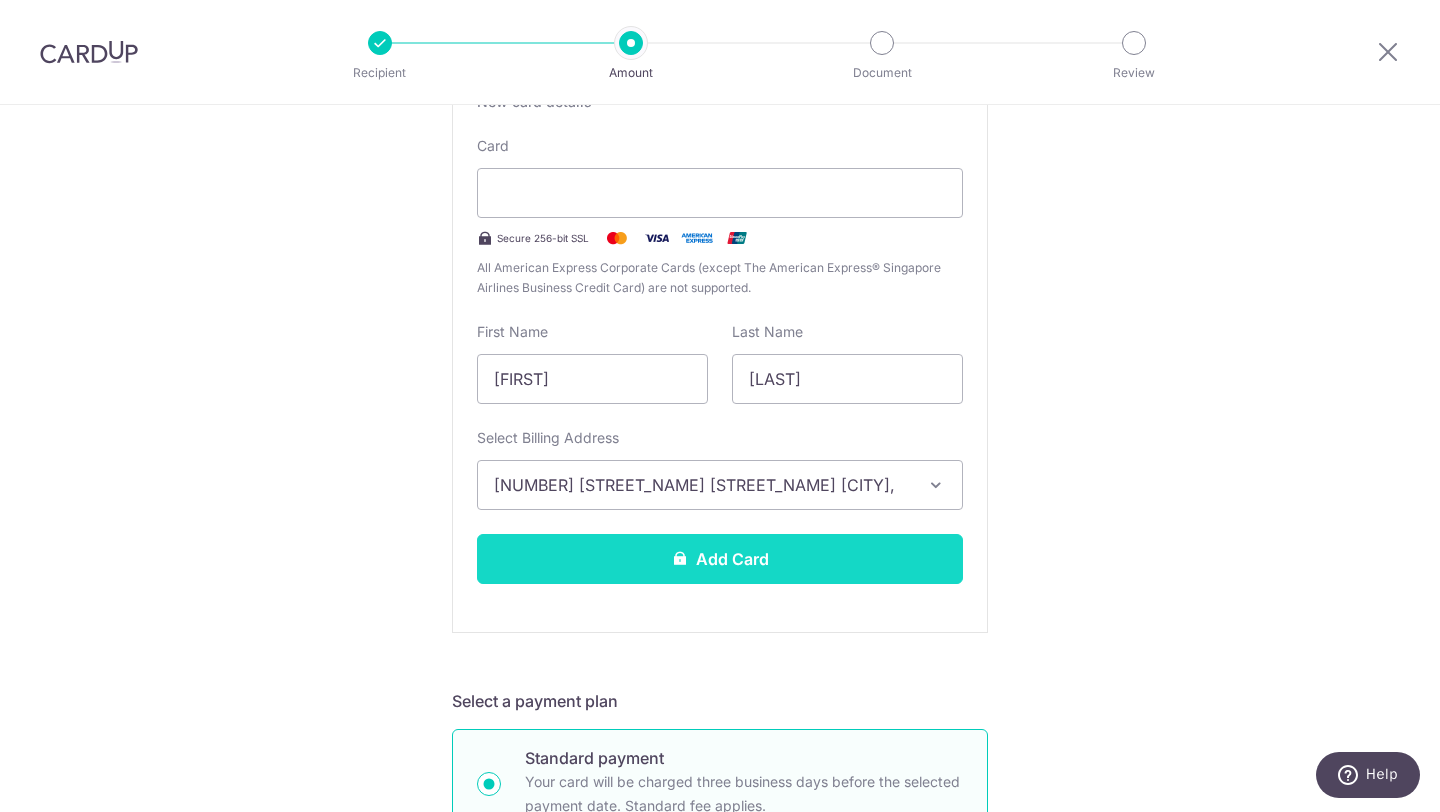 click on "Add Card" at bounding box center [720, 559] 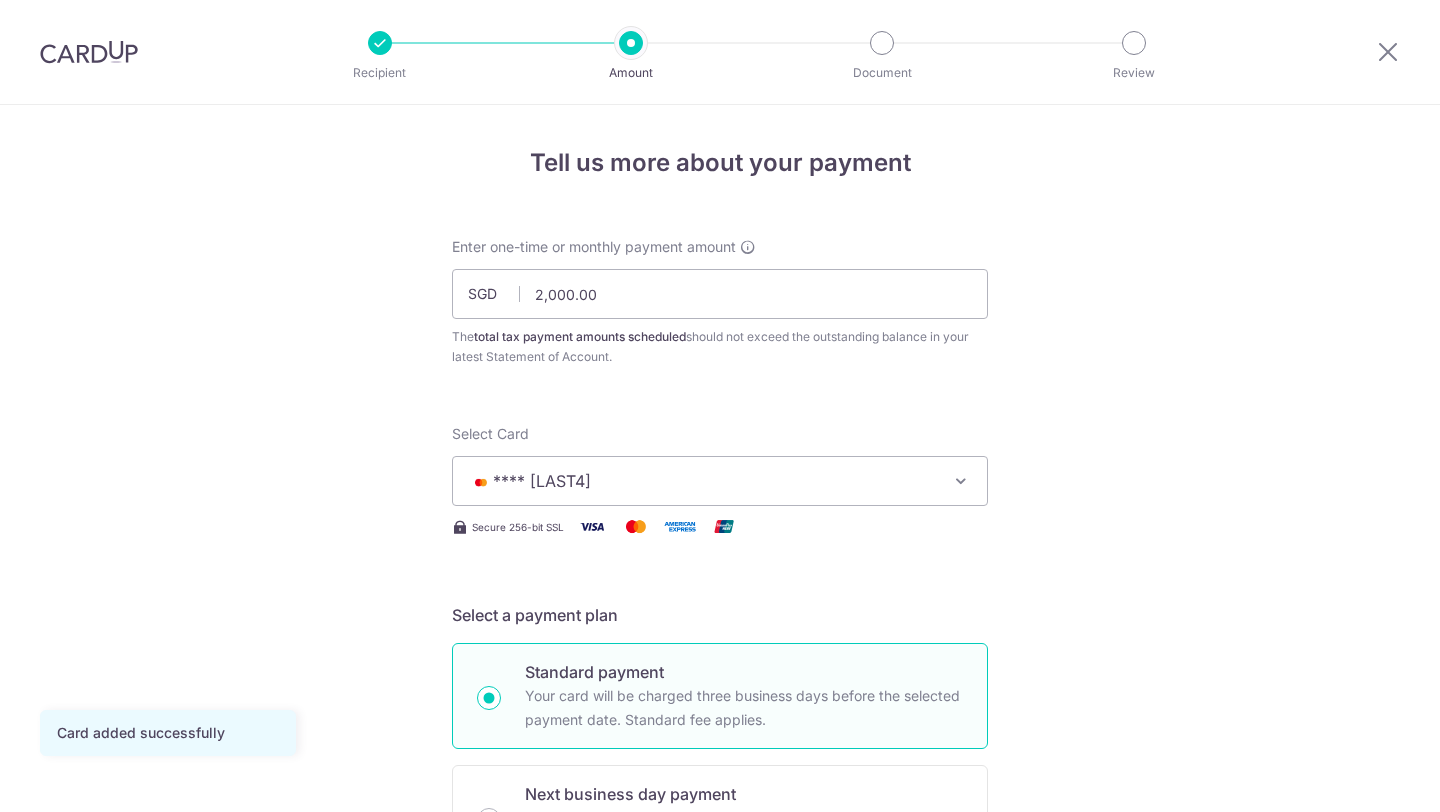 scroll, scrollTop: 0, scrollLeft: 0, axis: both 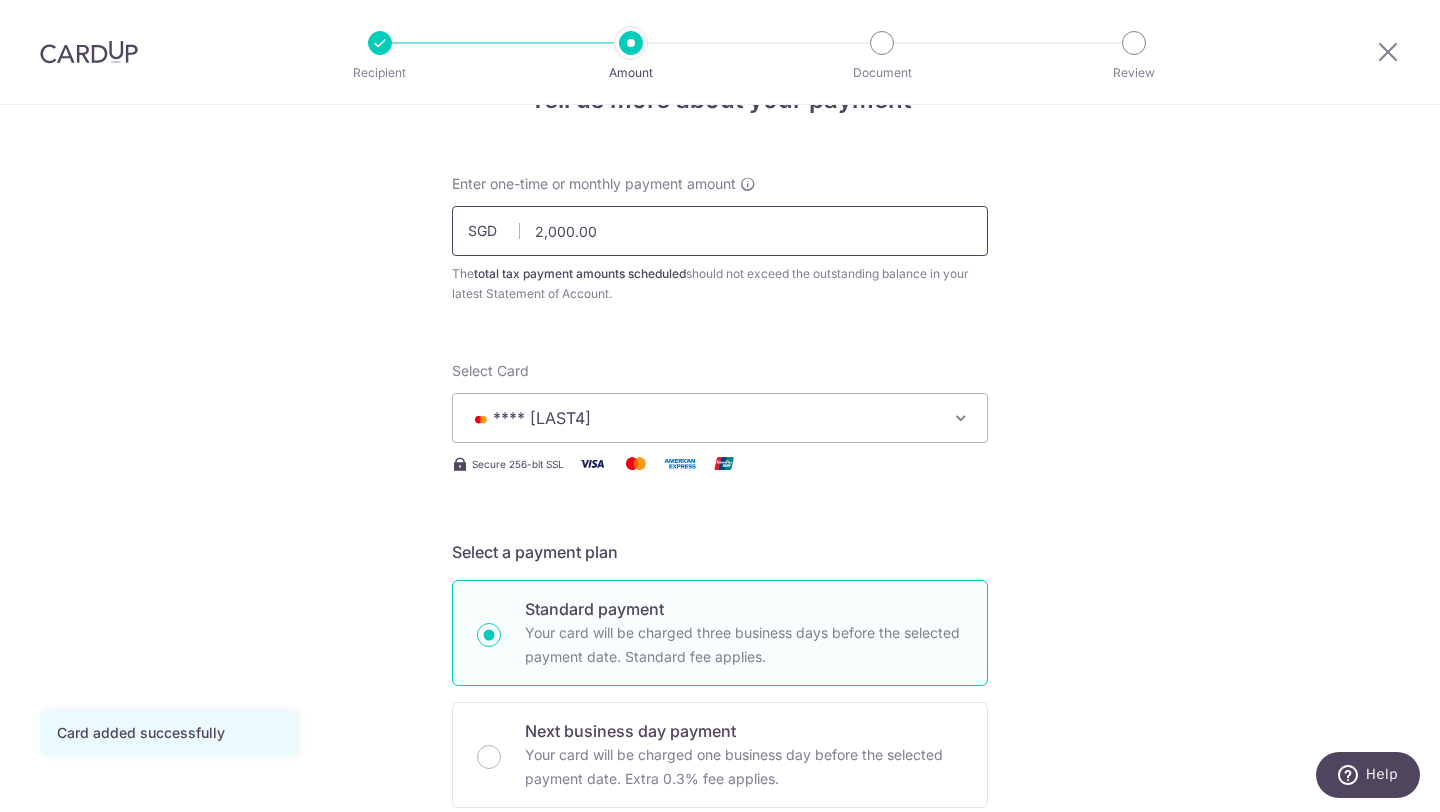 drag, startPoint x: 608, startPoint y: 233, endPoint x: 508, endPoint y: 224, distance: 100.40418 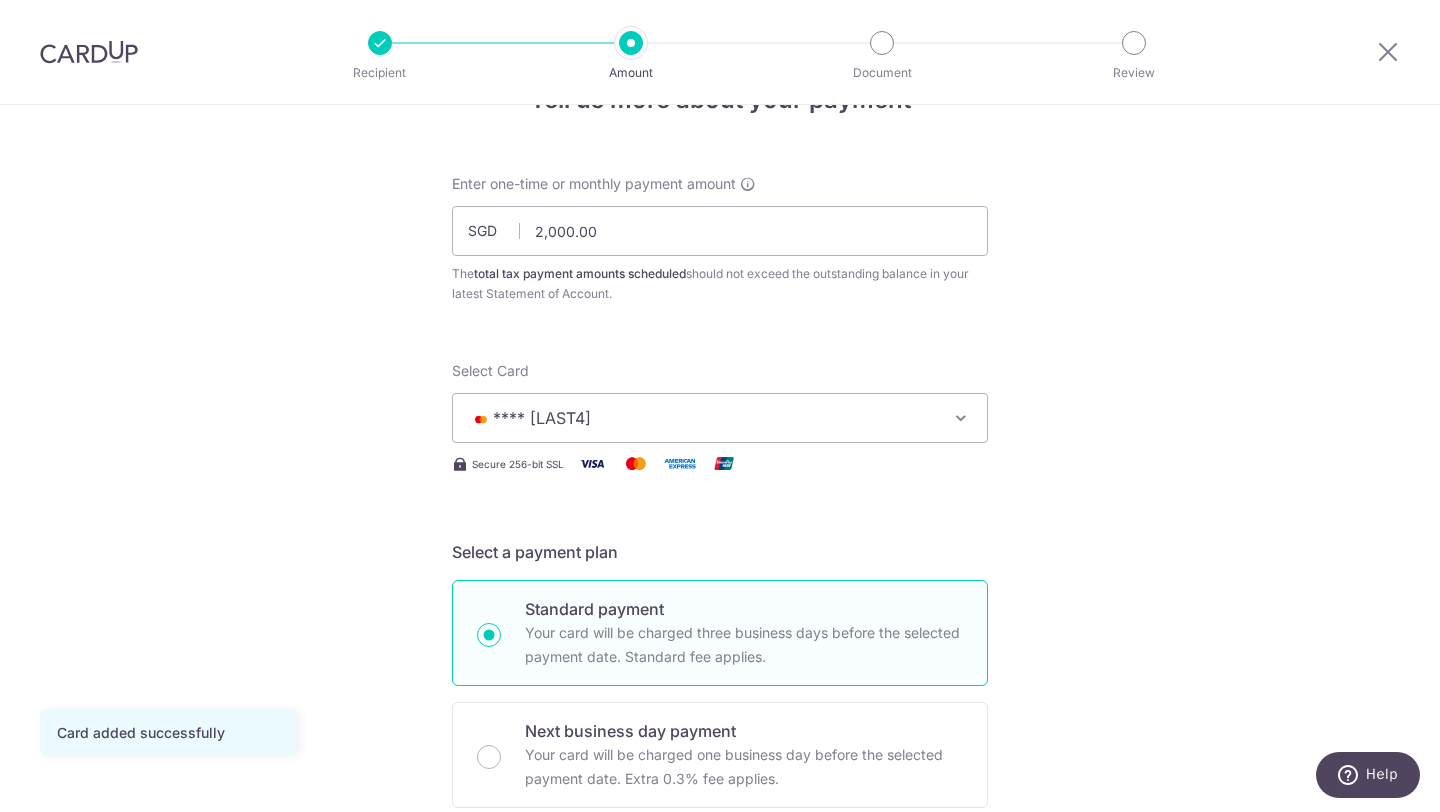 click on "Card added successfully
Select Card
**** [LAST4]
Add credit card
Your Cards
**** [LAST4]
**** [LAST4]
Secure 256-bit SSL" at bounding box center [720, 970] 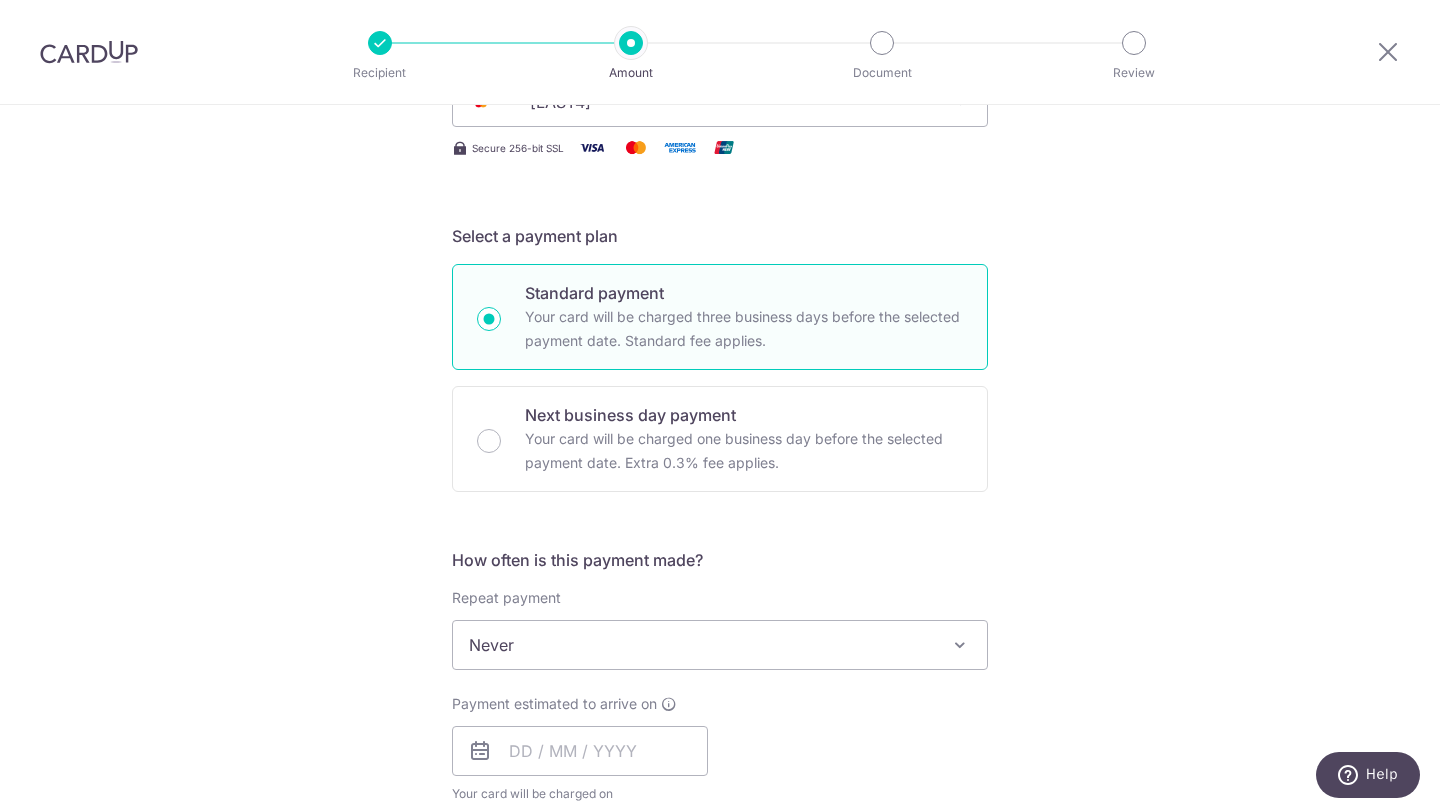 scroll, scrollTop: 454, scrollLeft: 0, axis: vertical 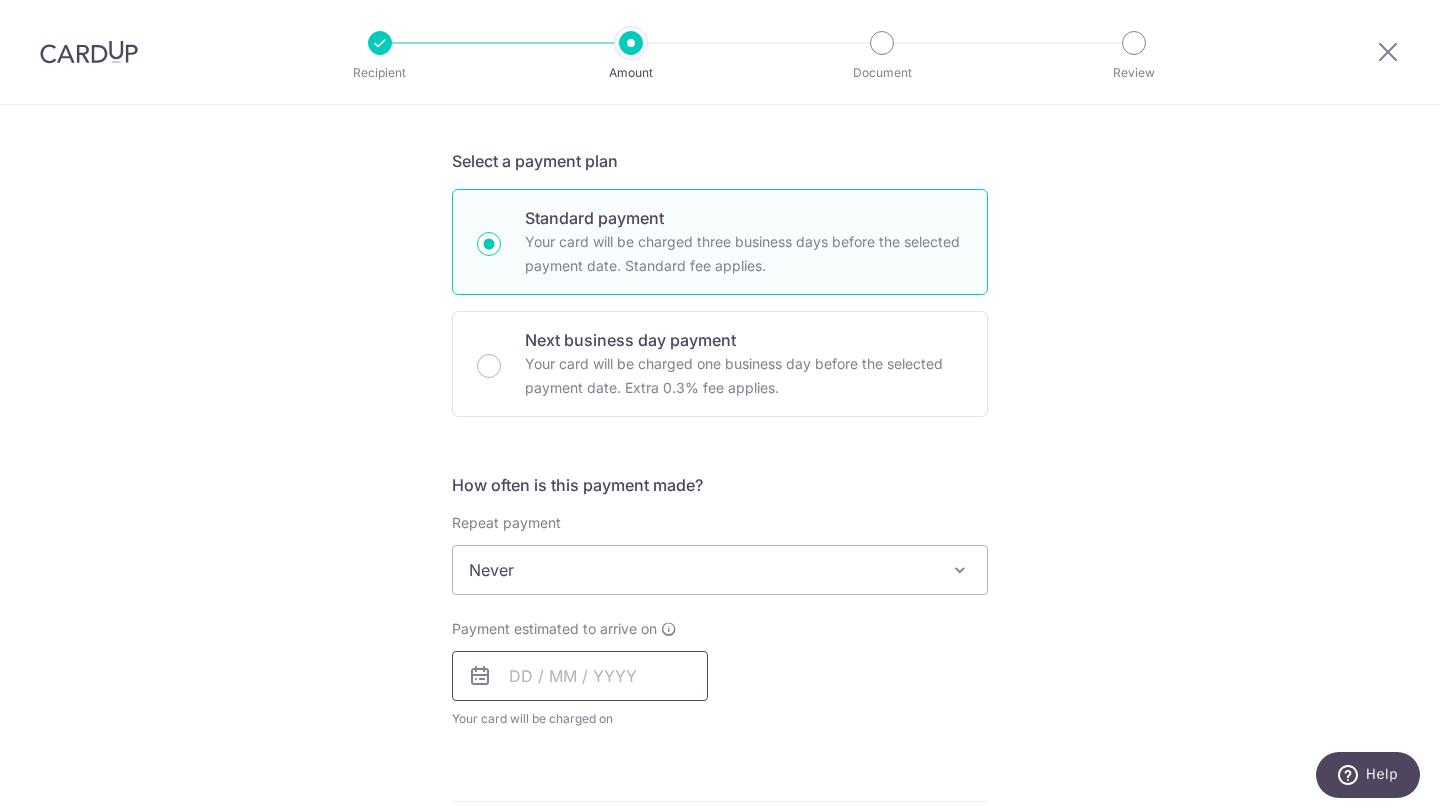 click at bounding box center (580, 676) 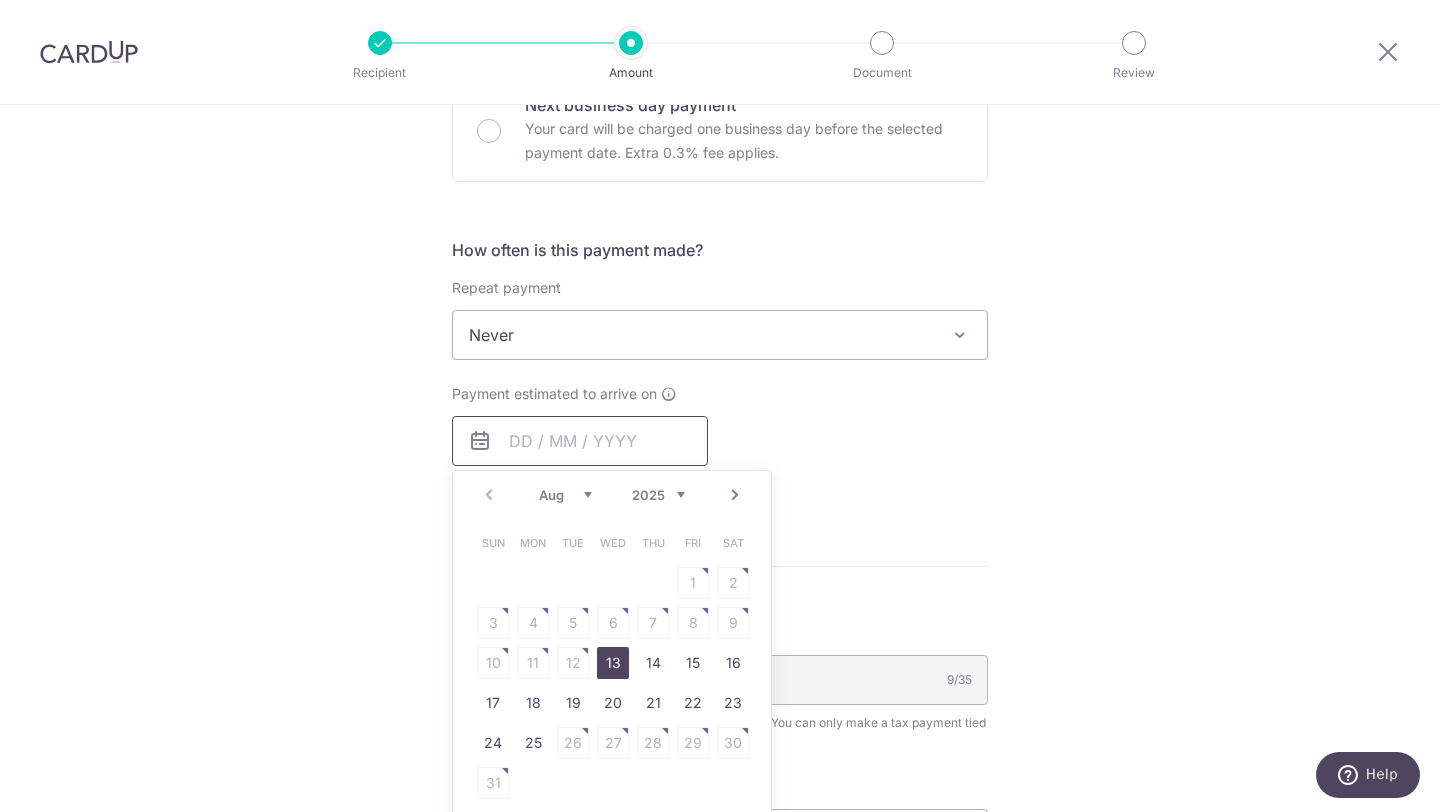 scroll, scrollTop: 701, scrollLeft: 0, axis: vertical 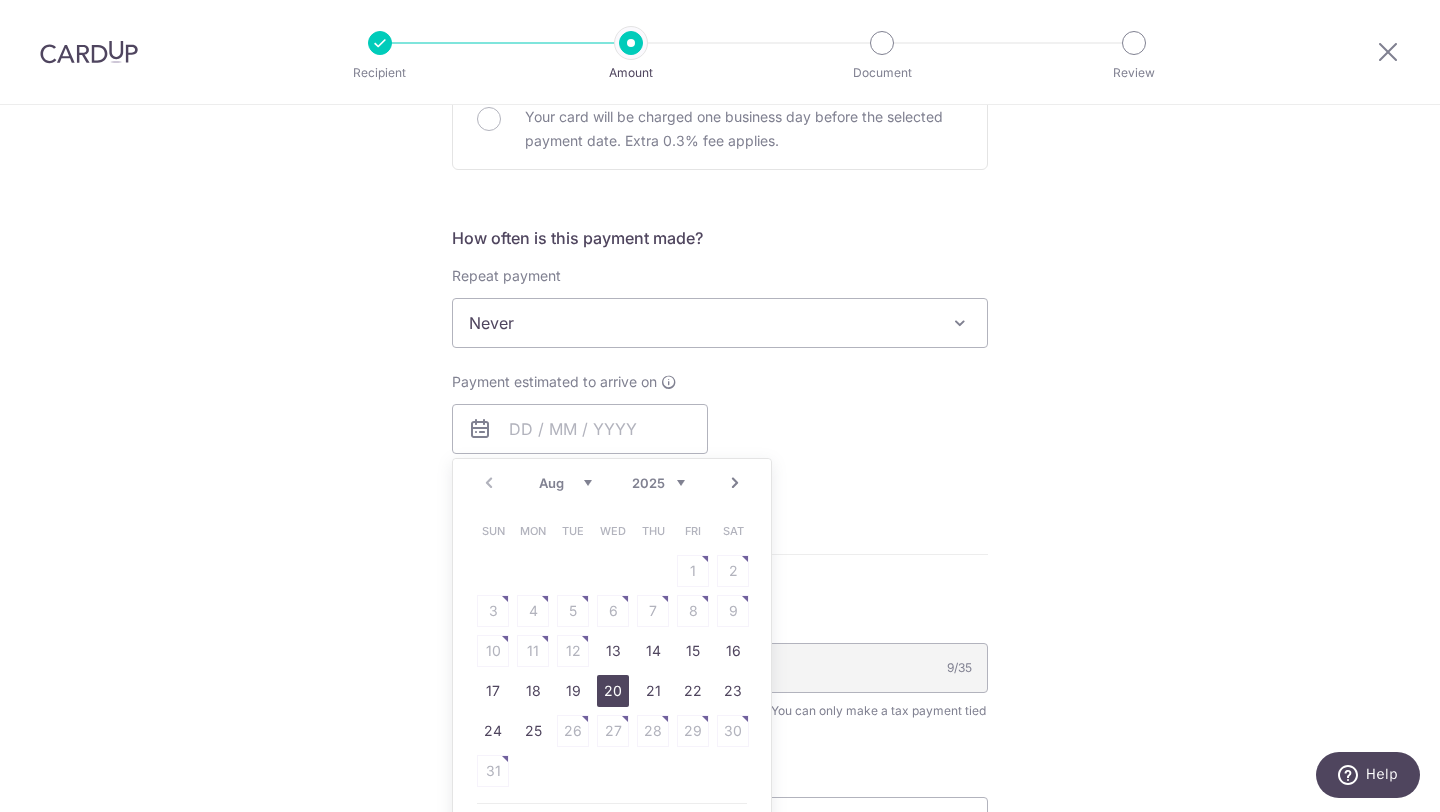 click on "20" at bounding box center [613, 691] 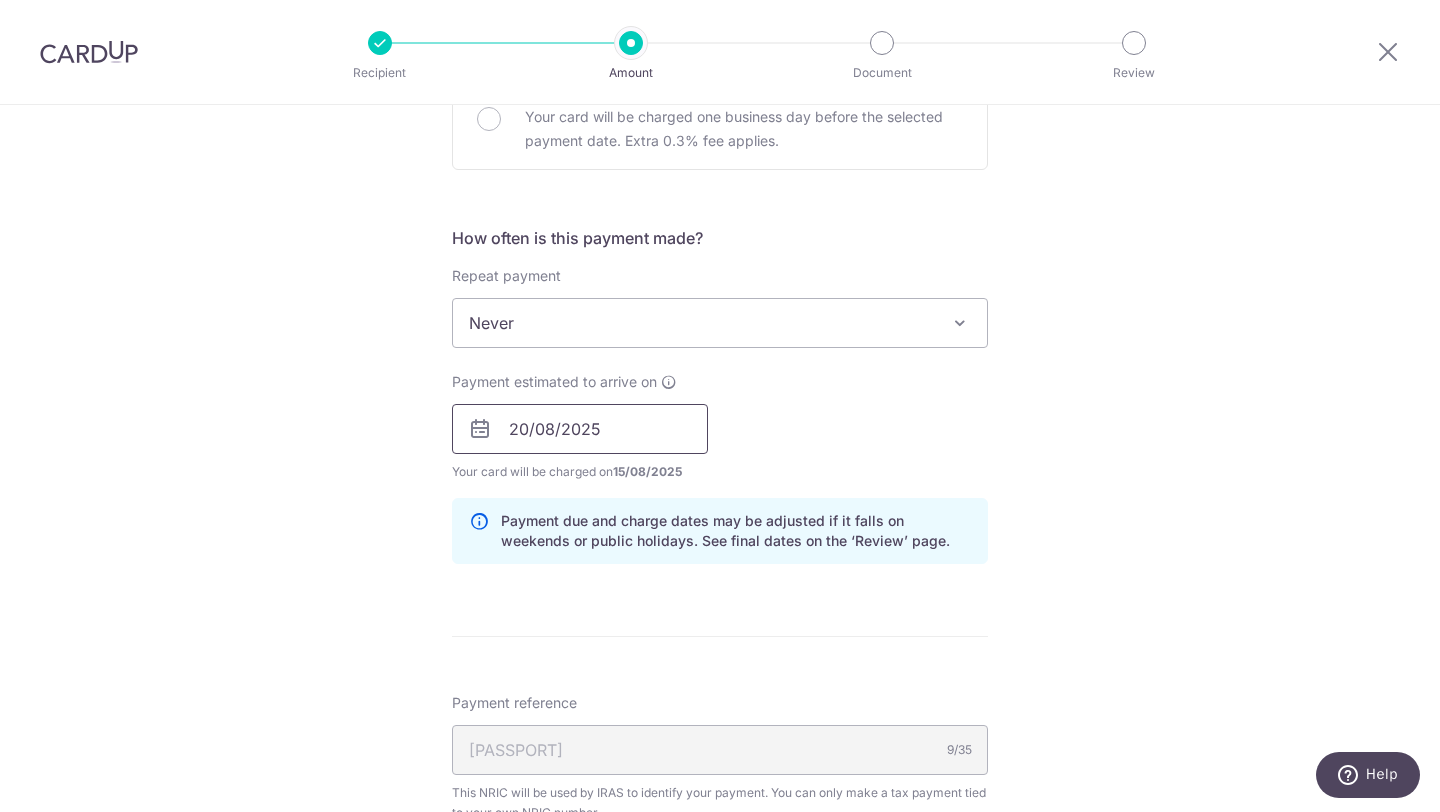 click on "20/08/2025" at bounding box center [580, 429] 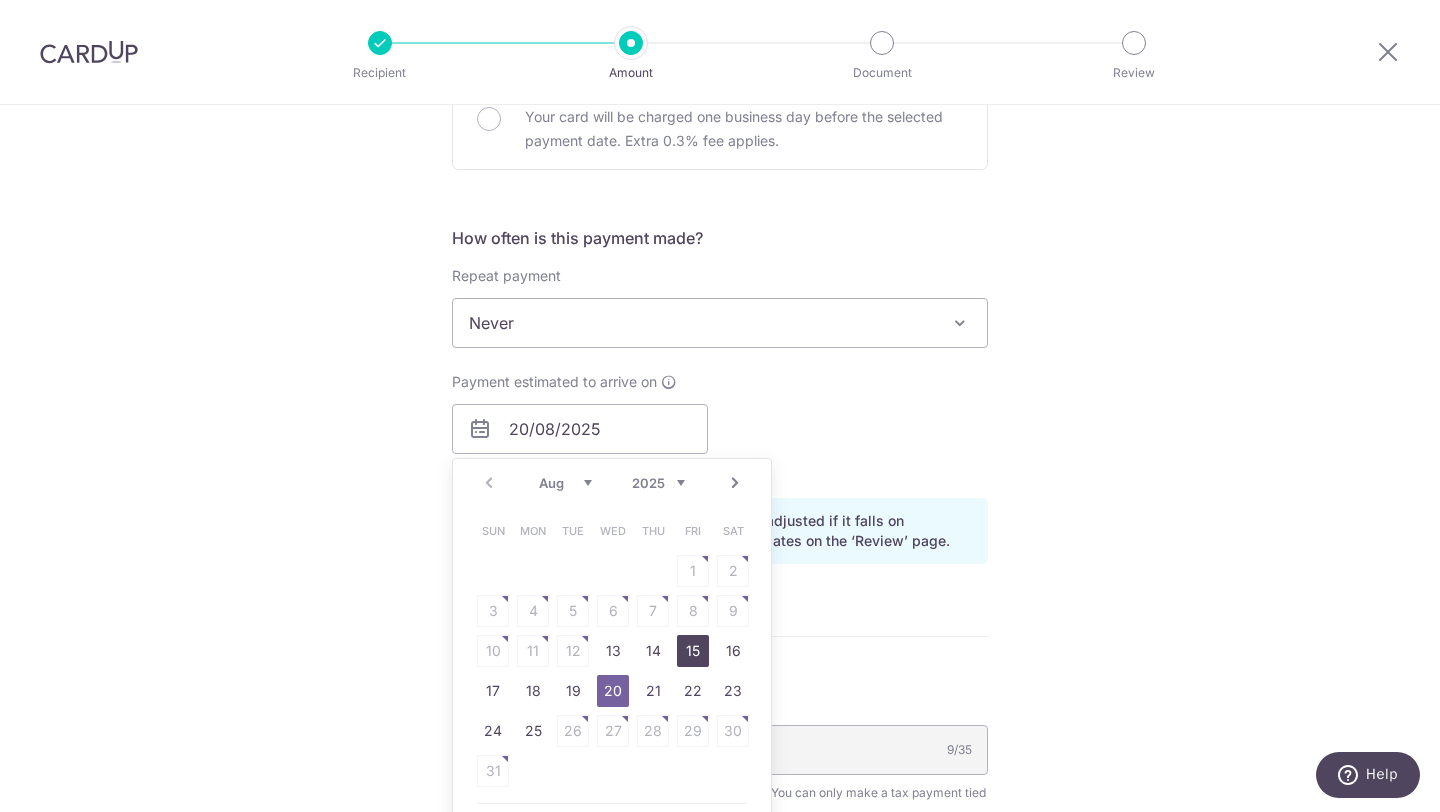 click on "15" at bounding box center (693, 651) 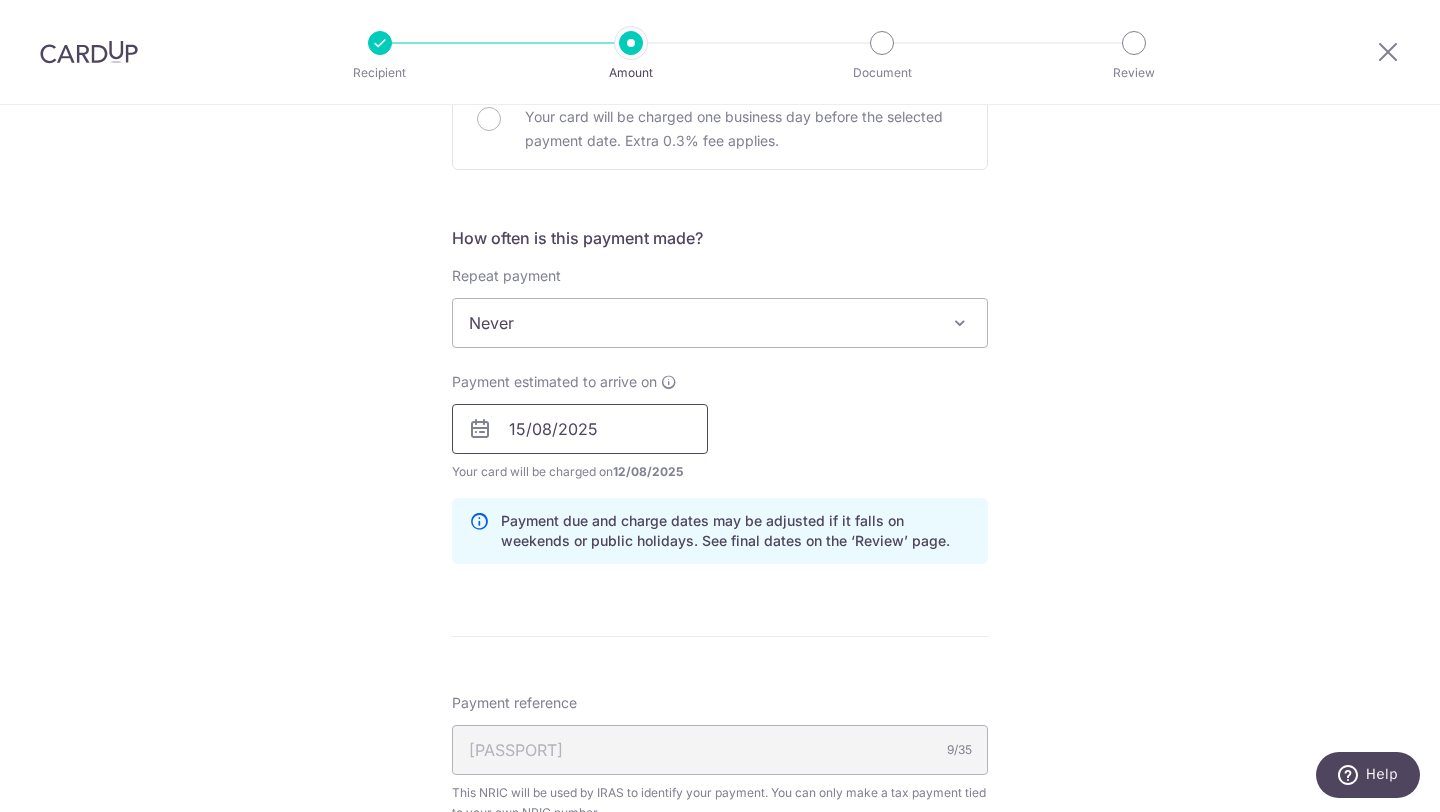 click on "15/08/2025" at bounding box center (580, 429) 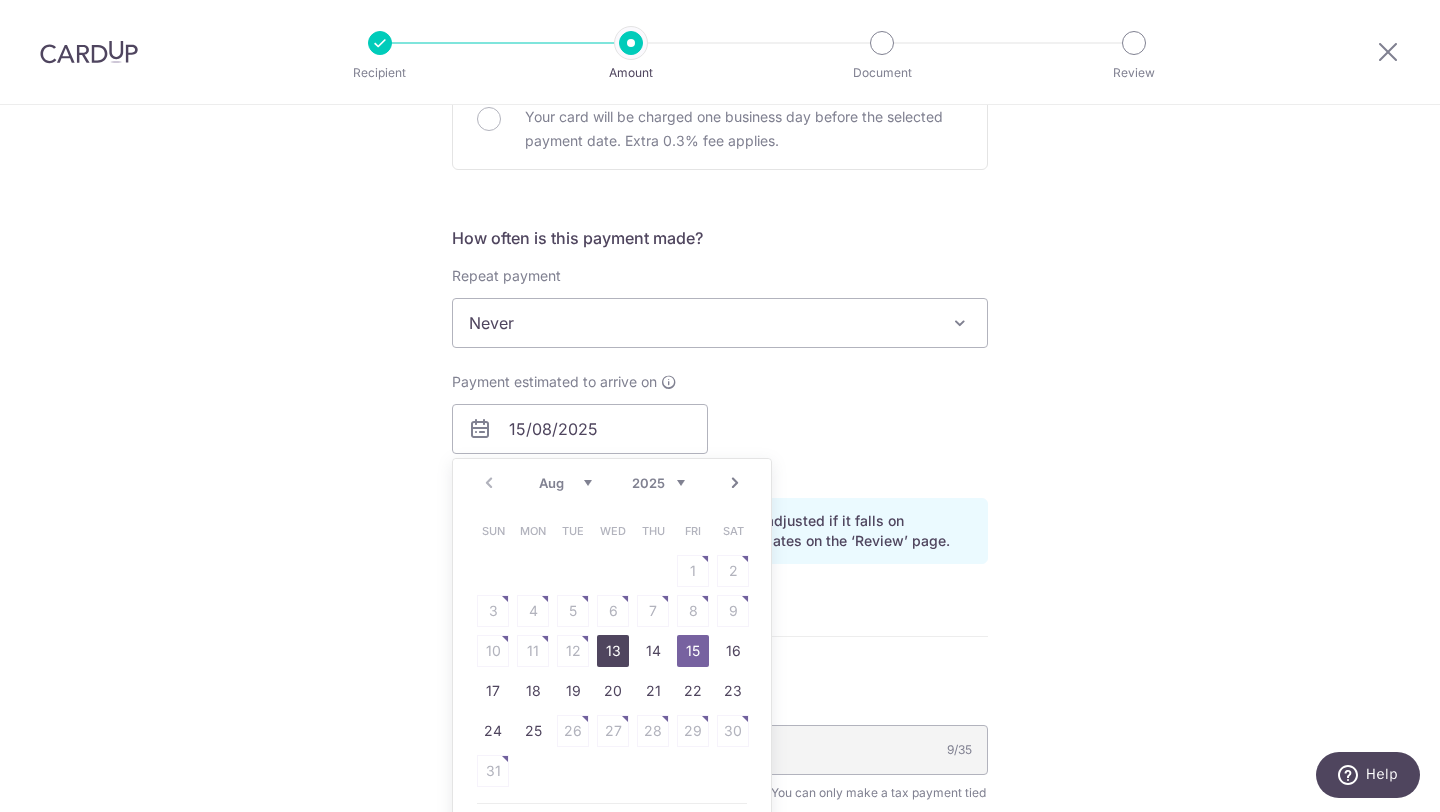 click on "13" at bounding box center [613, 651] 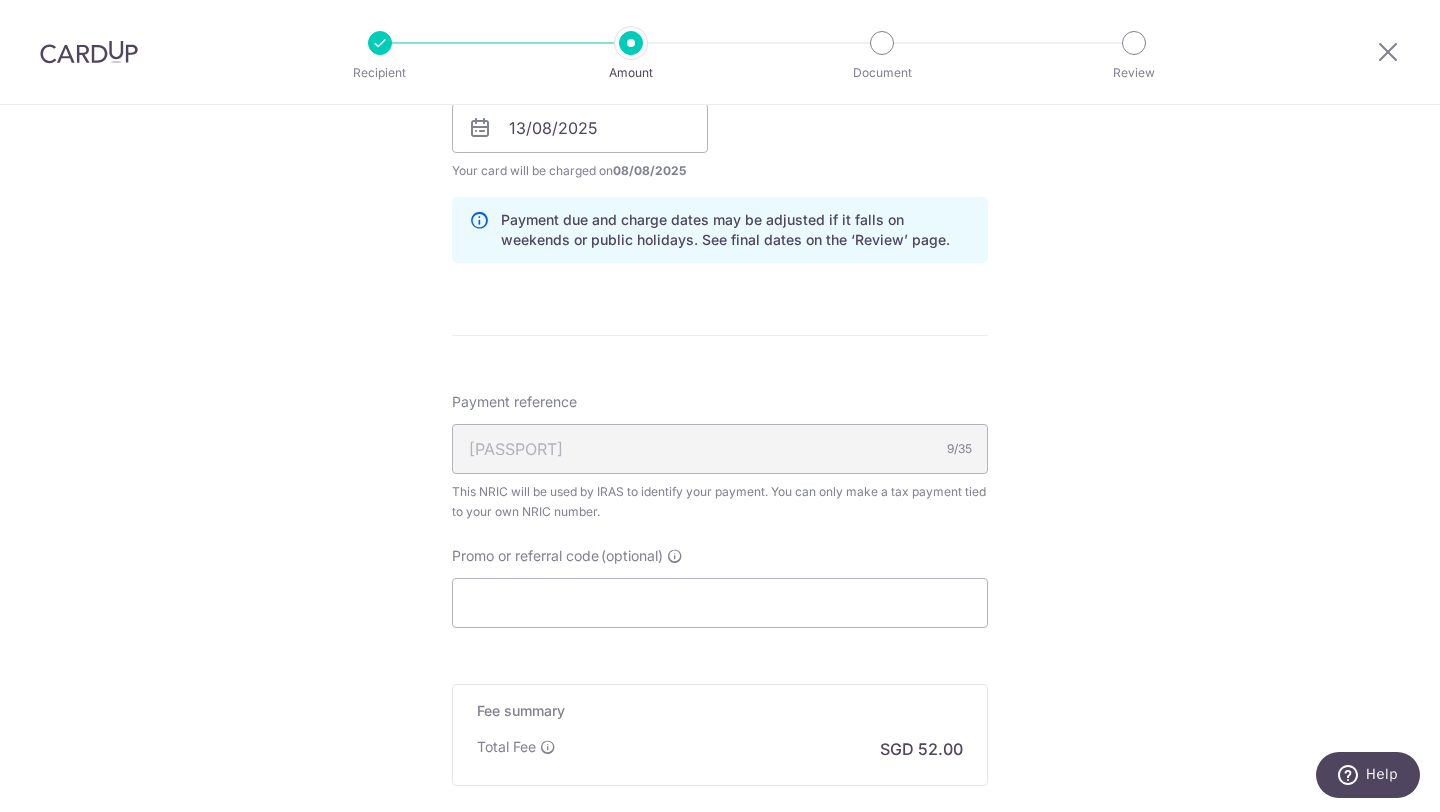 scroll, scrollTop: 1019, scrollLeft: 0, axis: vertical 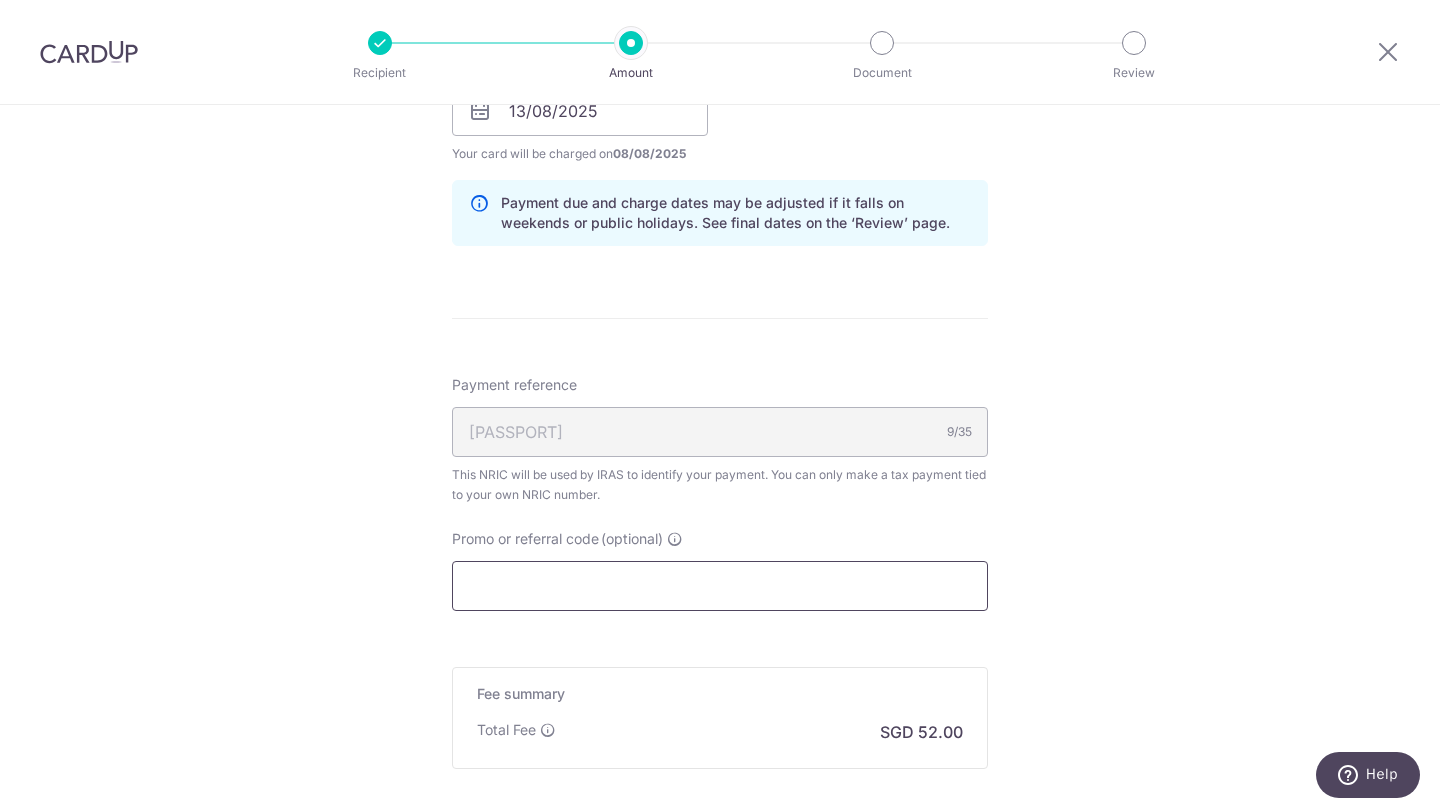 click on "Promo or referral code
(optional)" at bounding box center (720, 586) 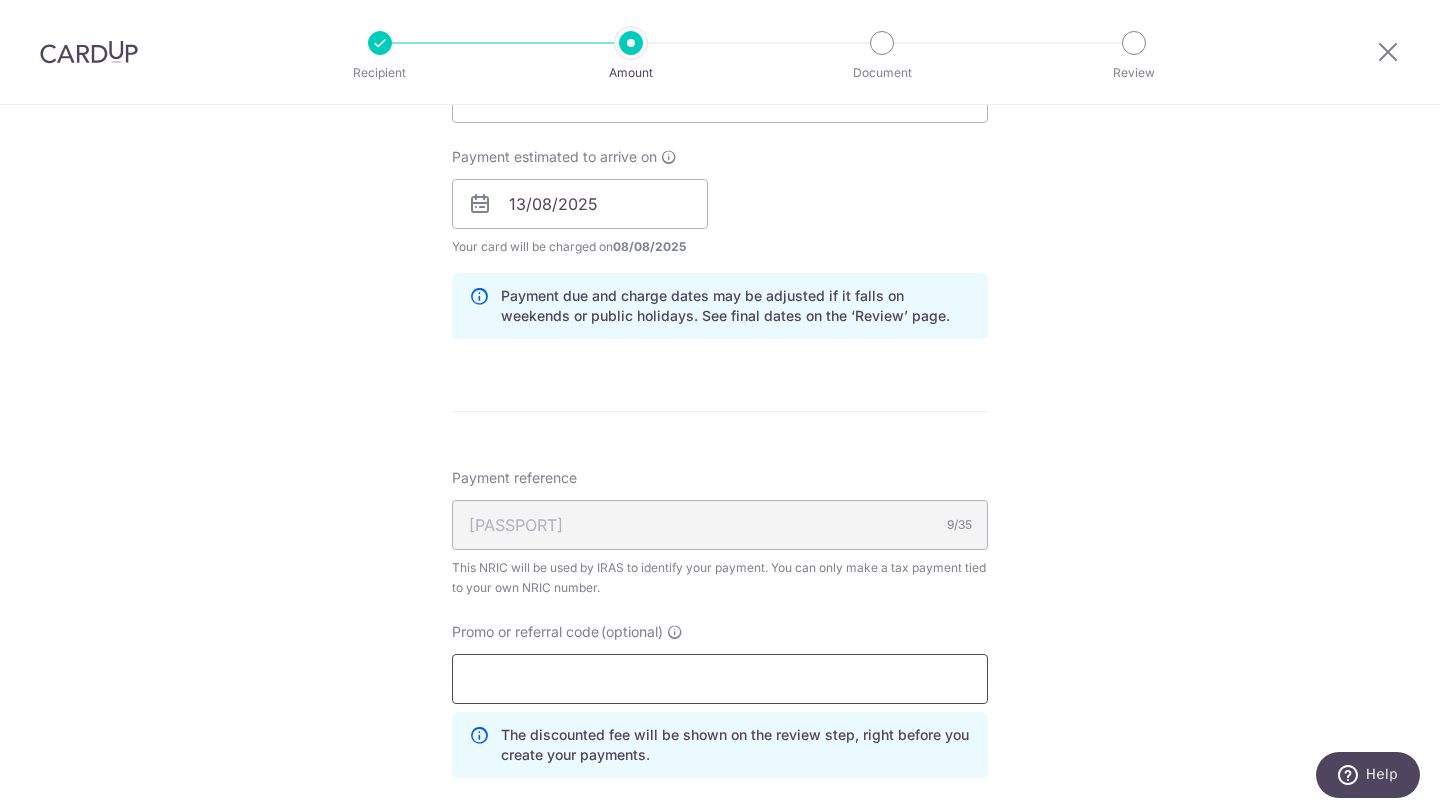 scroll, scrollTop: 896, scrollLeft: 0, axis: vertical 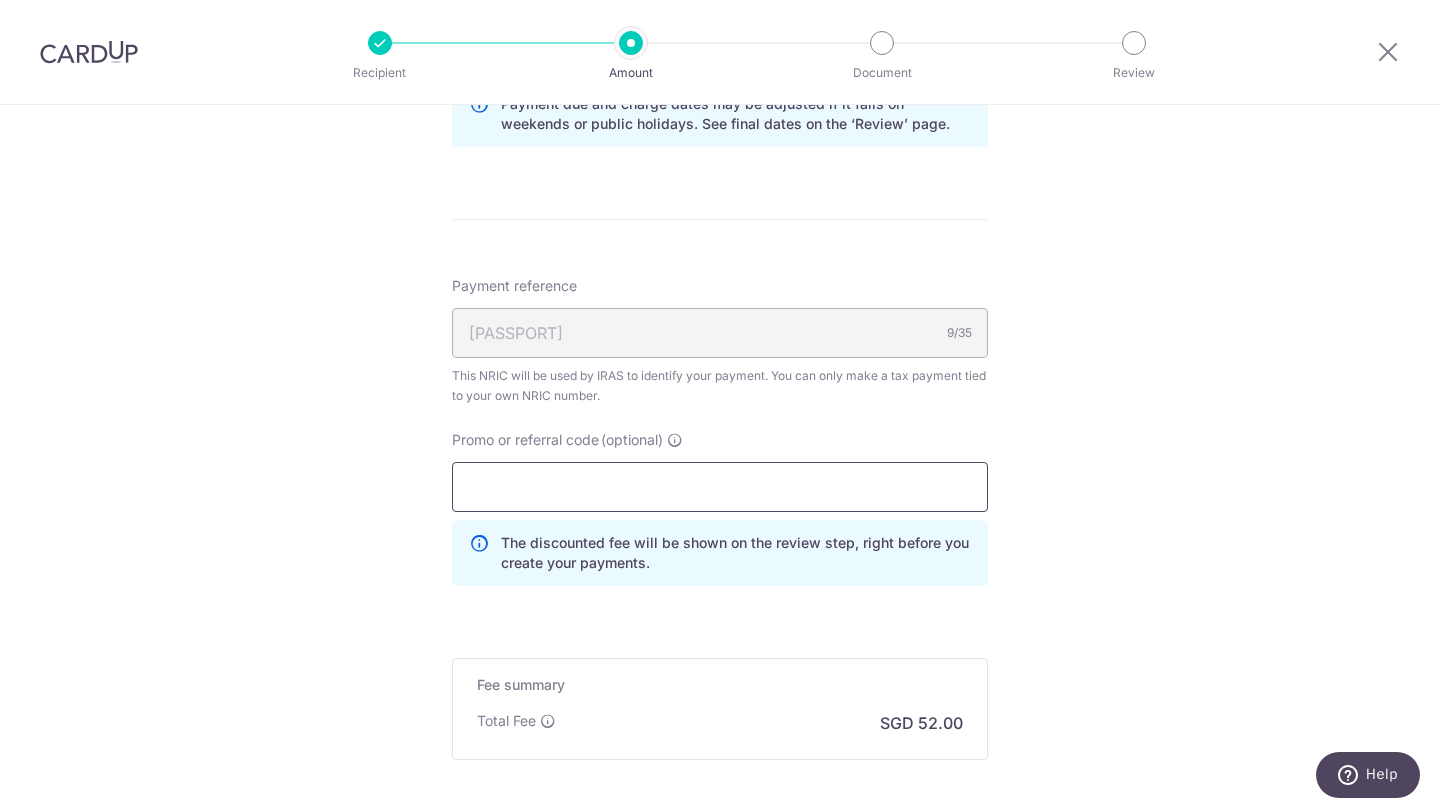 click on "Promo or referral code
(optional)" at bounding box center [720, 487] 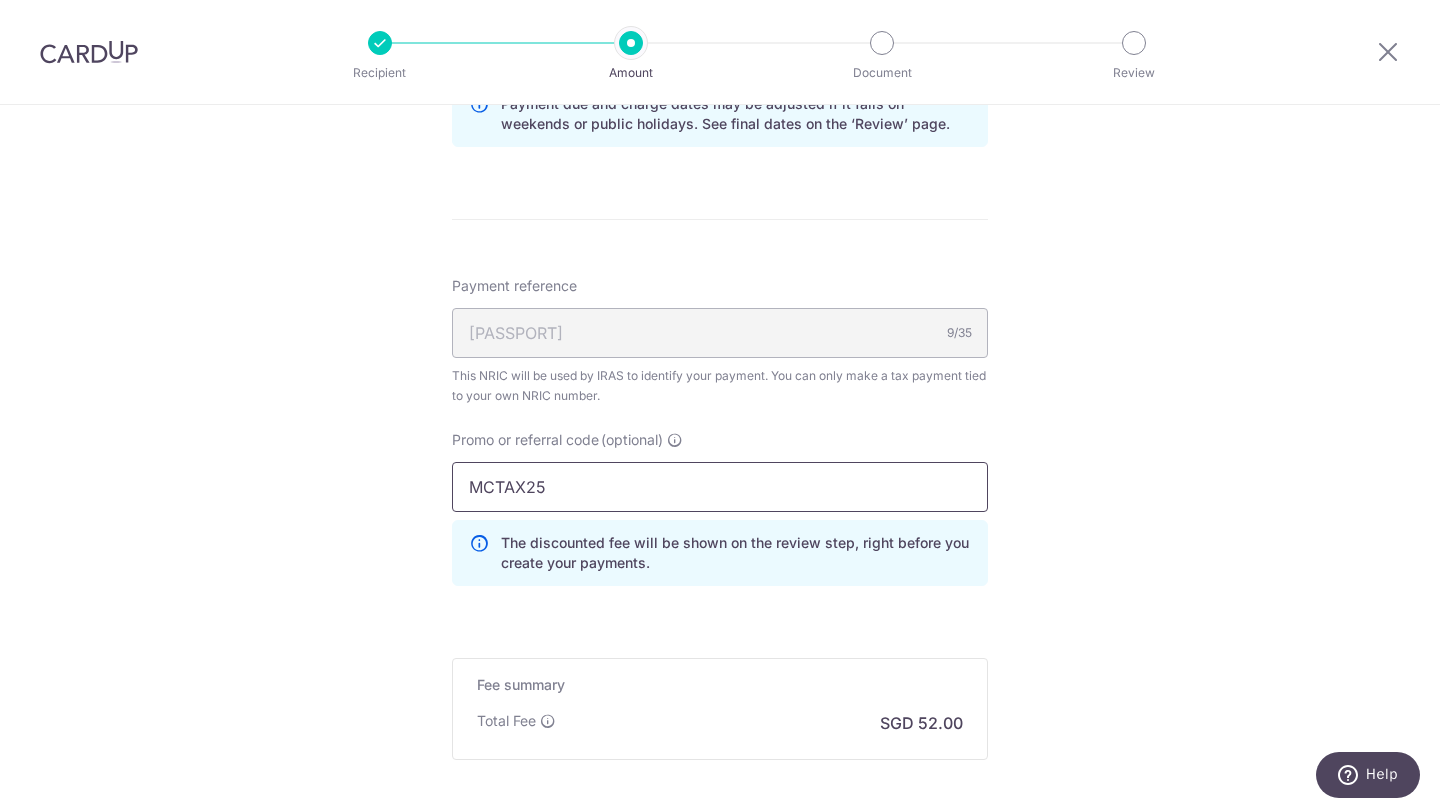 type on "MCTAX25" 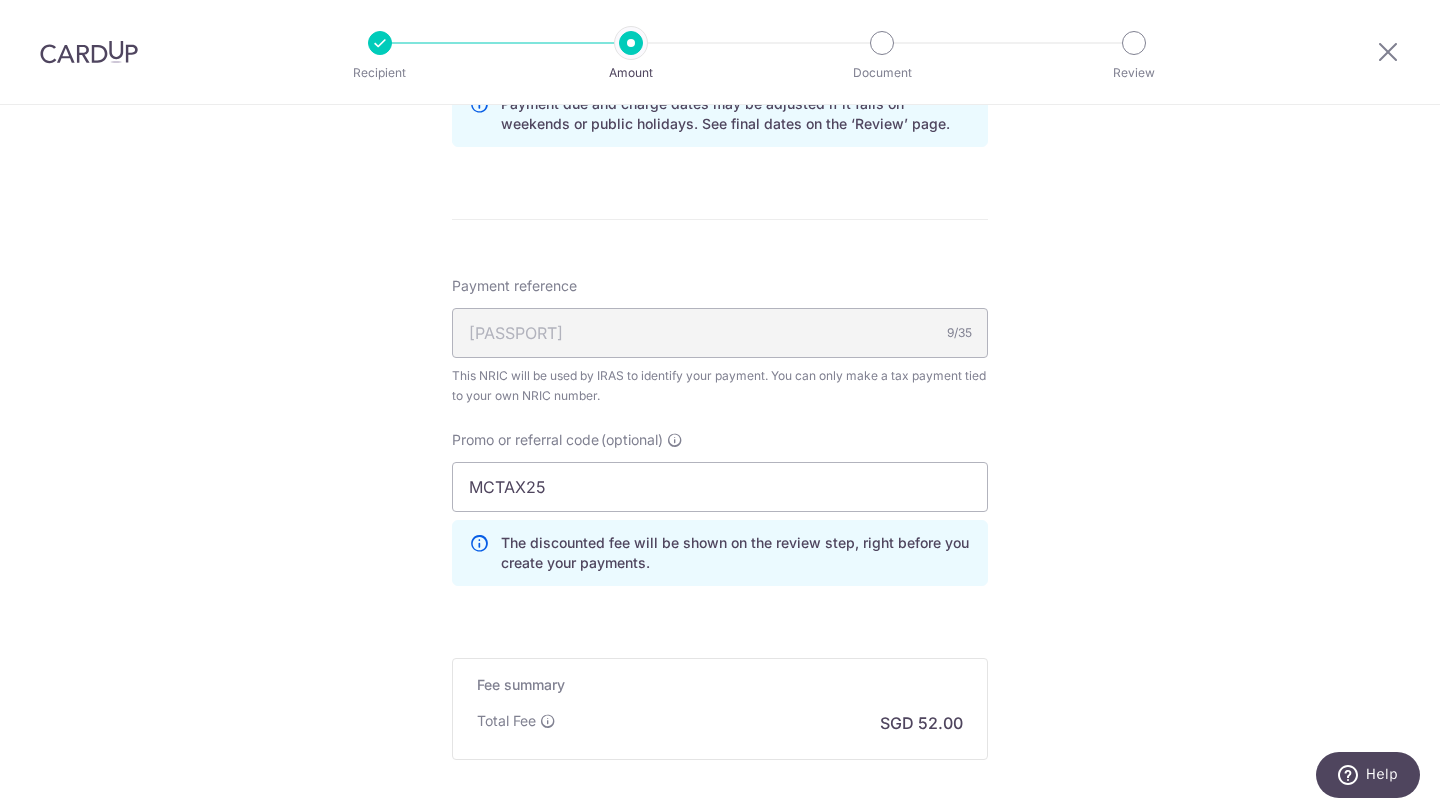 click on "Tell us more about your payment
Enter one-time or monthly payment amount
SGD
2,000.00
2000.00
The  total tax payment amounts scheduled  should not exceed the outstanding balance in your latest Statement of Account.
Card added successfully
Select Card
**** 3281
Add credit card
Your Cards
**** 9665
**** 3281
Secure 256-bit SSL" at bounding box center (720, 1) 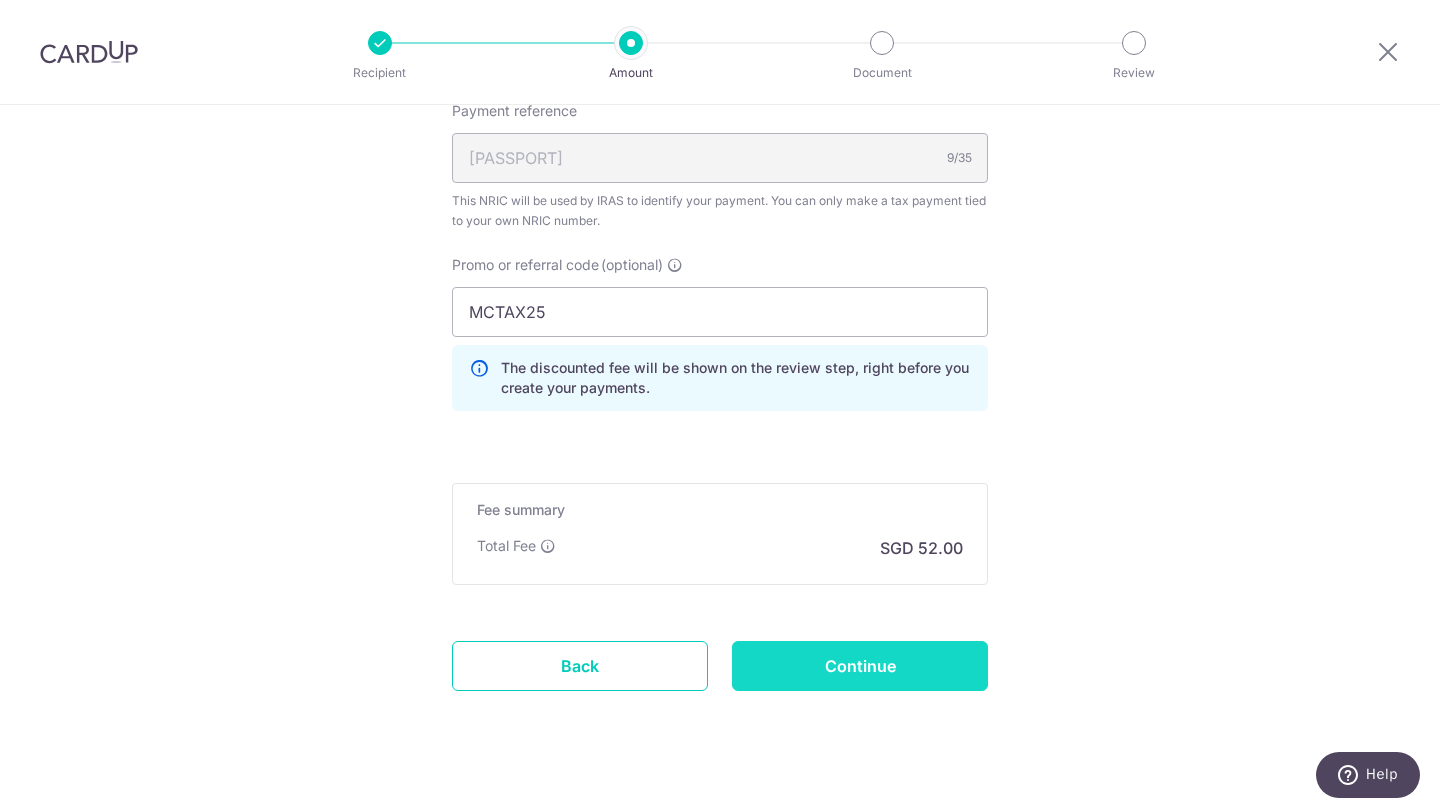 scroll, scrollTop: 1322, scrollLeft: 0, axis: vertical 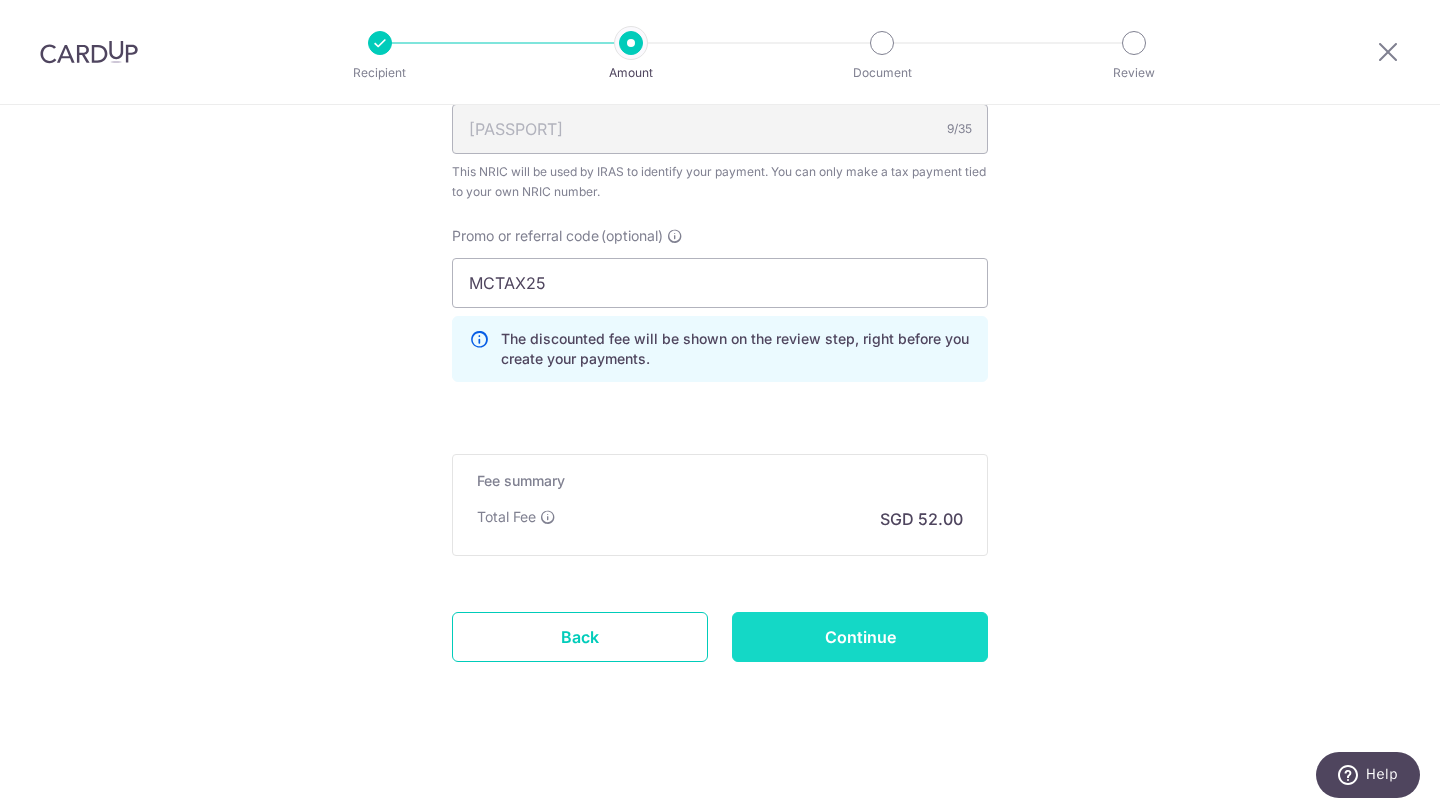 click on "Continue" at bounding box center (860, 637) 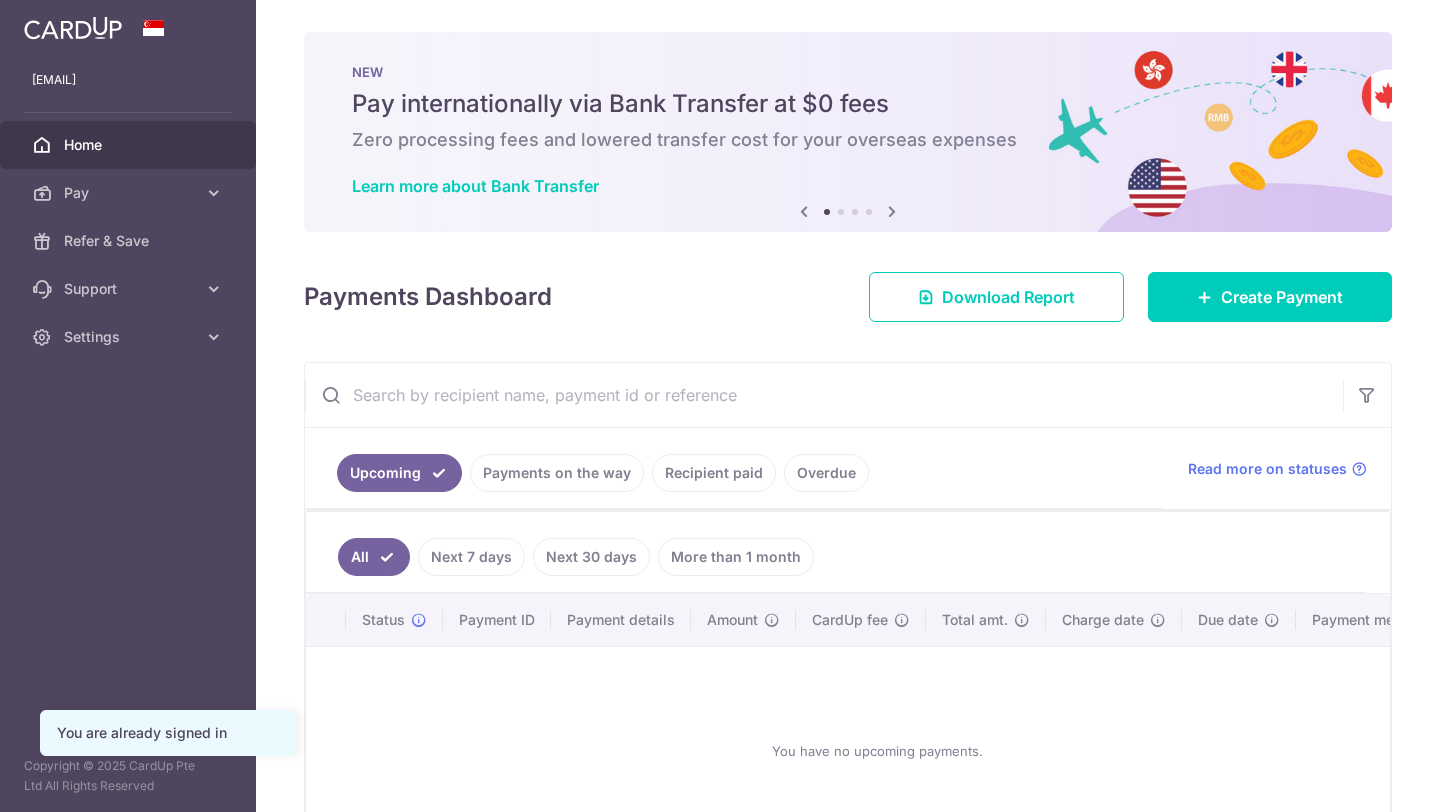 scroll, scrollTop: 0, scrollLeft: 0, axis: both 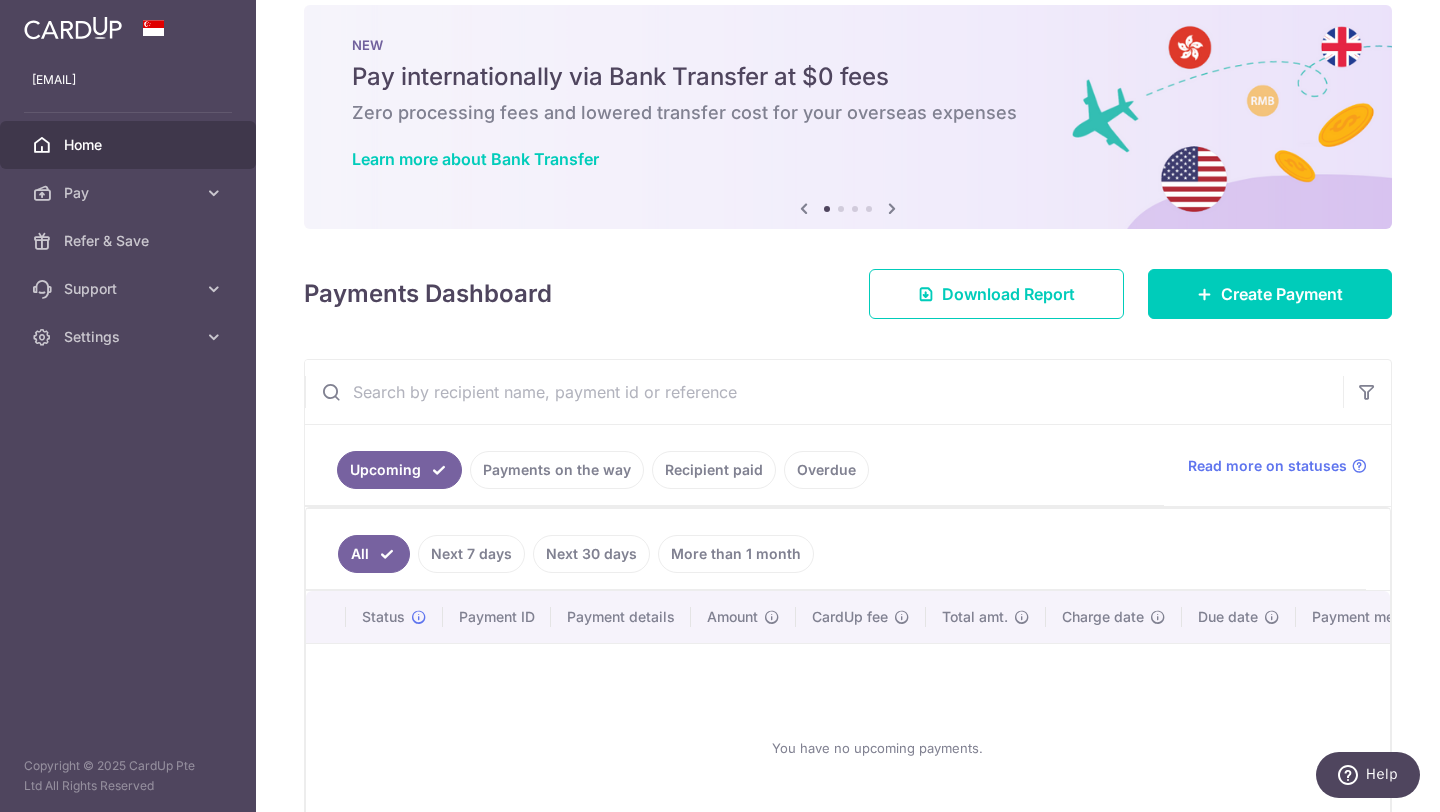 click at bounding box center [892, 208] 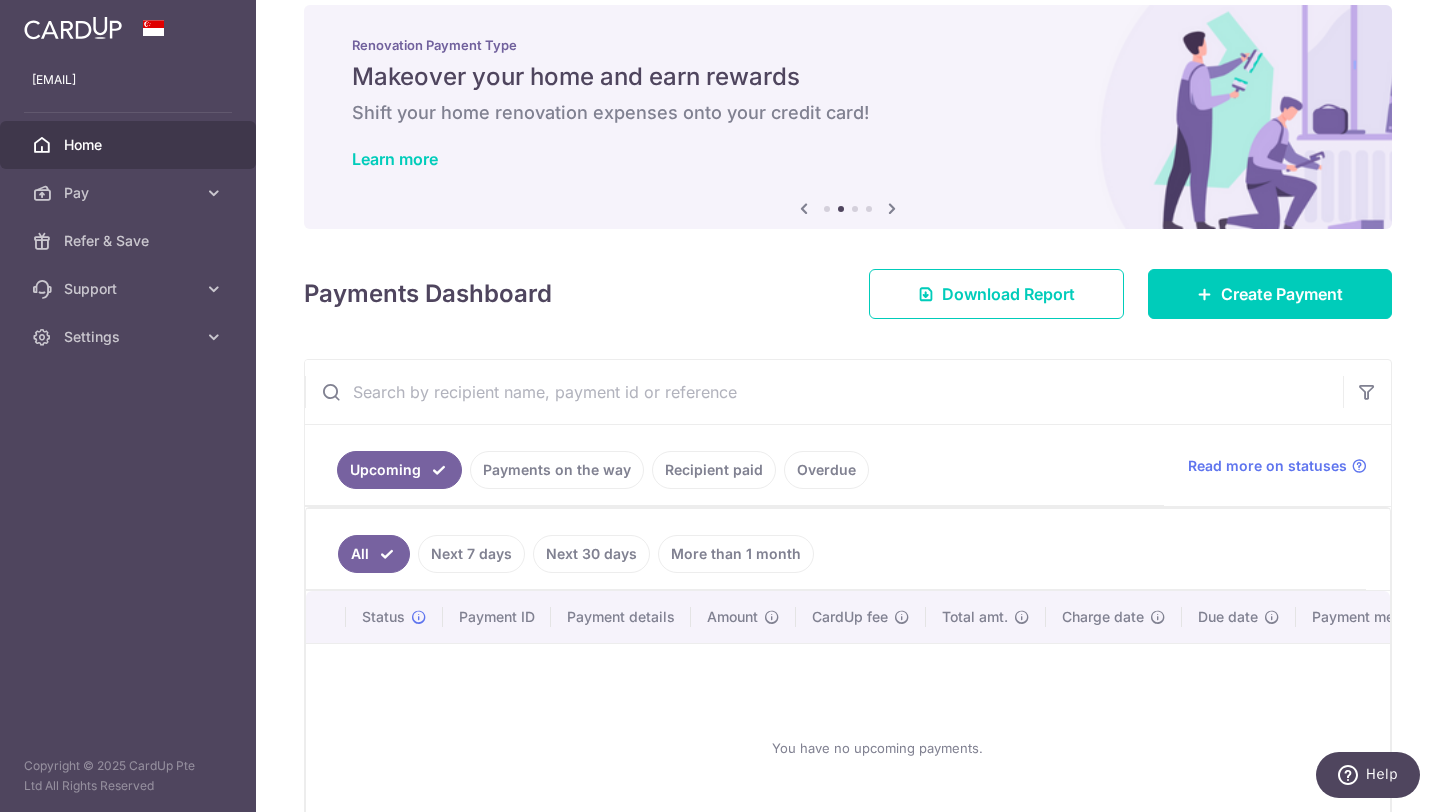 click at bounding box center (892, 208) 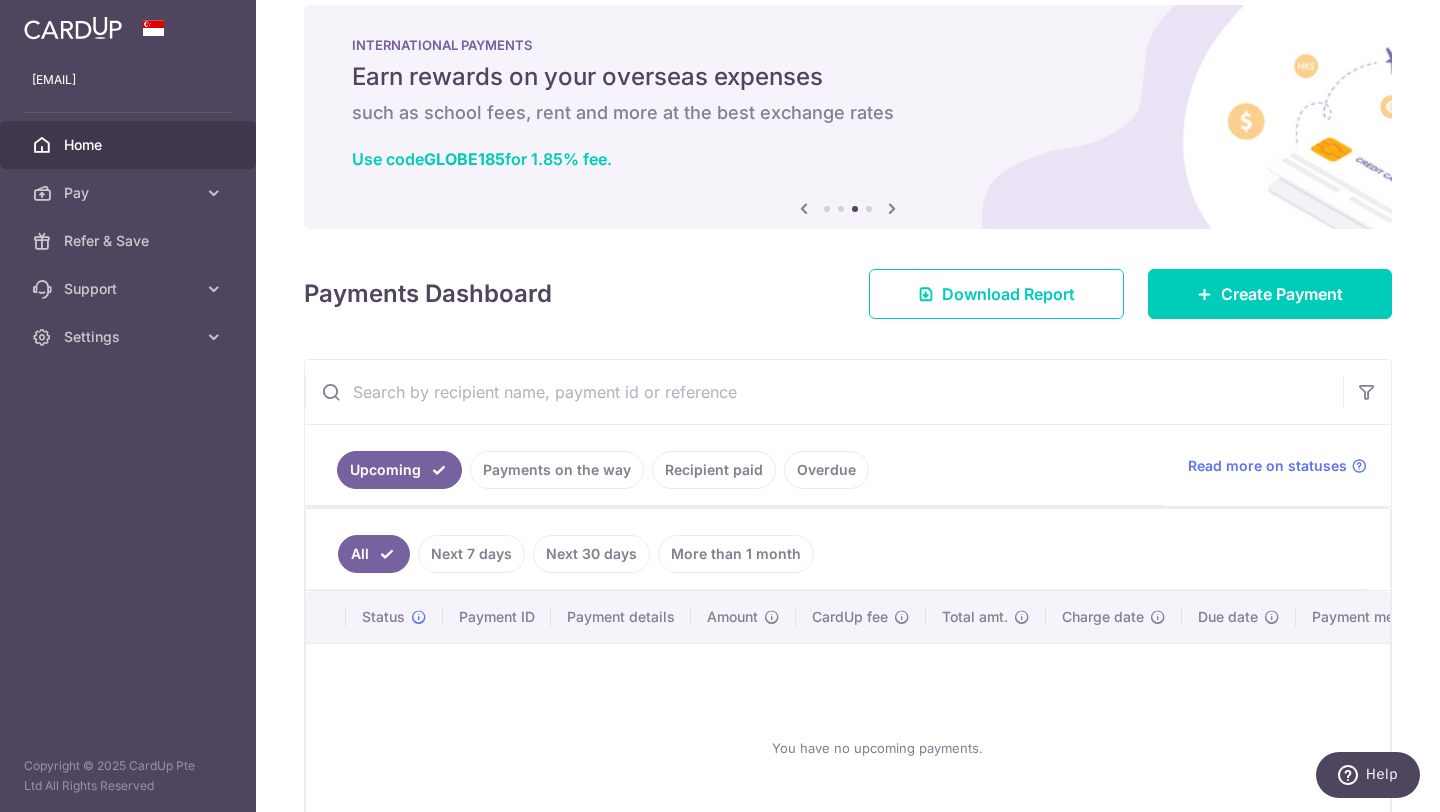 click at bounding box center (892, 208) 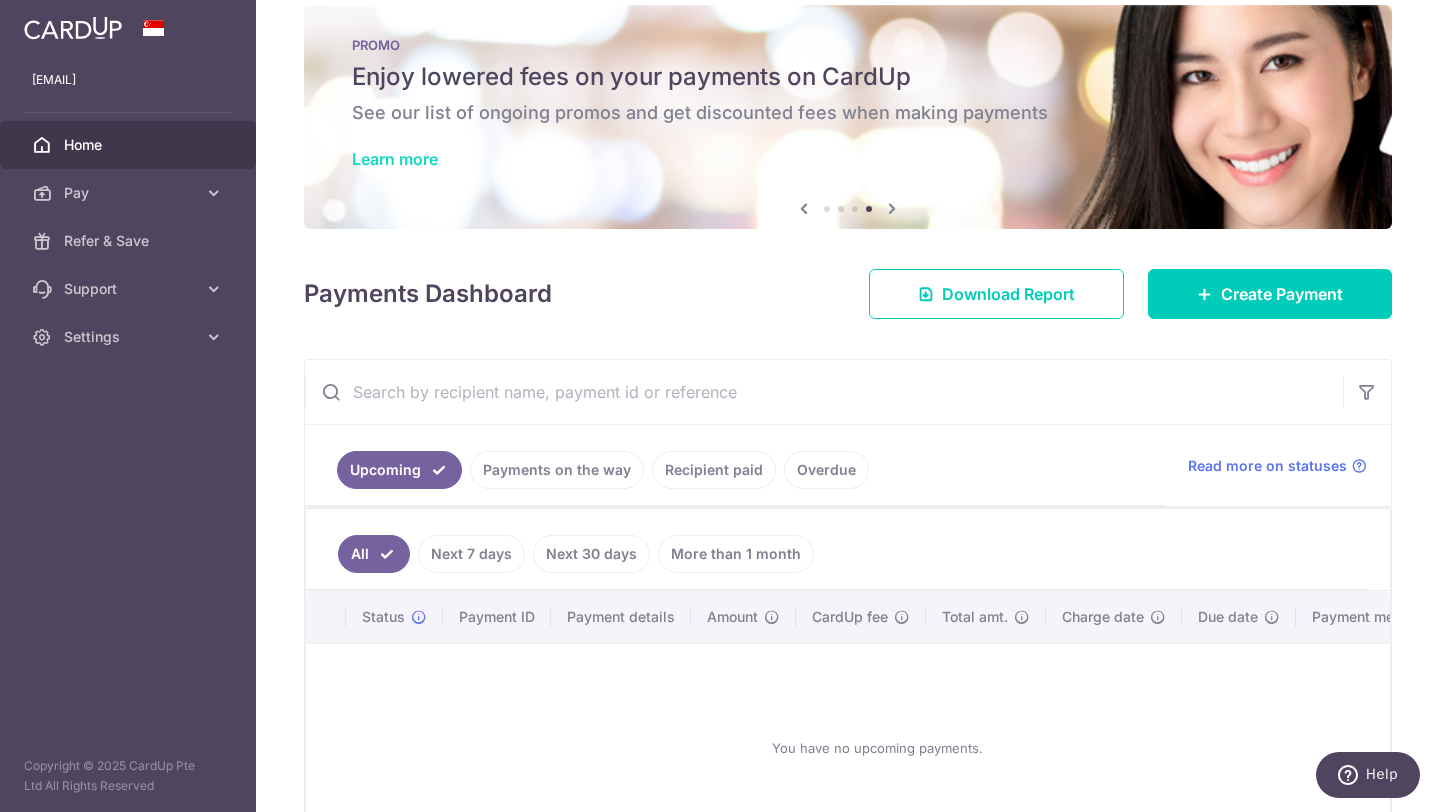 click on "Learn more" at bounding box center [395, 159] 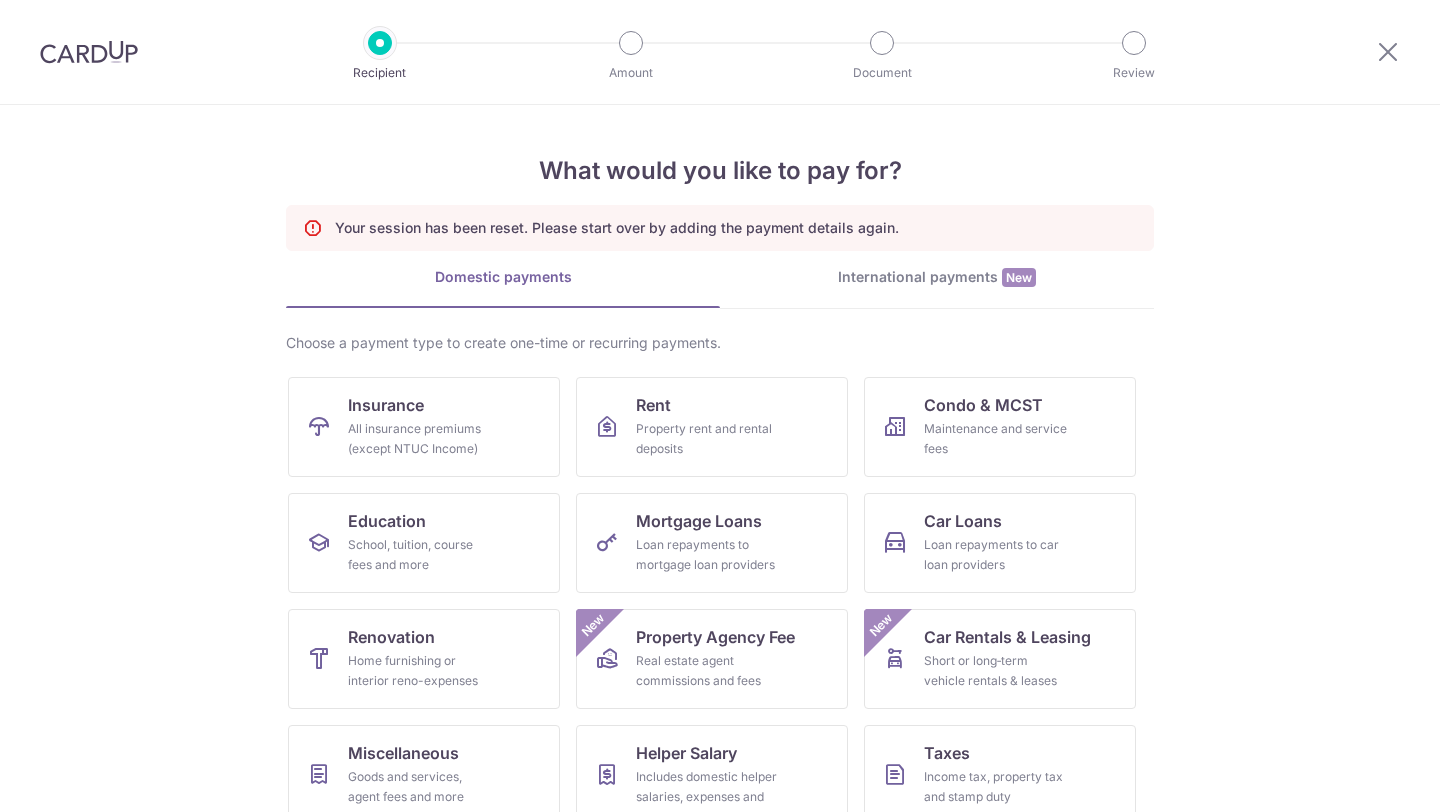 scroll, scrollTop: 0, scrollLeft: 0, axis: both 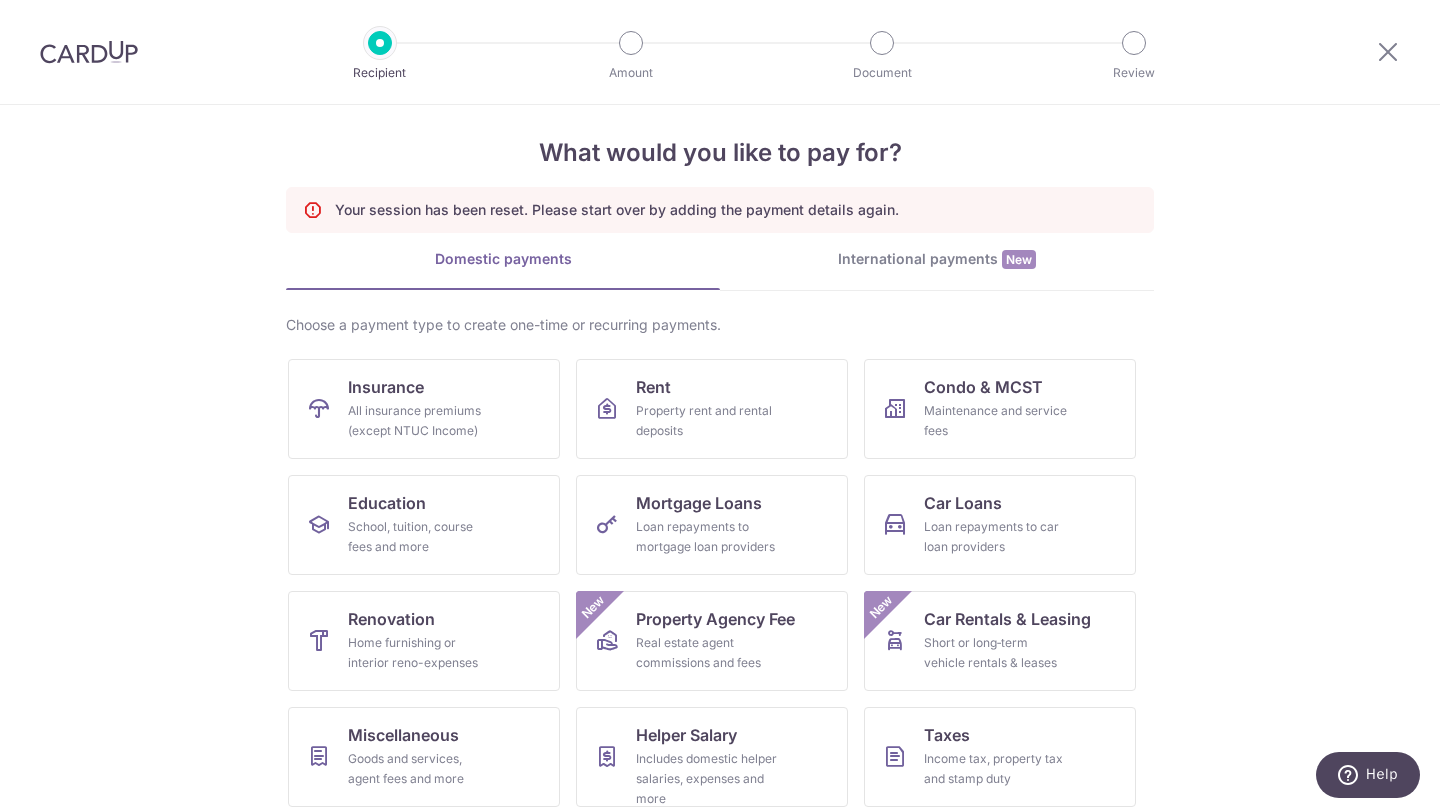 click on "International payments
New" at bounding box center (937, 269) 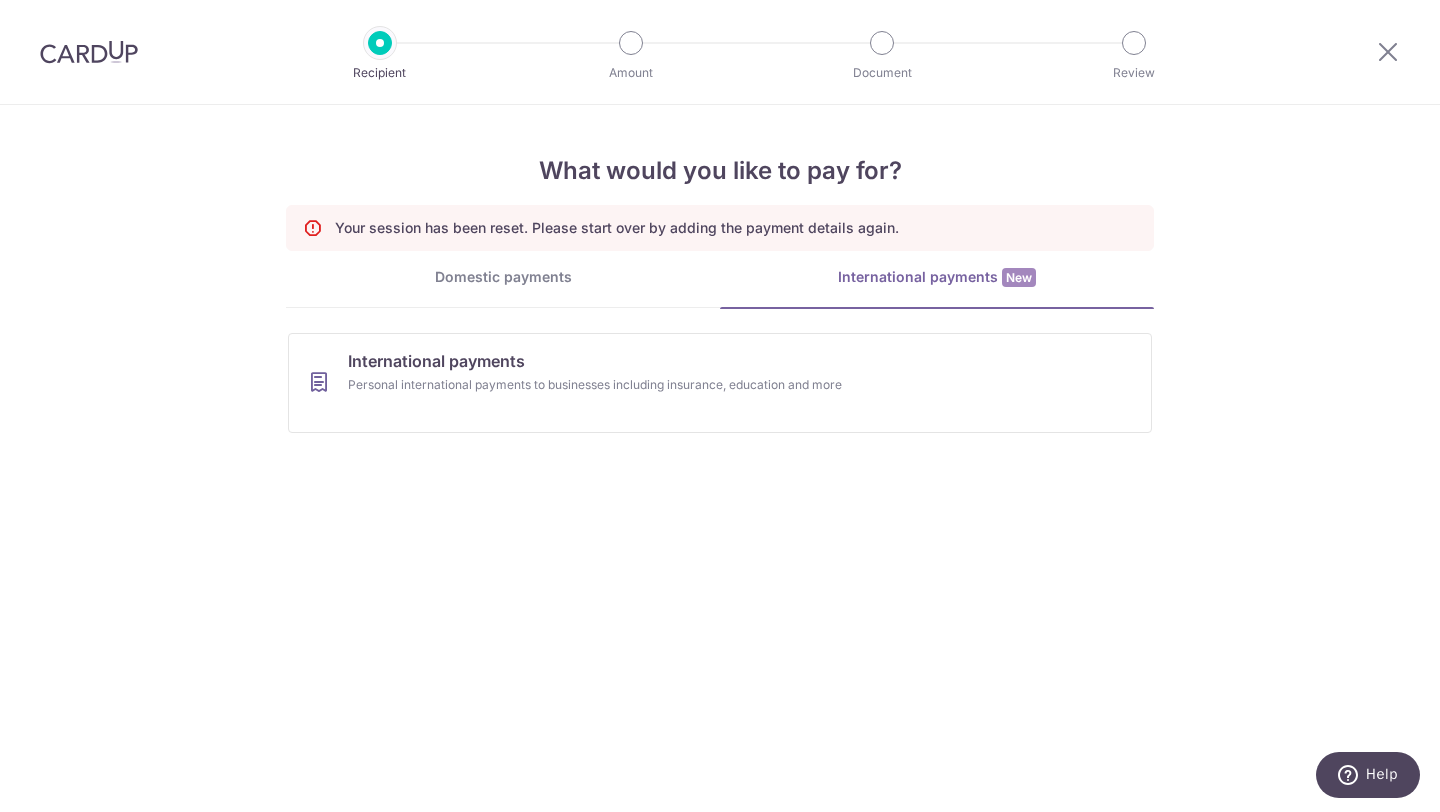 click on "Domestic payments" at bounding box center (503, 277) 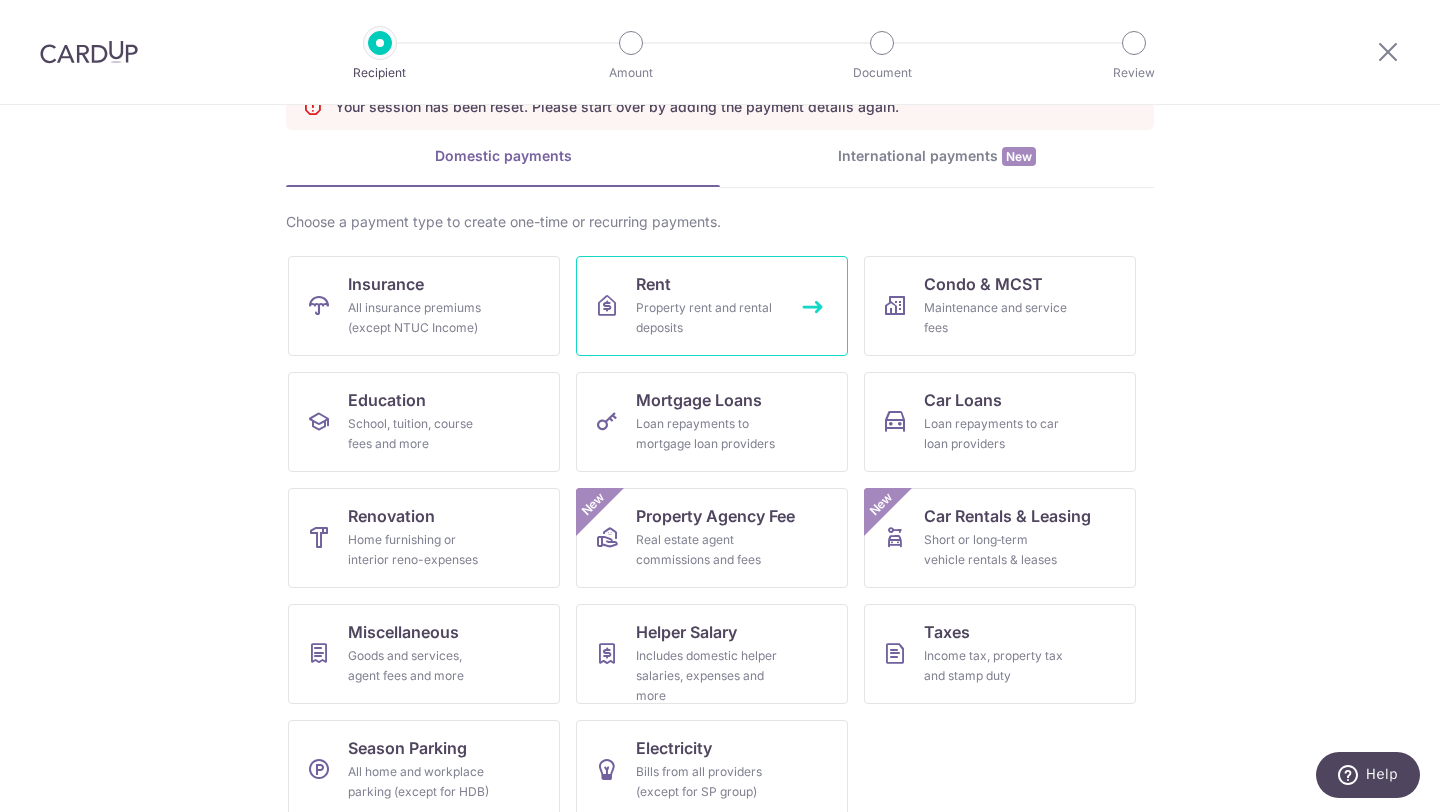 scroll, scrollTop: 145, scrollLeft: 0, axis: vertical 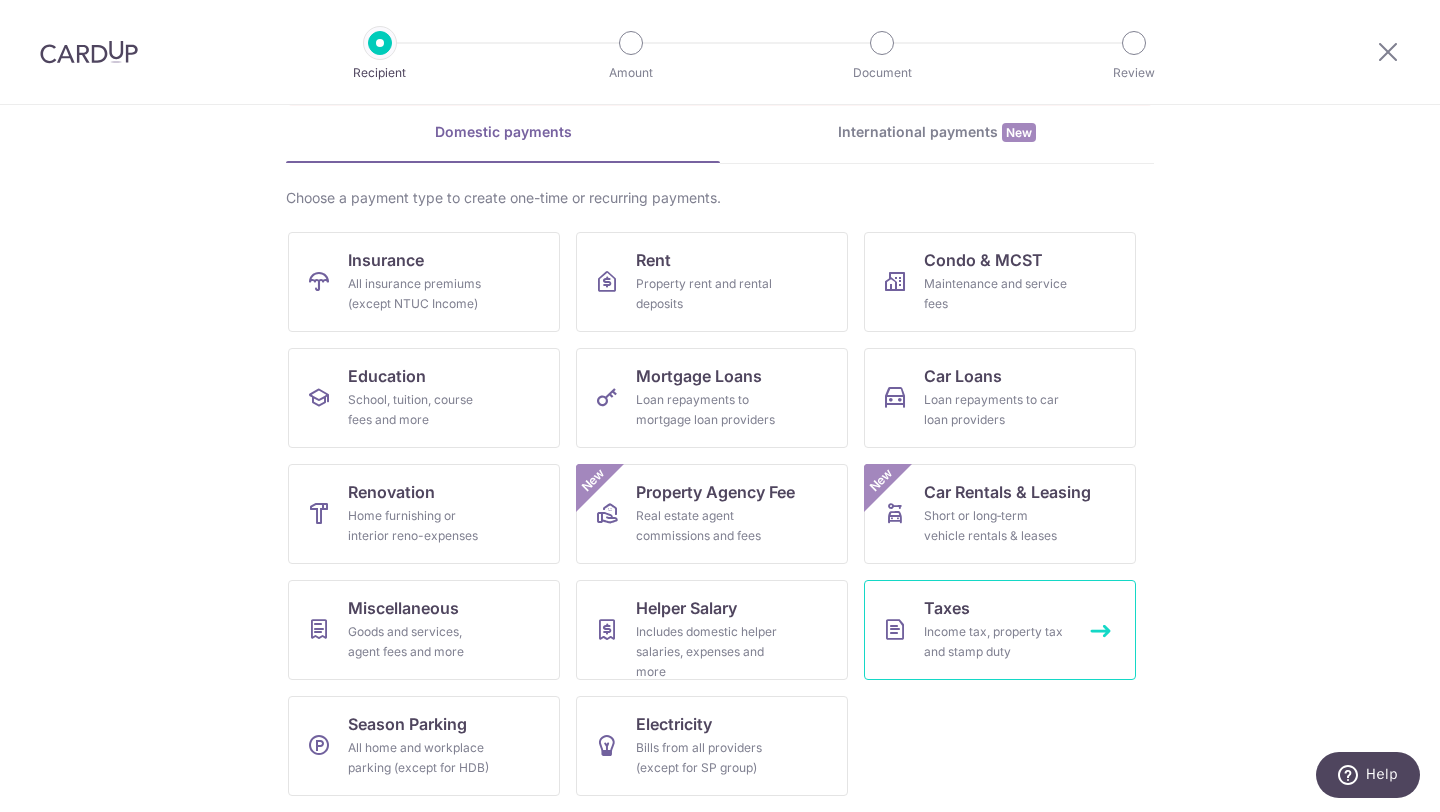 click on "Income tax, property tax and stamp duty" at bounding box center (996, 642) 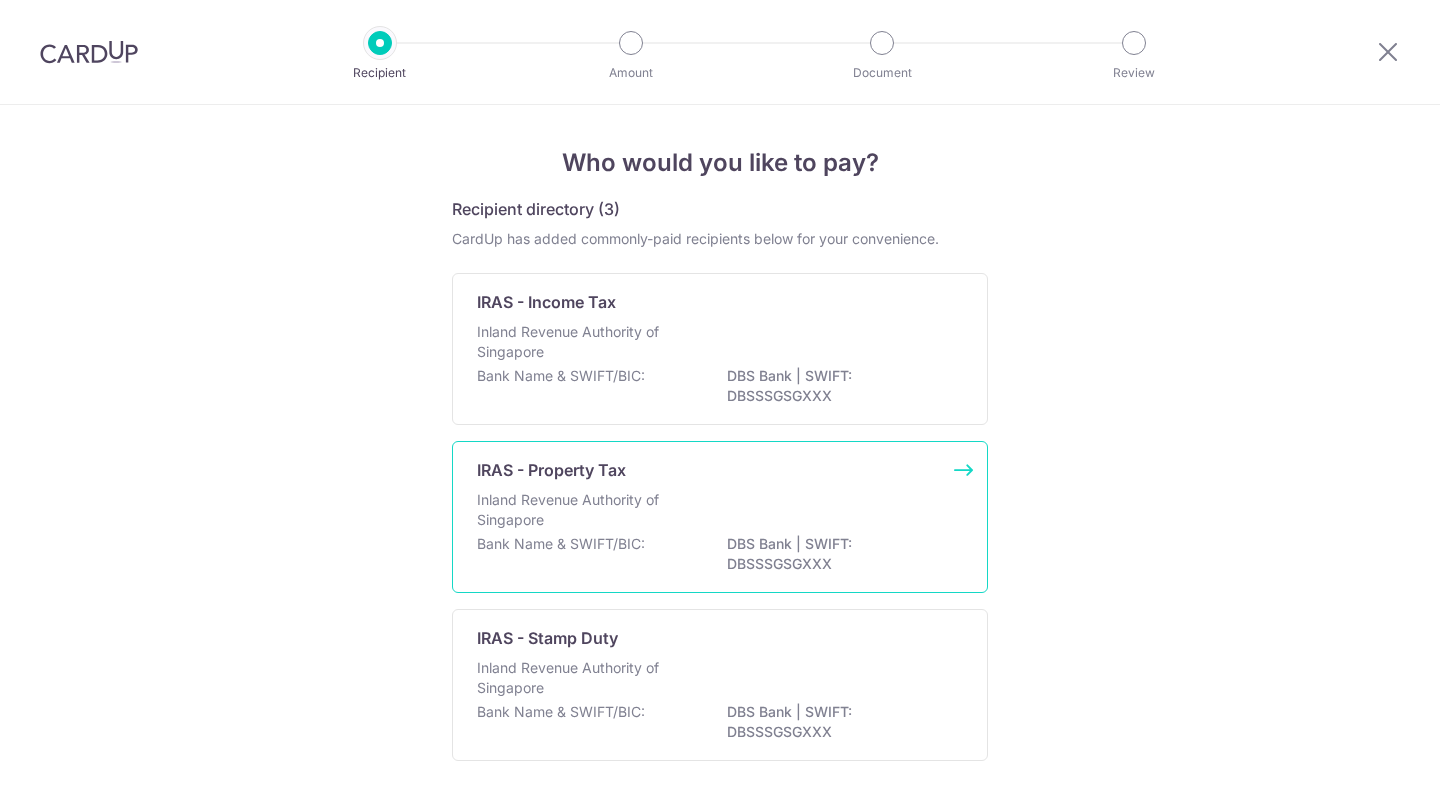 scroll, scrollTop: 0, scrollLeft: 0, axis: both 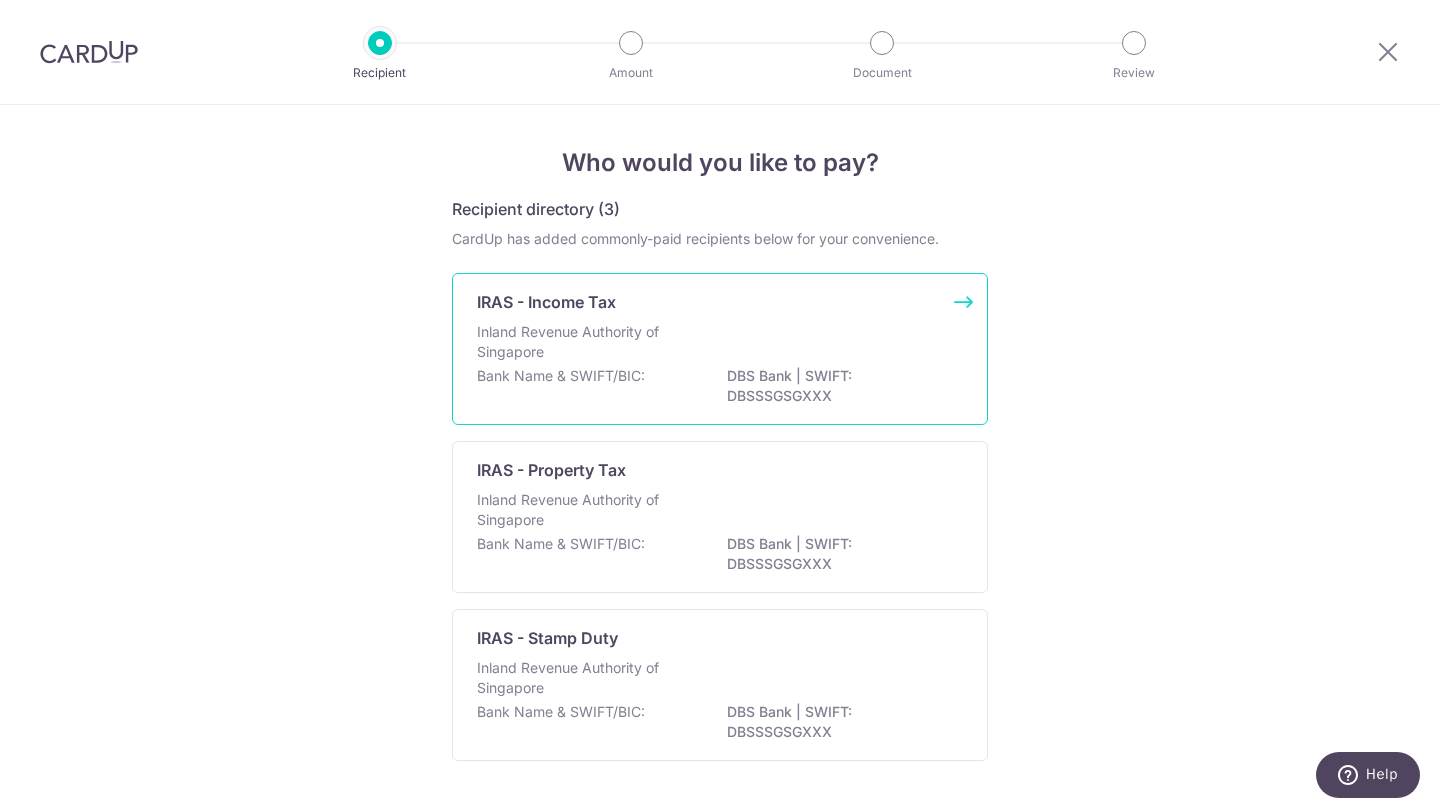 click on "Inland Revenue Authority of Singapore" at bounding box center [583, 342] 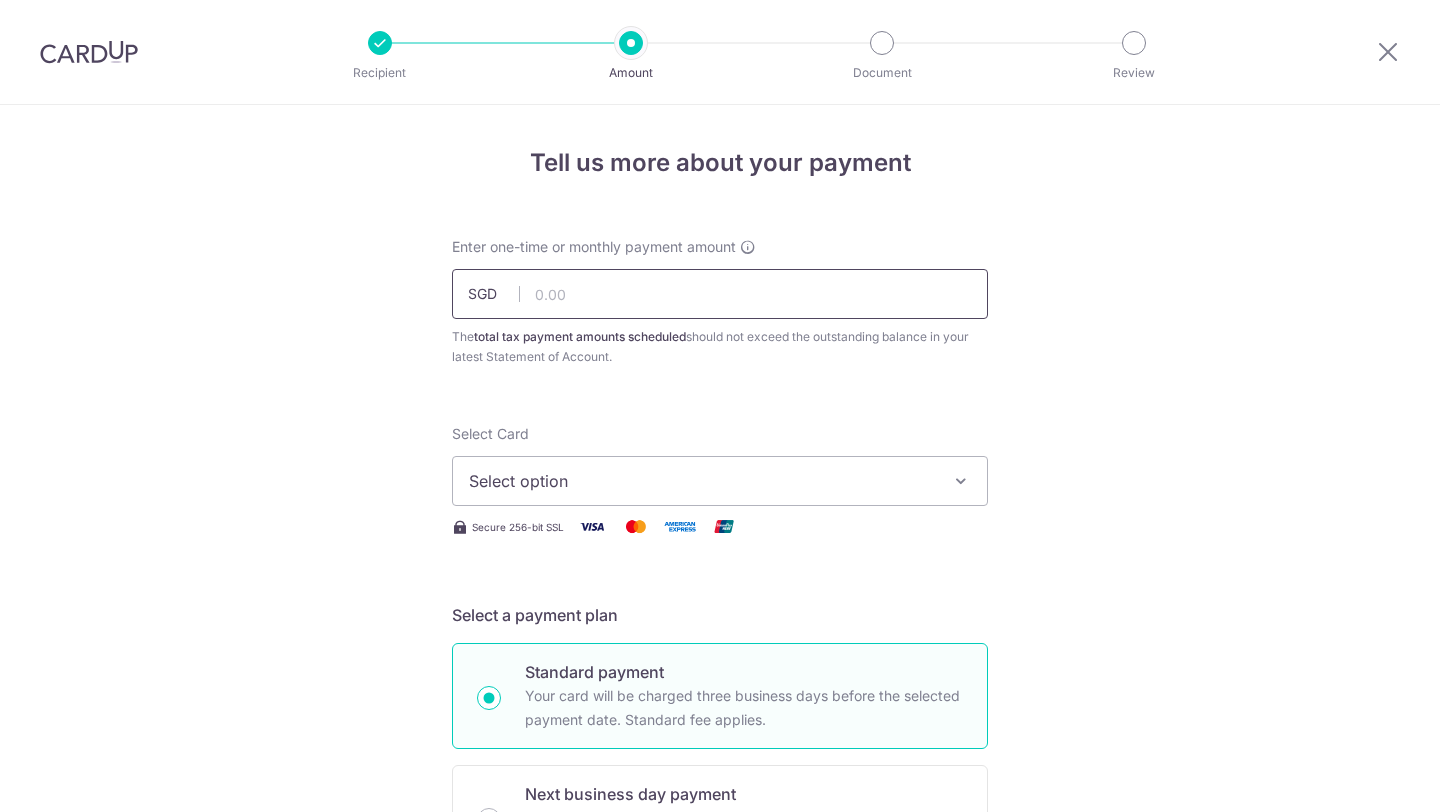 scroll, scrollTop: 0, scrollLeft: 0, axis: both 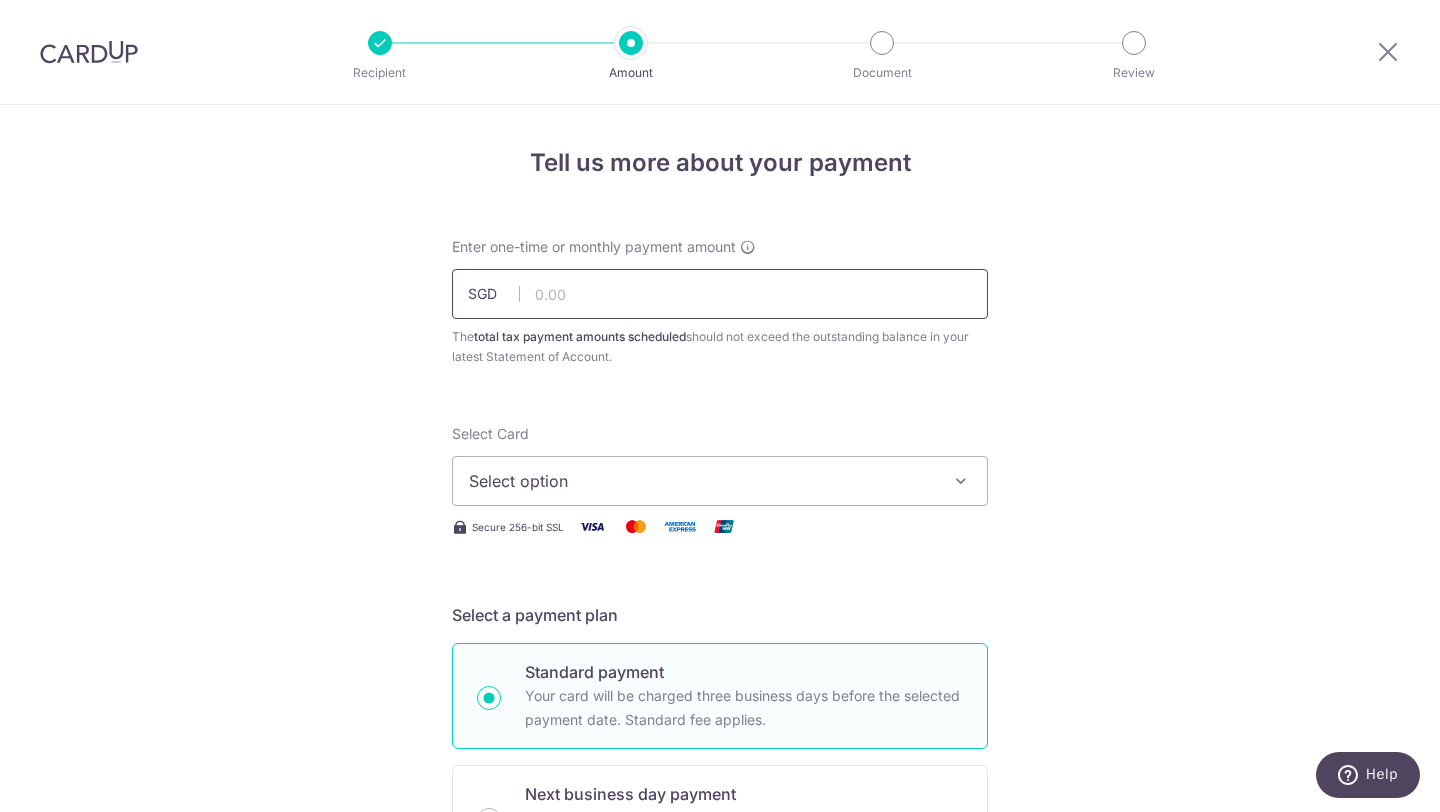 click at bounding box center [720, 294] 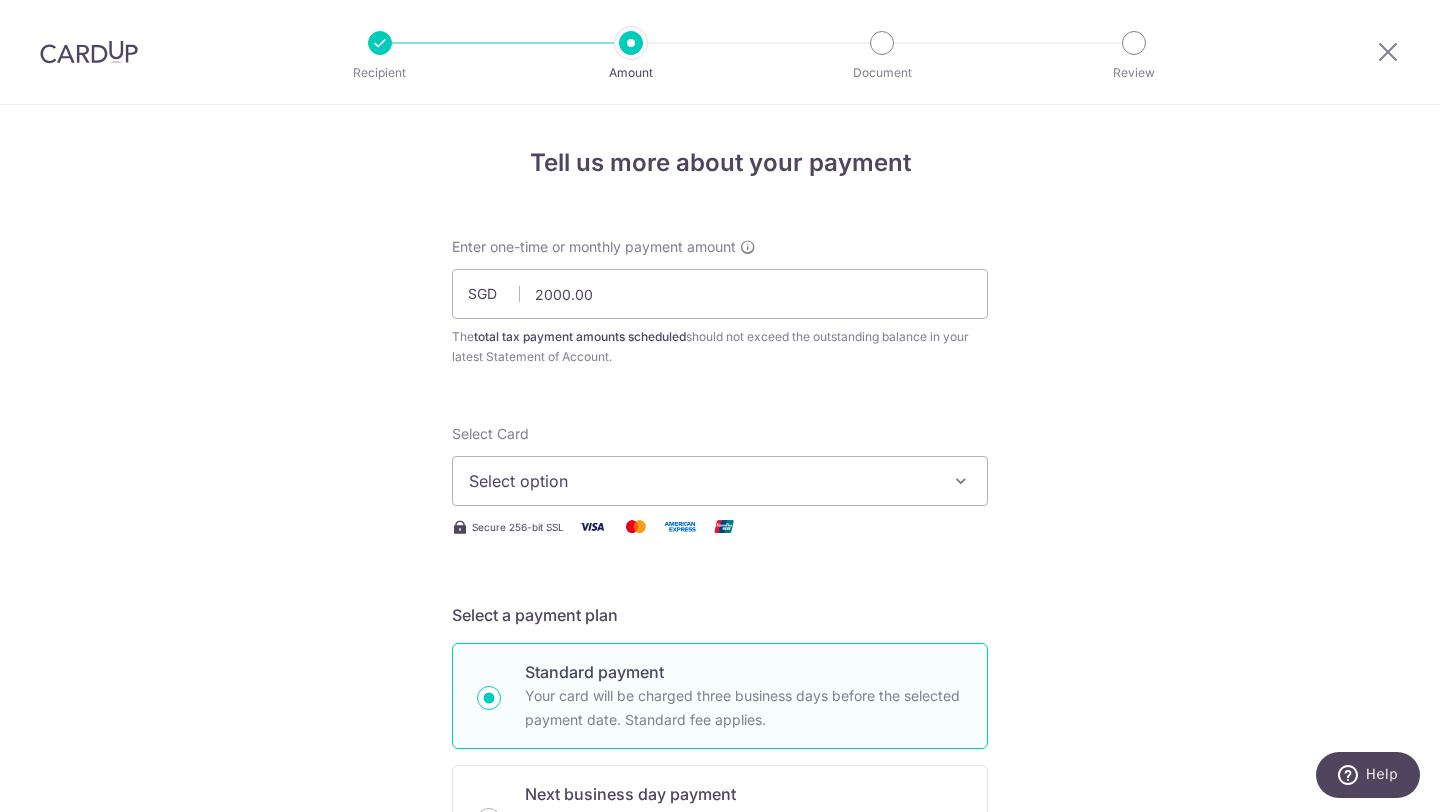 type on "2,000.00" 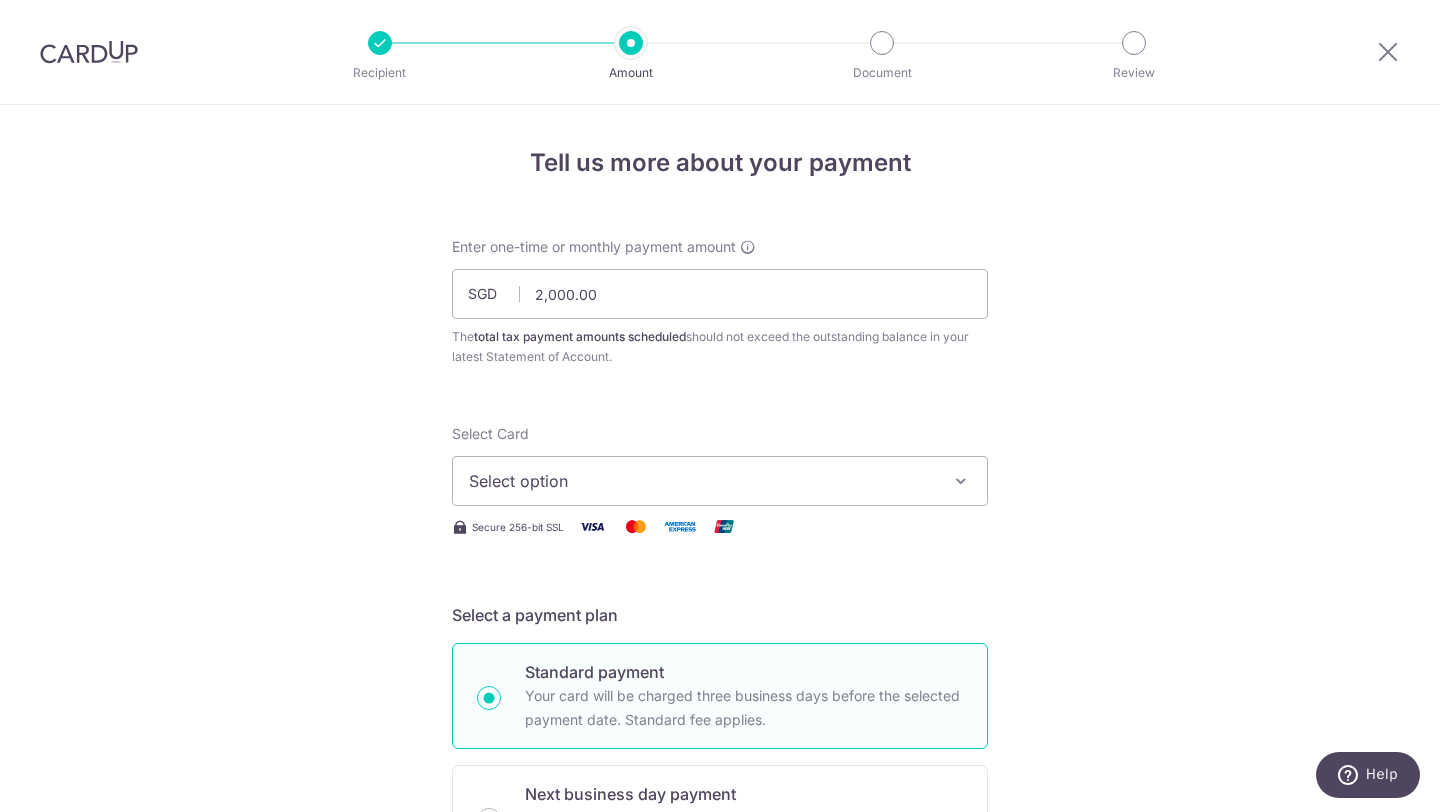 click on "Select option" at bounding box center [702, 481] 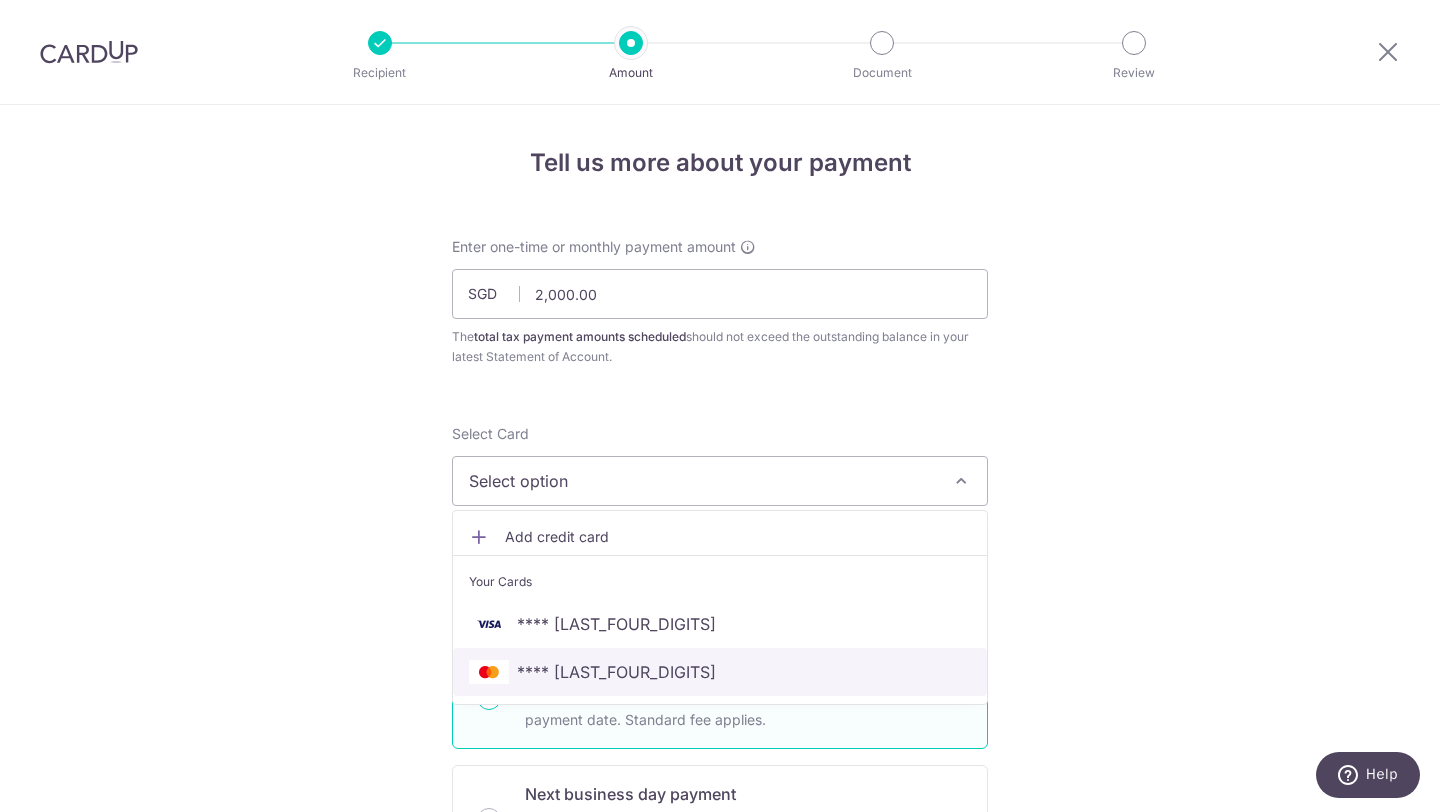 click on "**** [LAST_FOUR_DIGITS]" at bounding box center [720, 672] 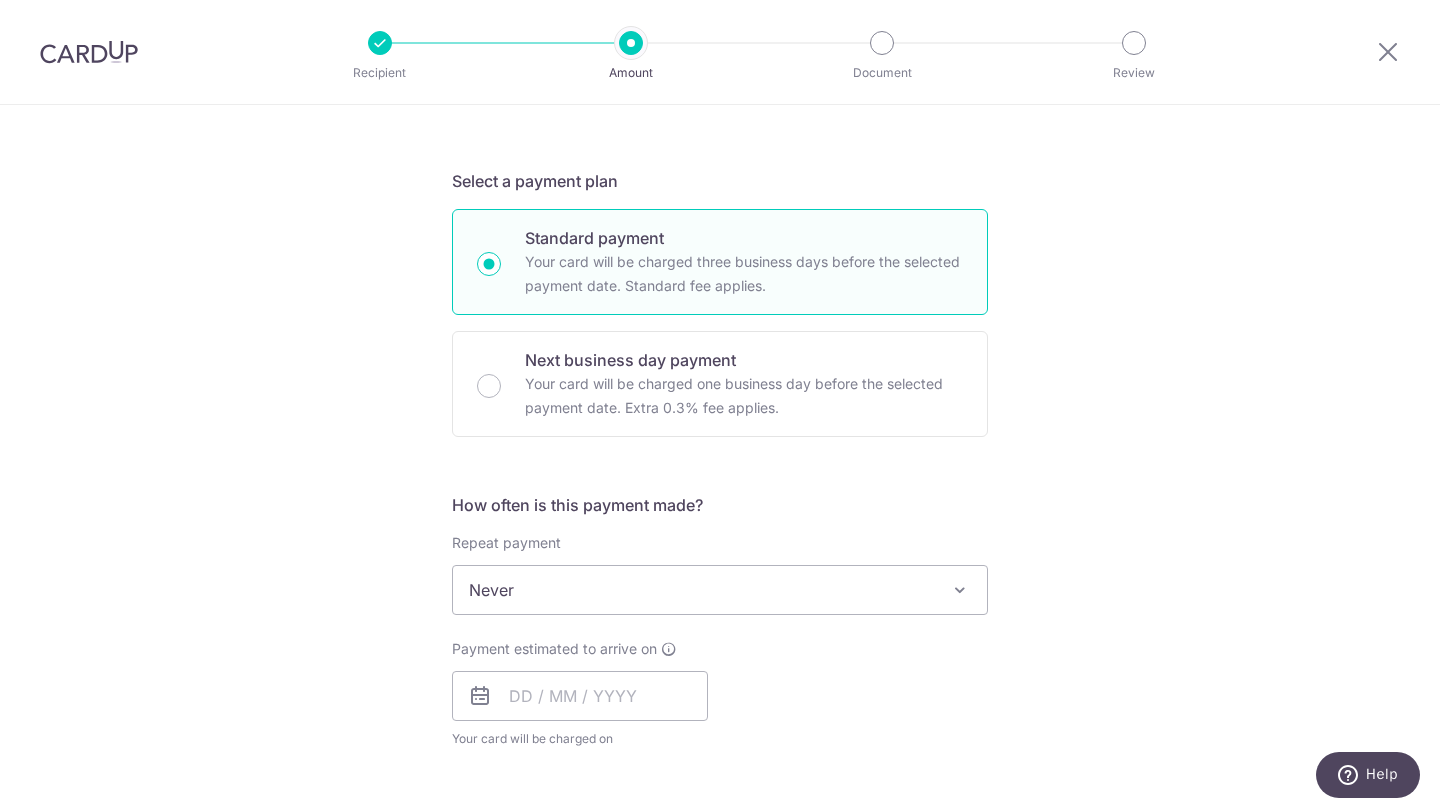 scroll, scrollTop: 440, scrollLeft: 0, axis: vertical 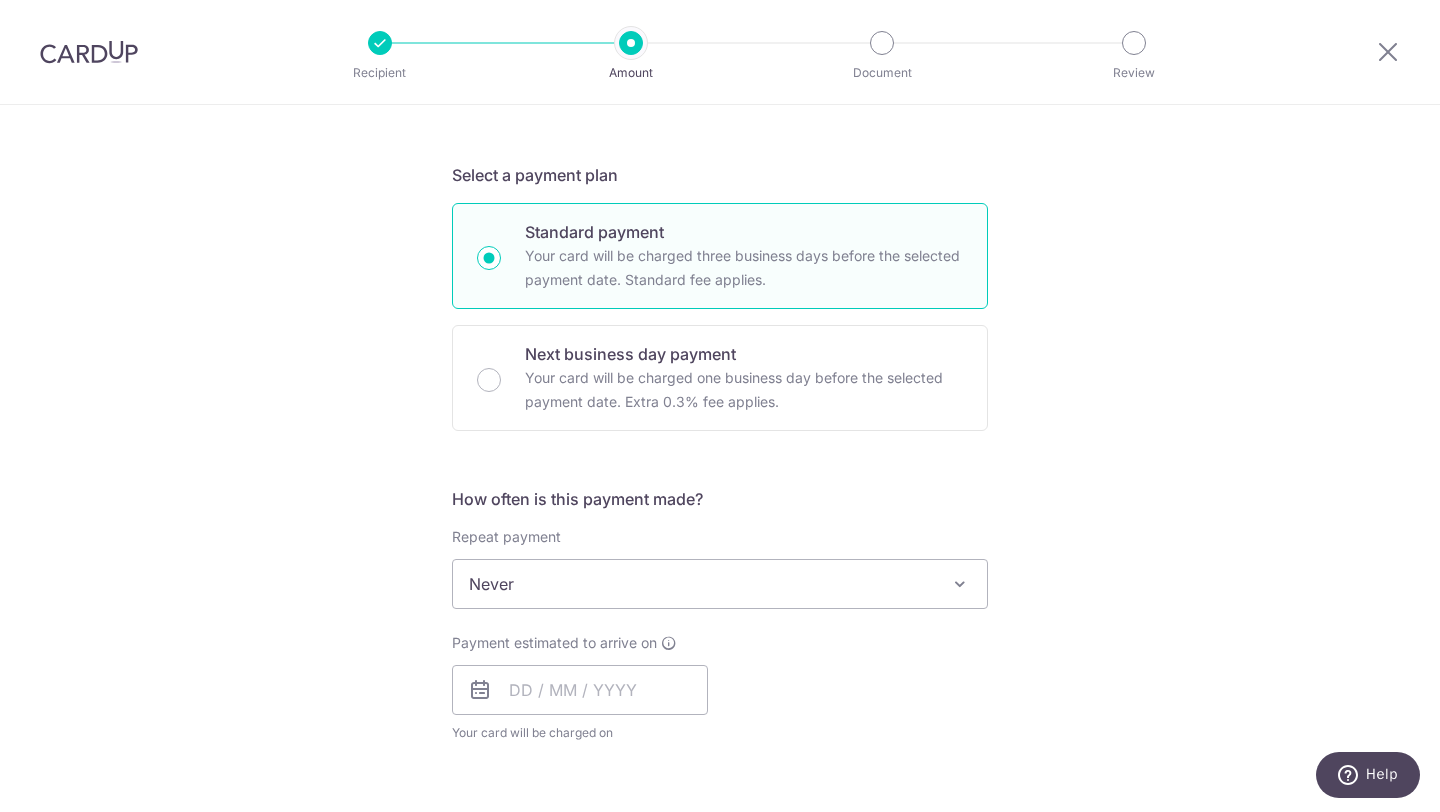 click on "Never" at bounding box center (720, 584) 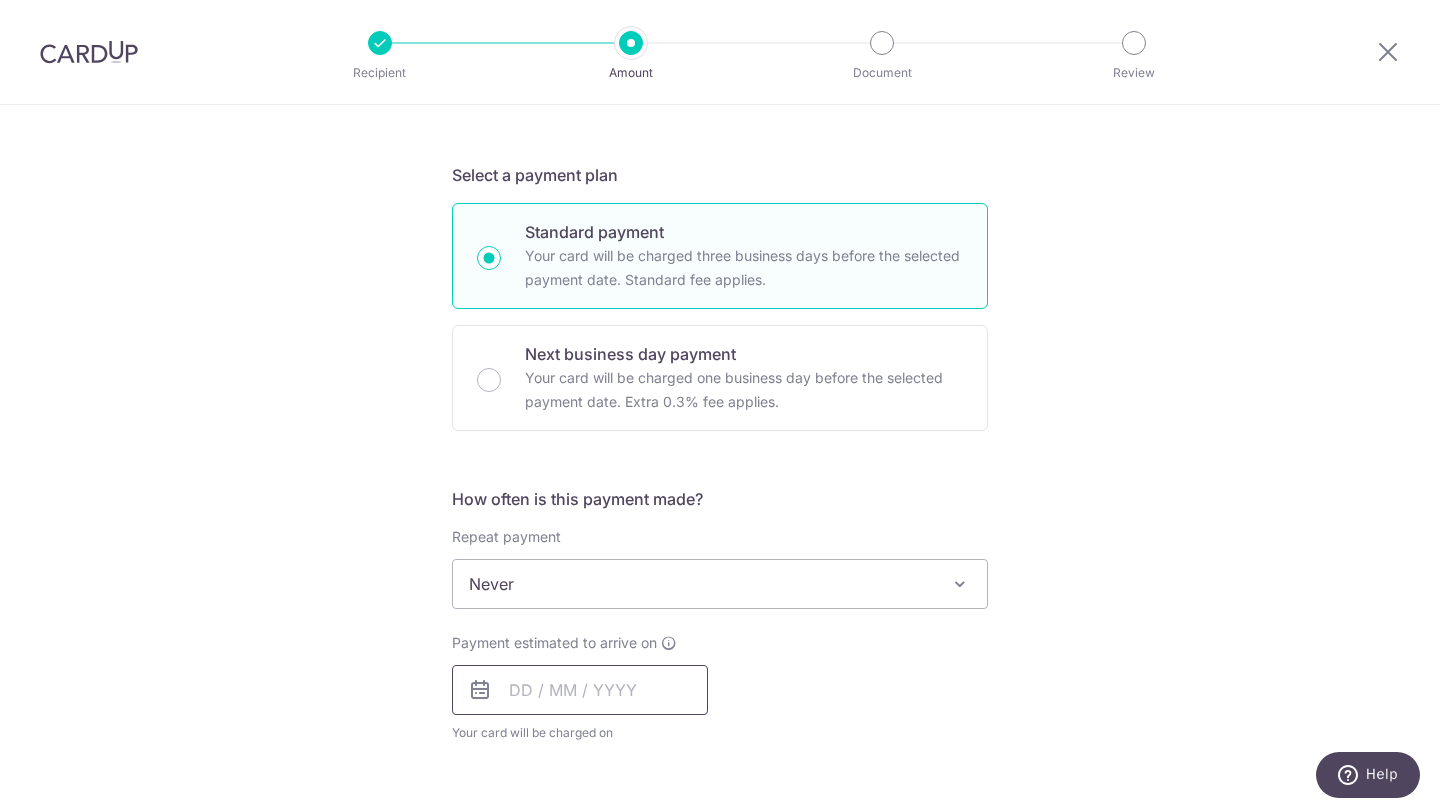 click at bounding box center (580, 690) 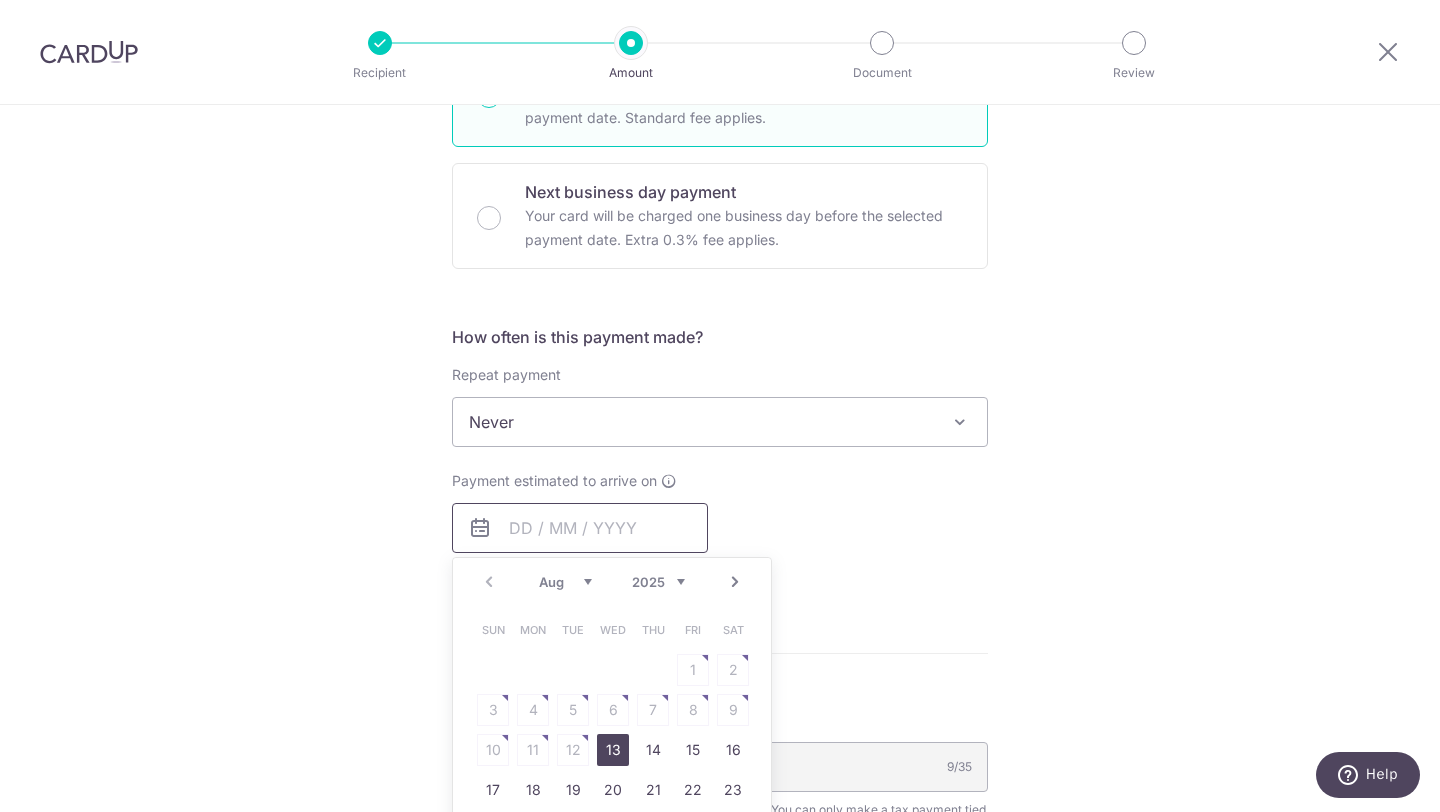 scroll, scrollTop: 650, scrollLeft: 0, axis: vertical 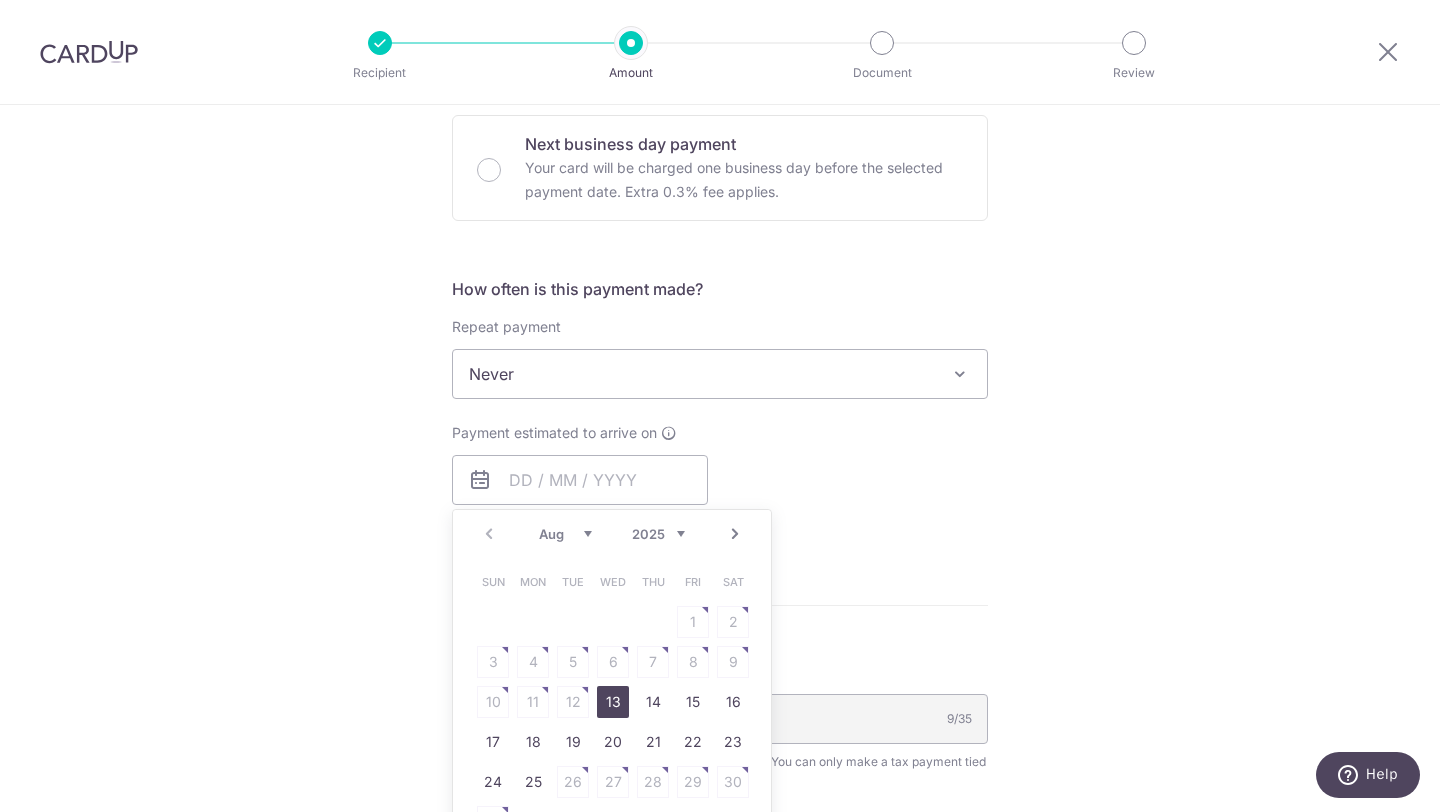 click on "13" at bounding box center (613, 702) 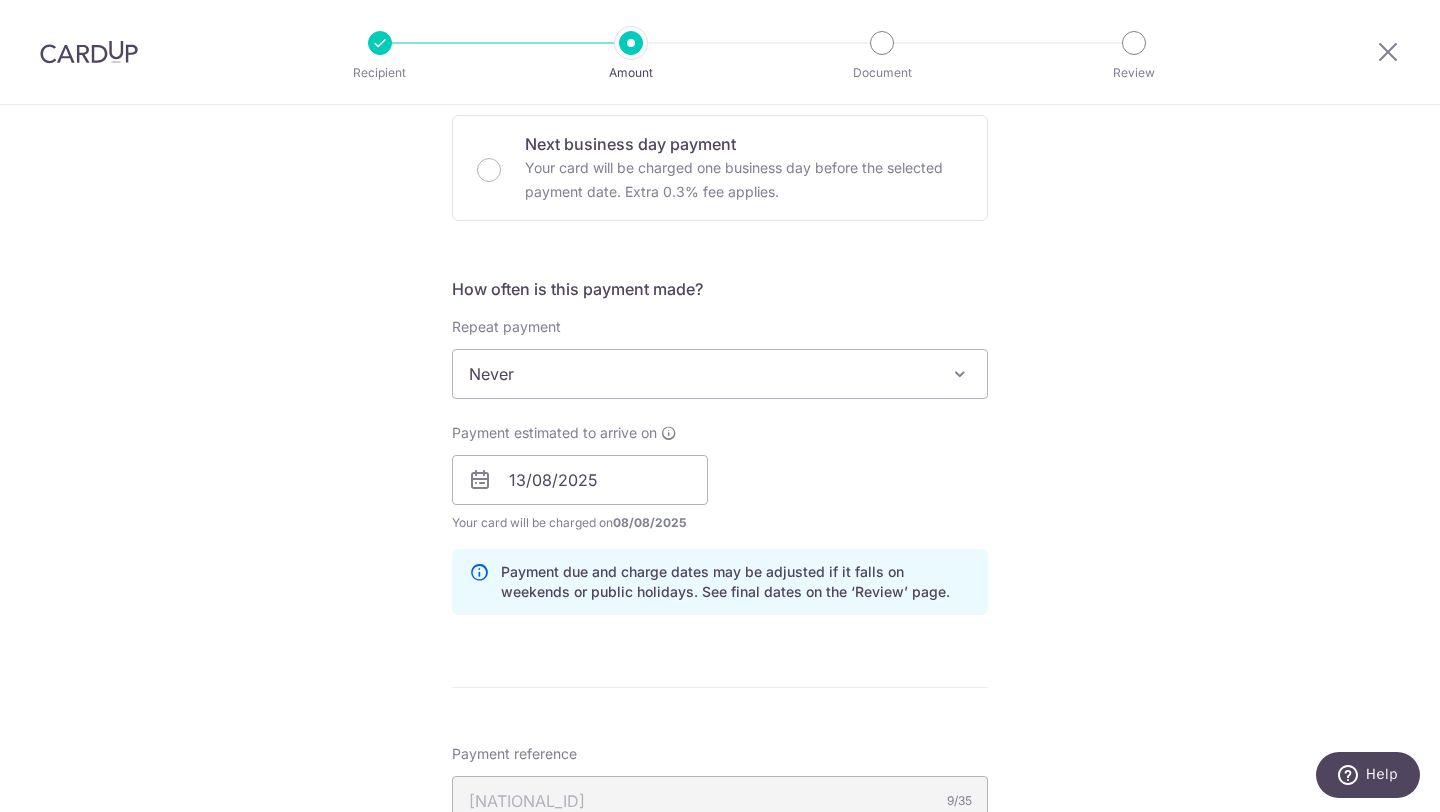 click on "Tell us more about your payment
Enter one-time or monthly payment amount
SGD
2,000.00
2000.00
The  total tax payment amounts scheduled  should not exceed the outstanding balance in your latest Statement of Account.
Select Card
**** 3281
Add credit card
Your Cards
**** 9665
**** 3281
Secure 256-bit SSL
Text" at bounding box center [720, 424] 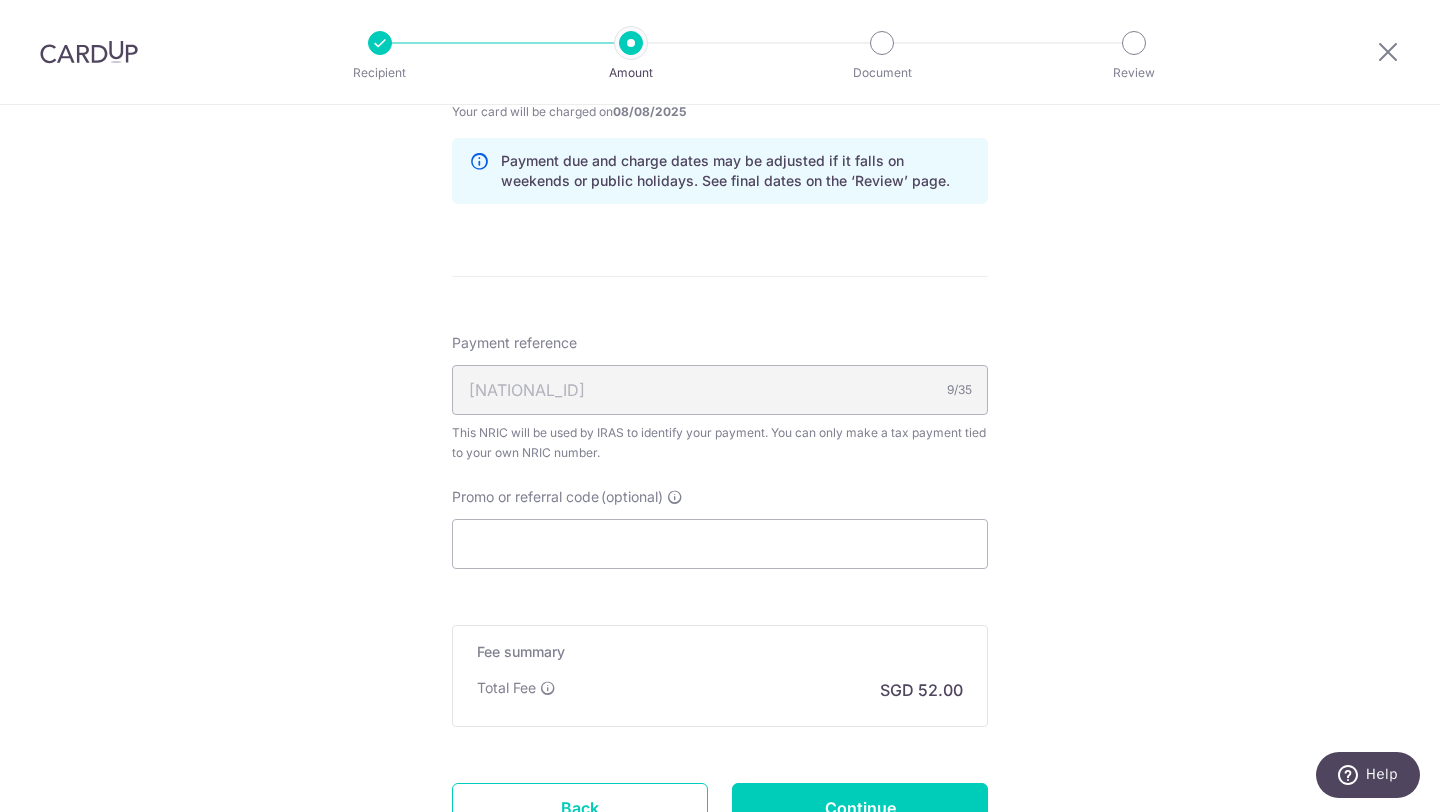 scroll, scrollTop: 1112, scrollLeft: 0, axis: vertical 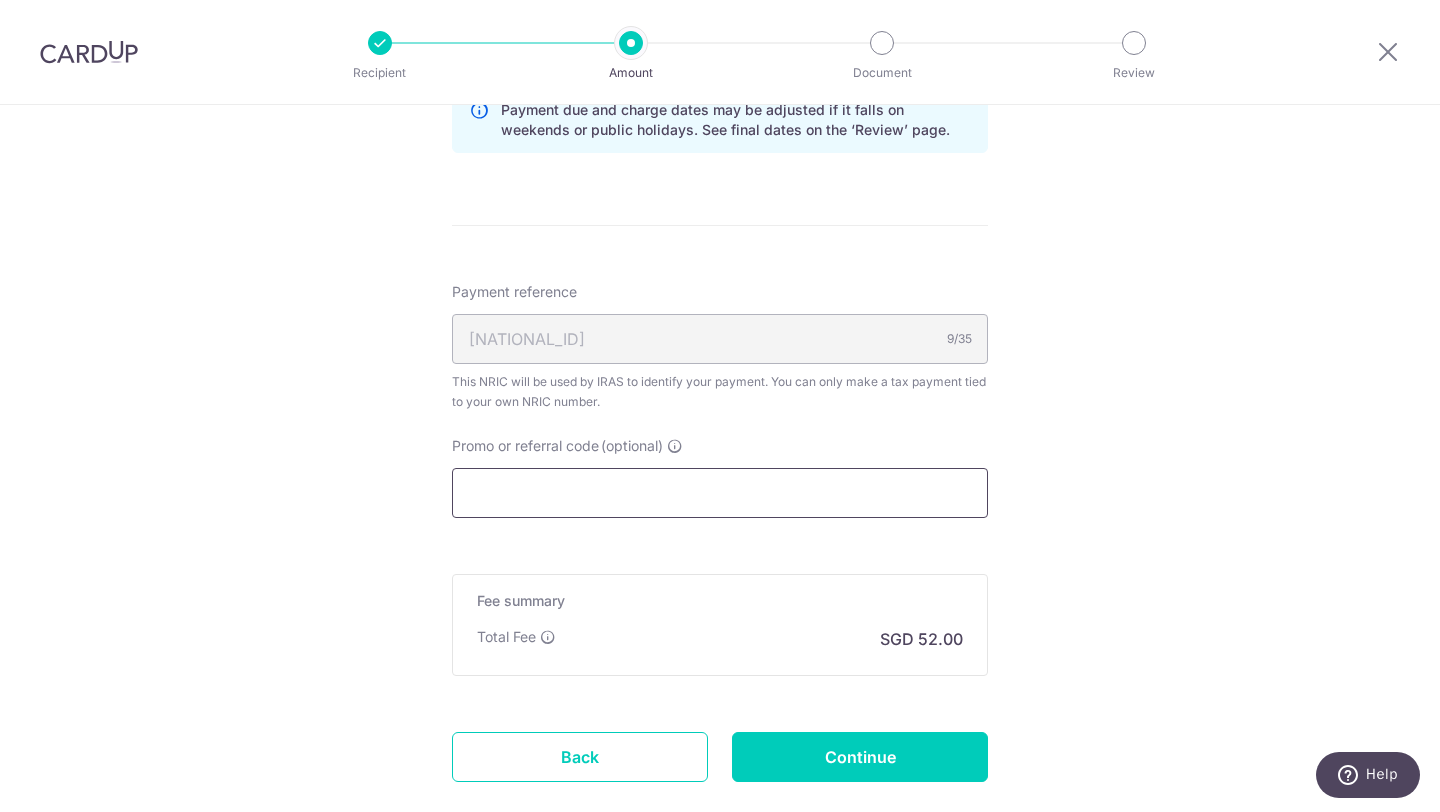 click on "Promo or referral code
(optional)" at bounding box center (720, 493) 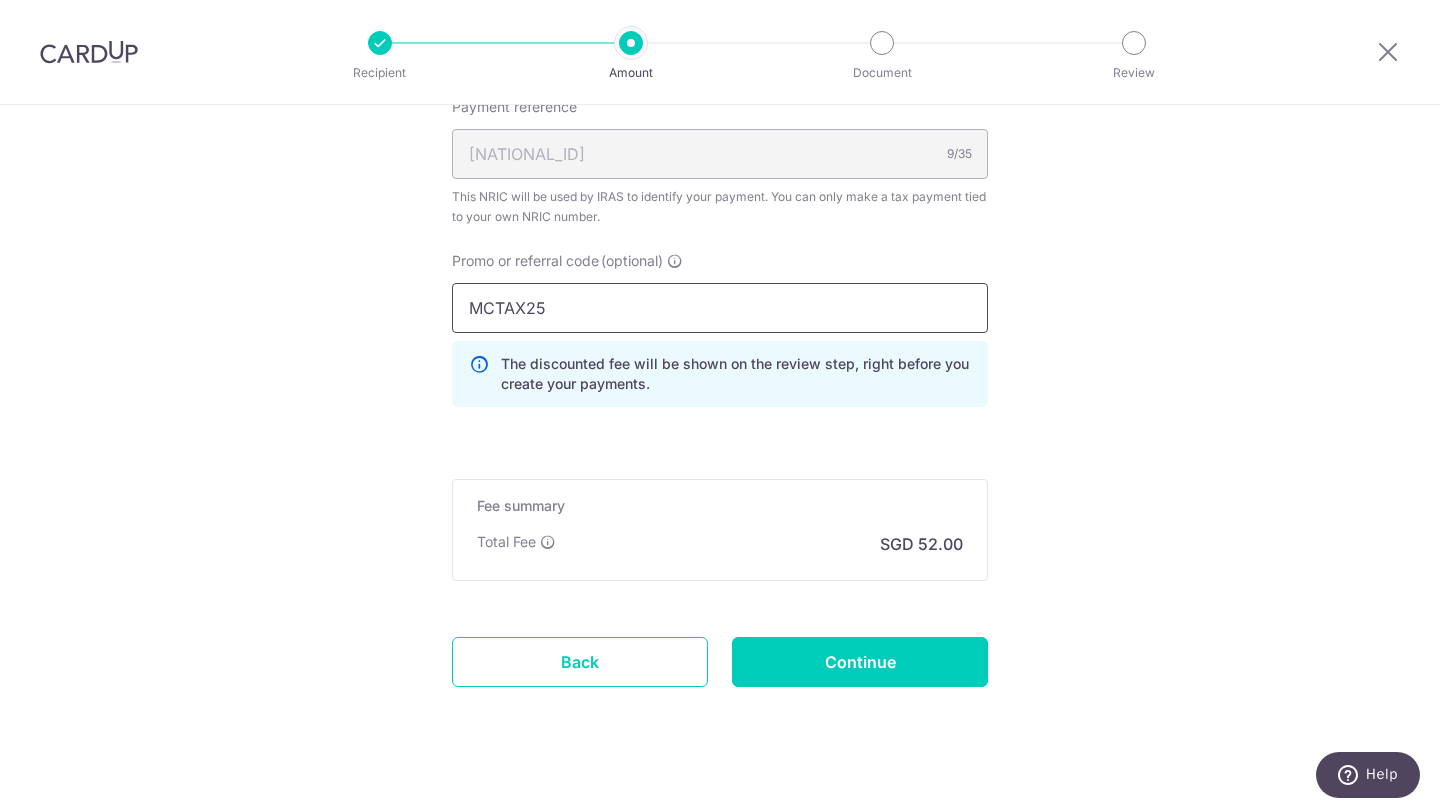 scroll, scrollTop: 1309, scrollLeft: 0, axis: vertical 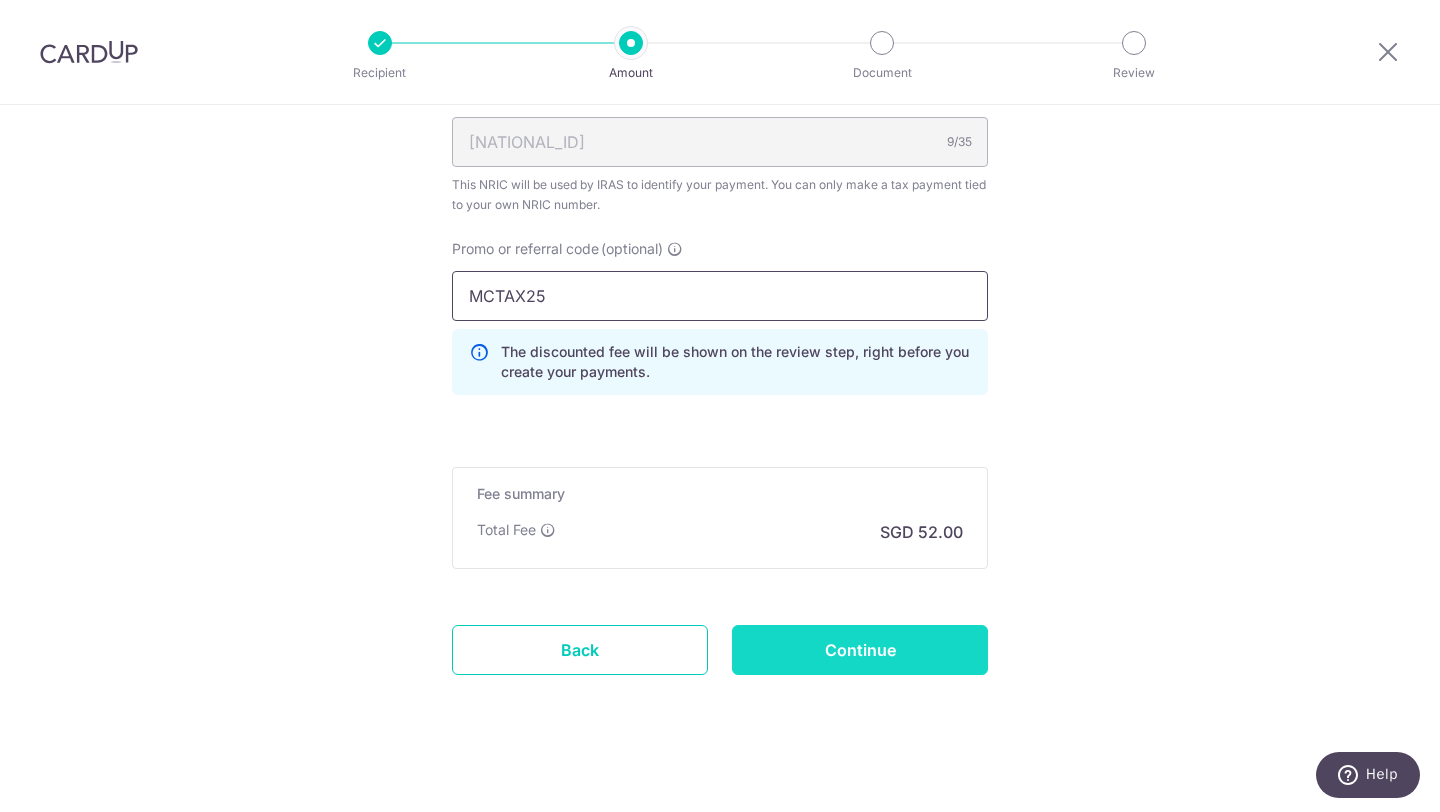type on "MCTAX25" 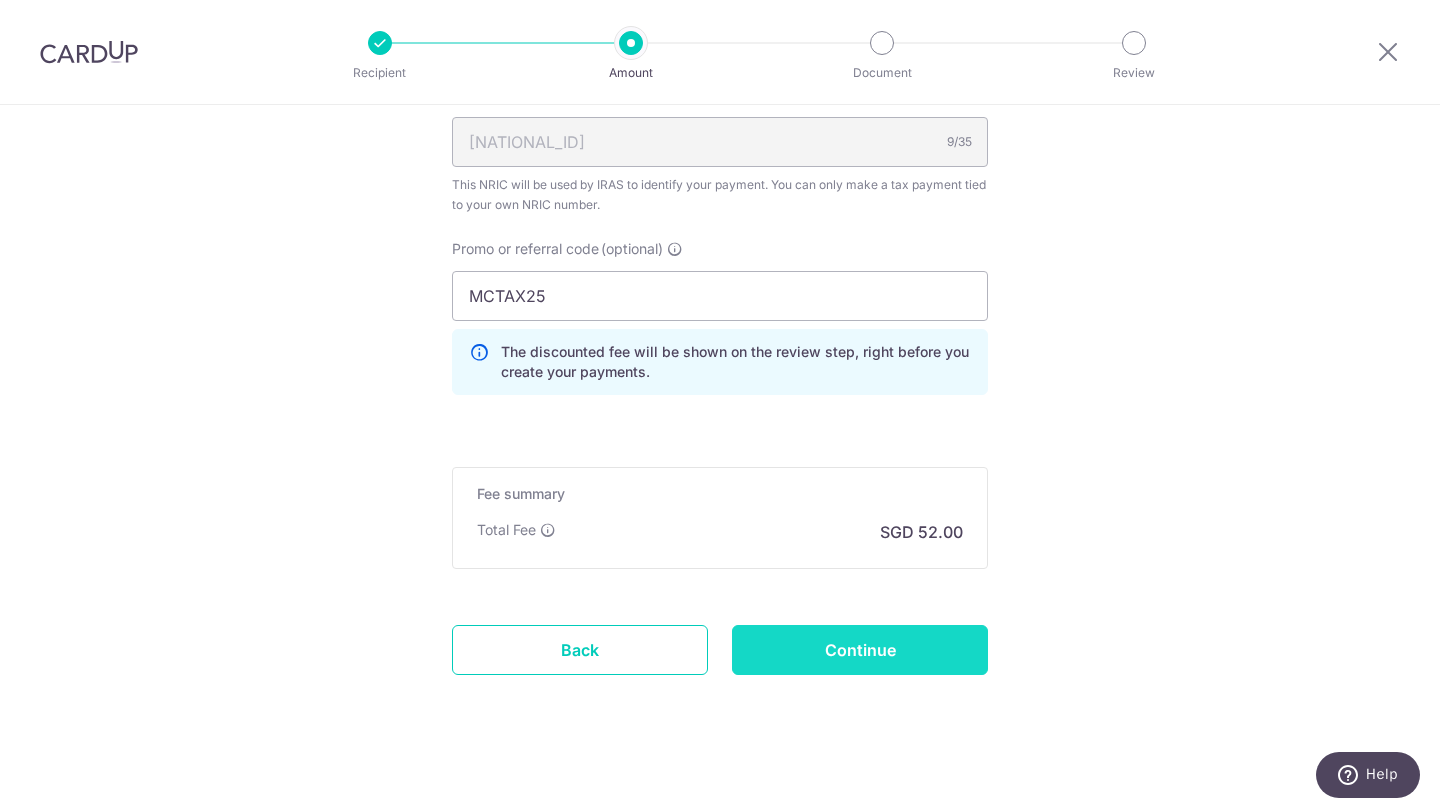 click on "Continue" at bounding box center (860, 650) 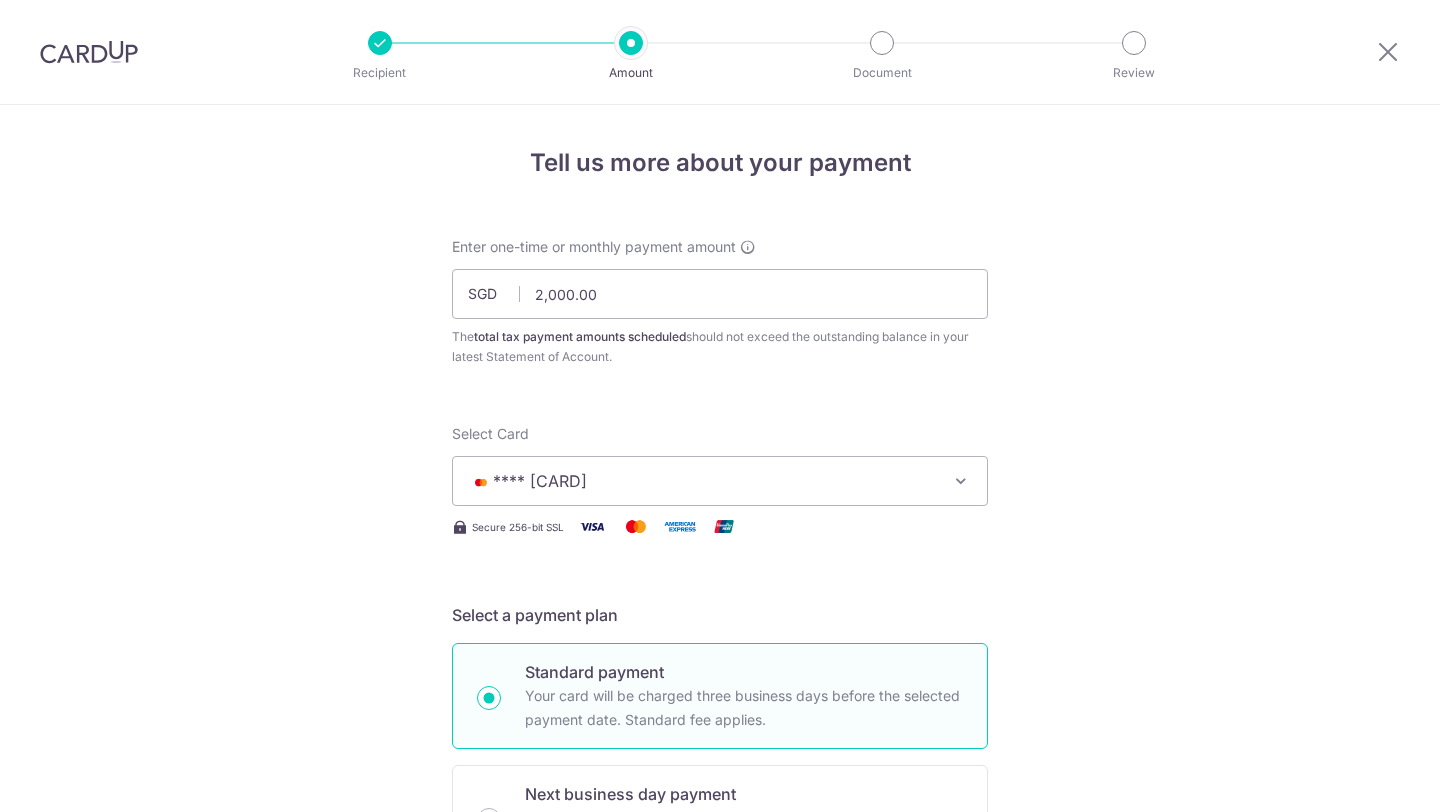 scroll, scrollTop: 0, scrollLeft: 0, axis: both 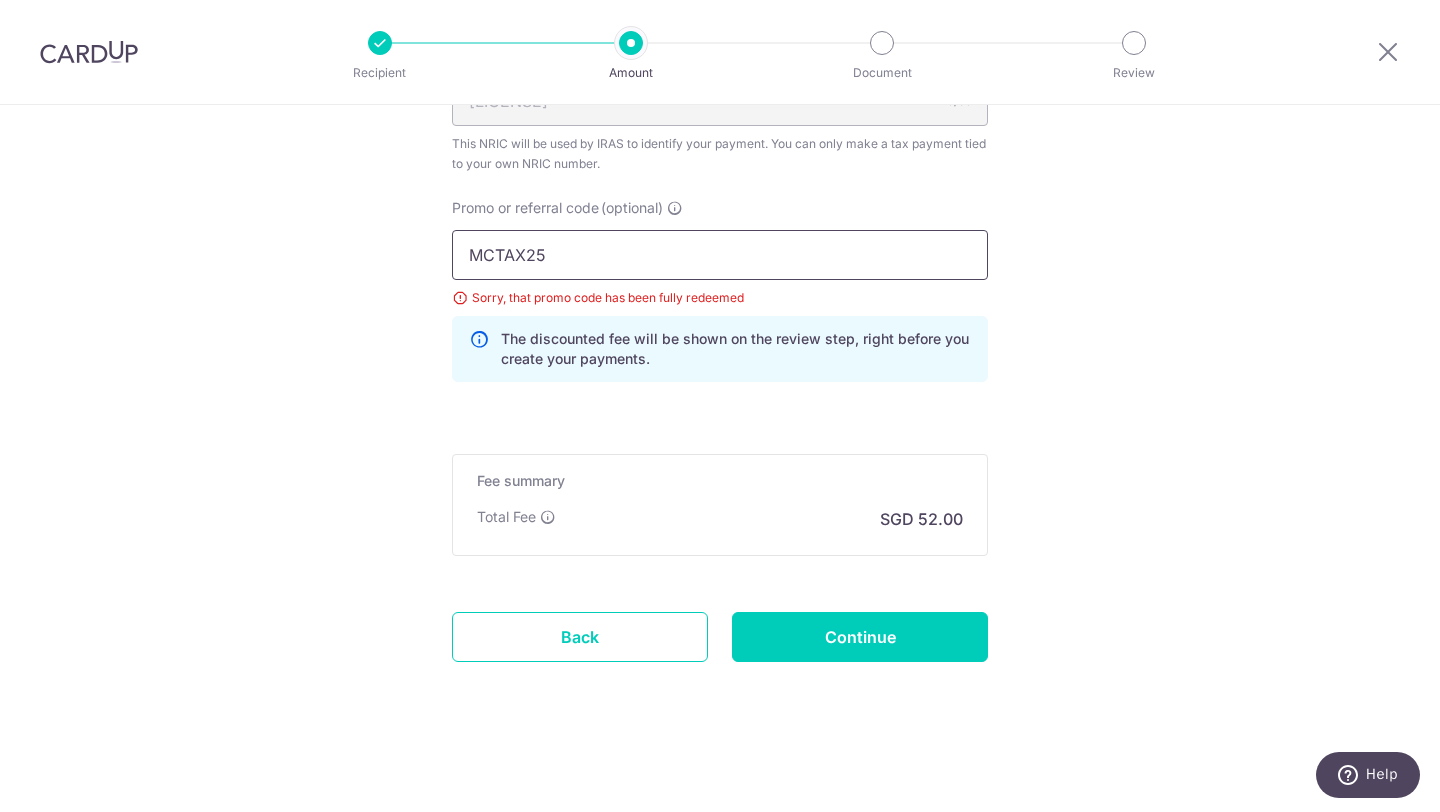 click on "MCTAX25" at bounding box center (720, 255) 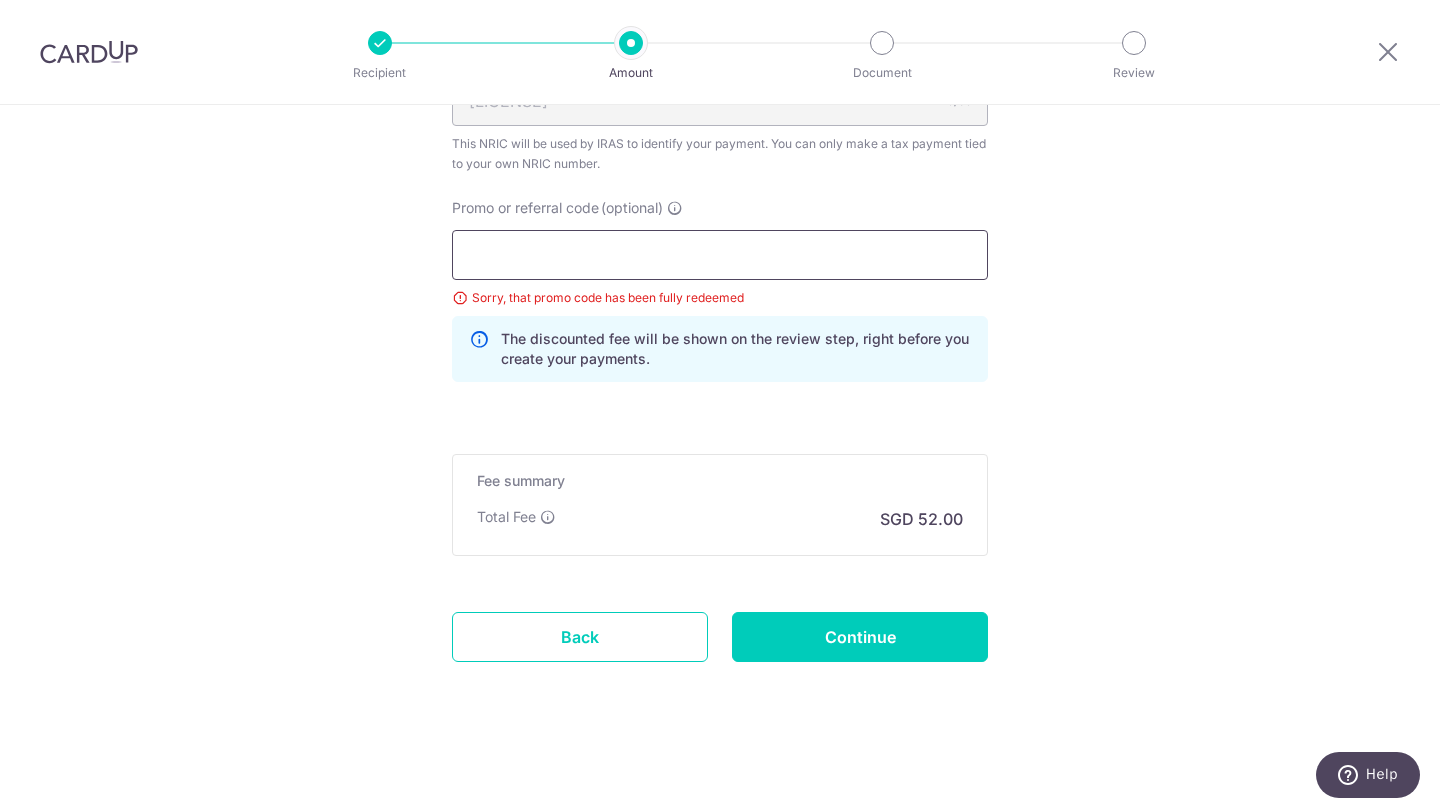 scroll, scrollTop: 1260, scrollLeft: 0, axis: vertical 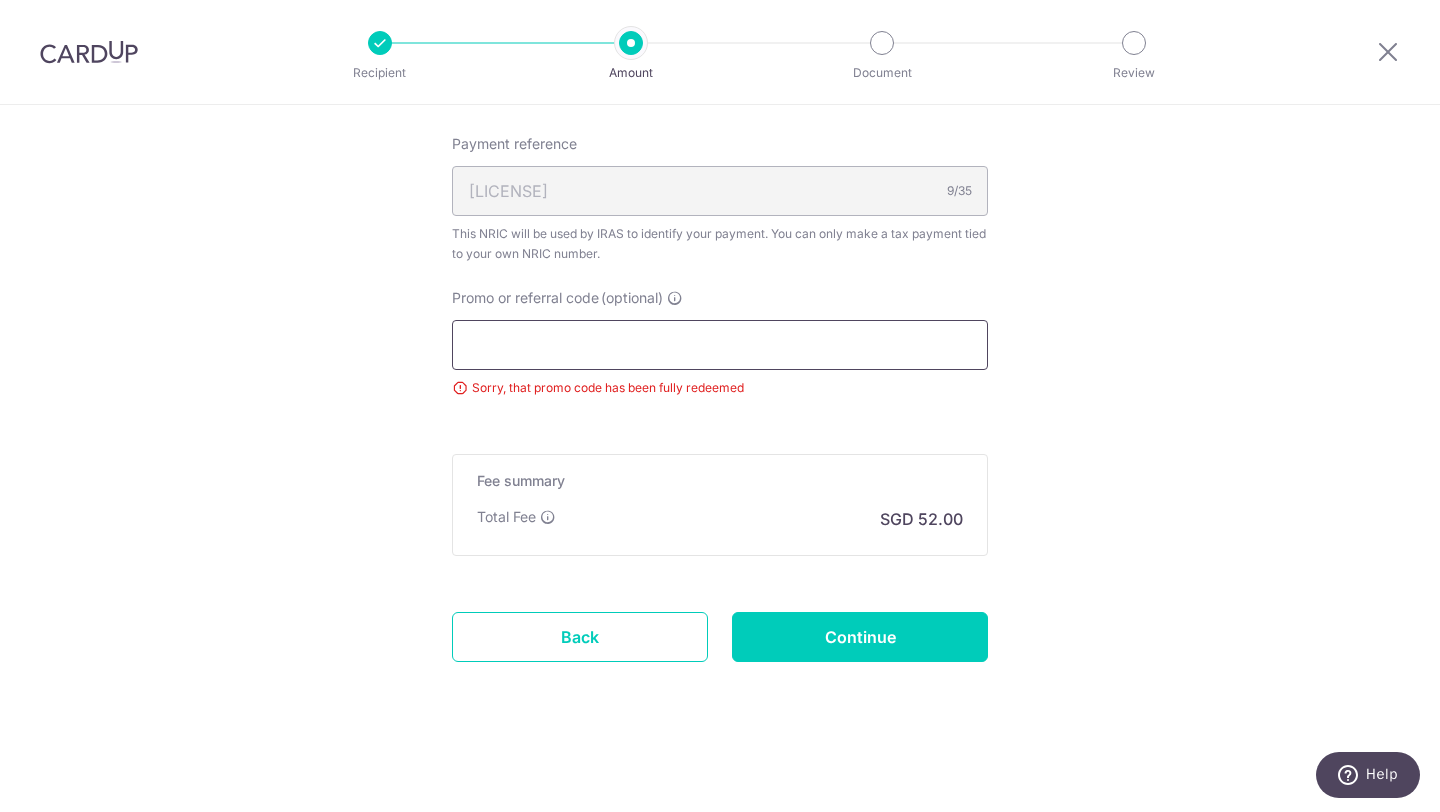 paste on "VTAX25R" 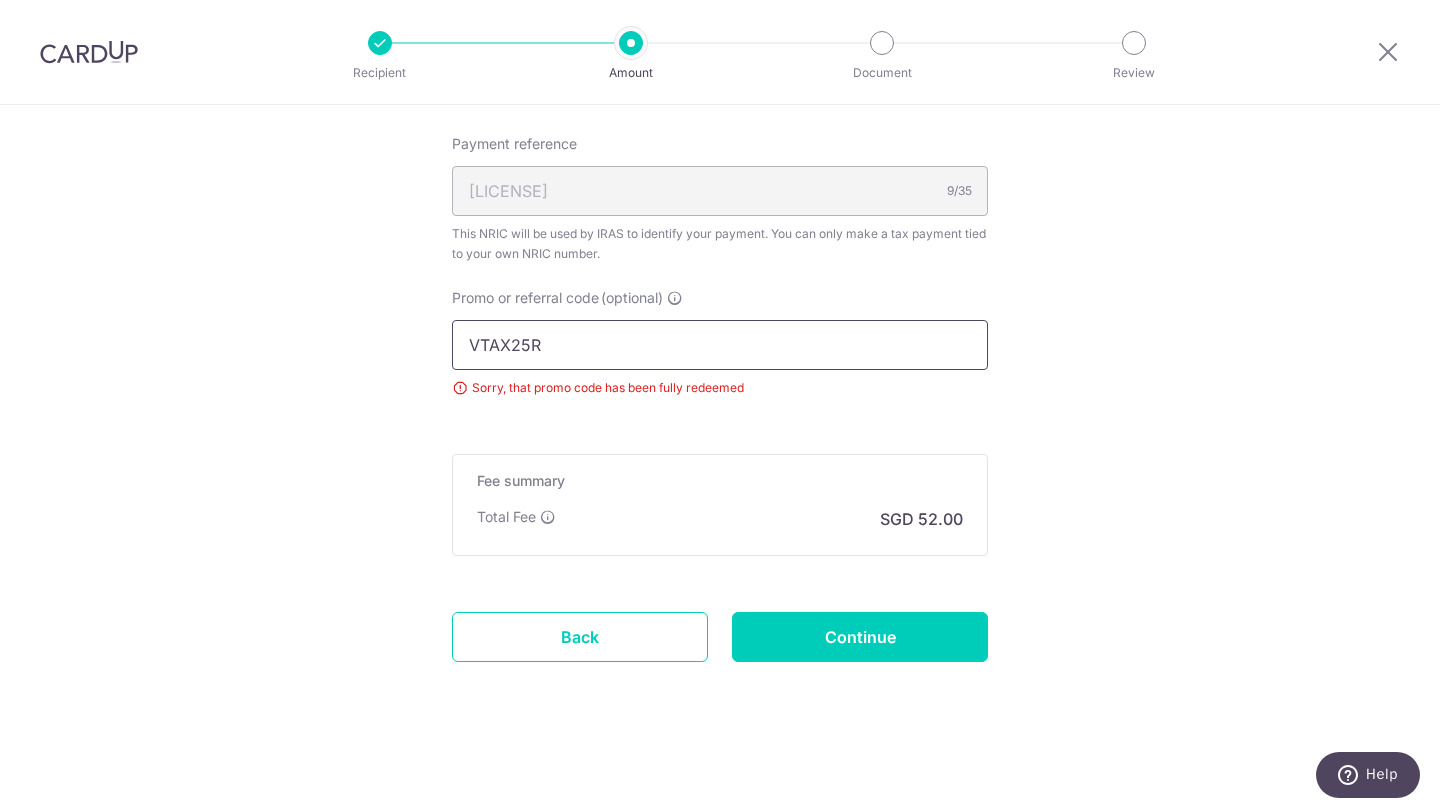 scroll, scrollTop: 1350, scrollLeft: 0, axis: vertical 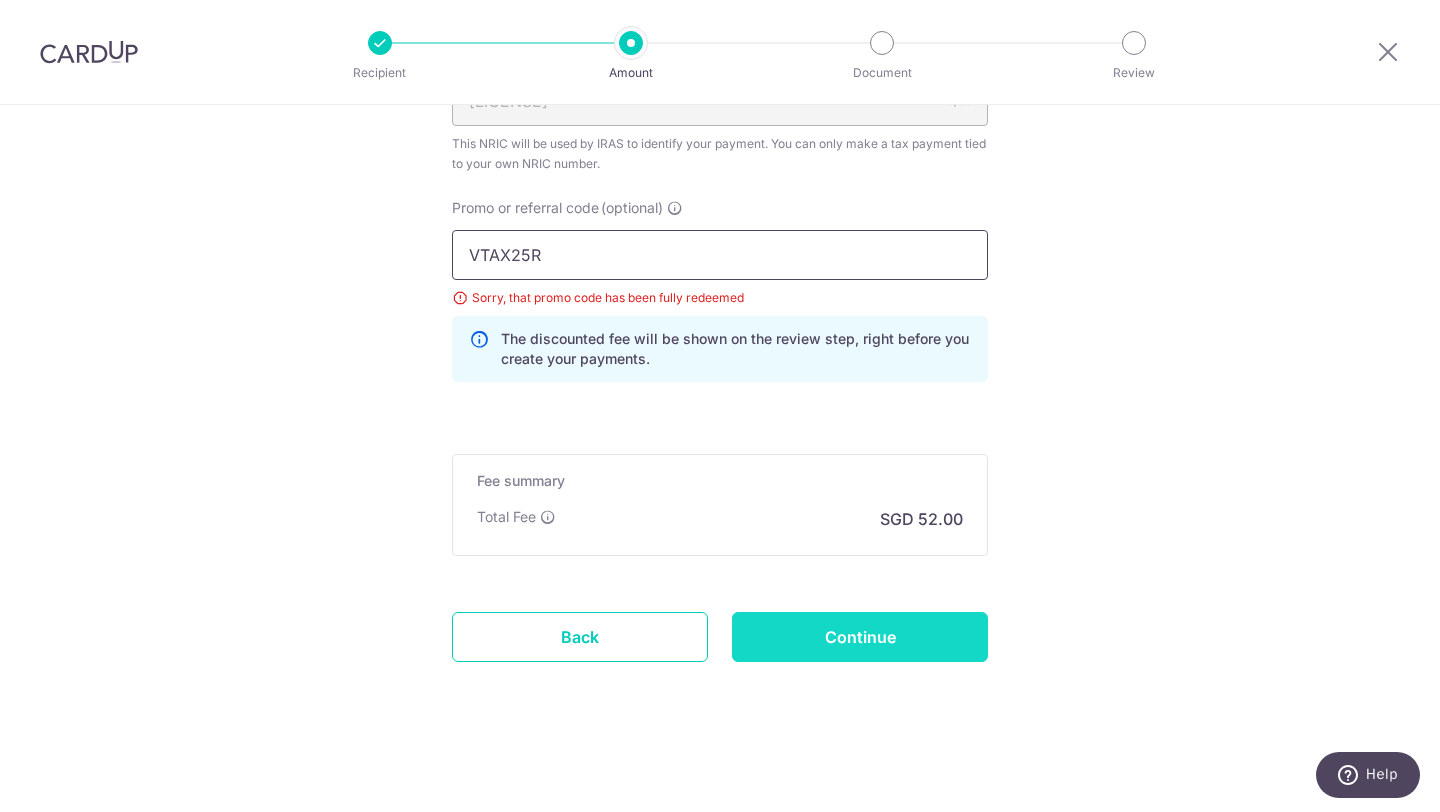 type on "VTAX25R" 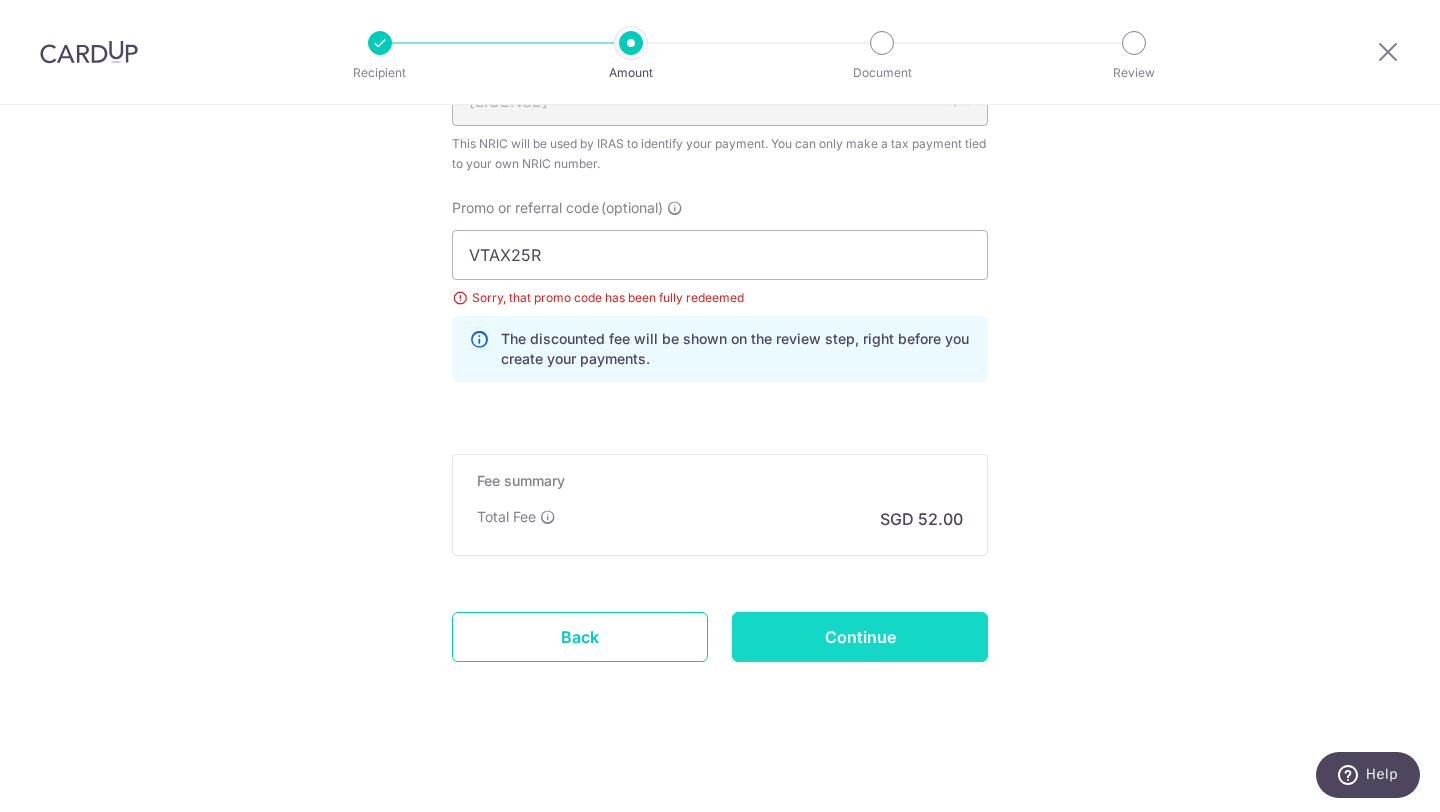 click on "Continue" at bounding box center [860, 637] 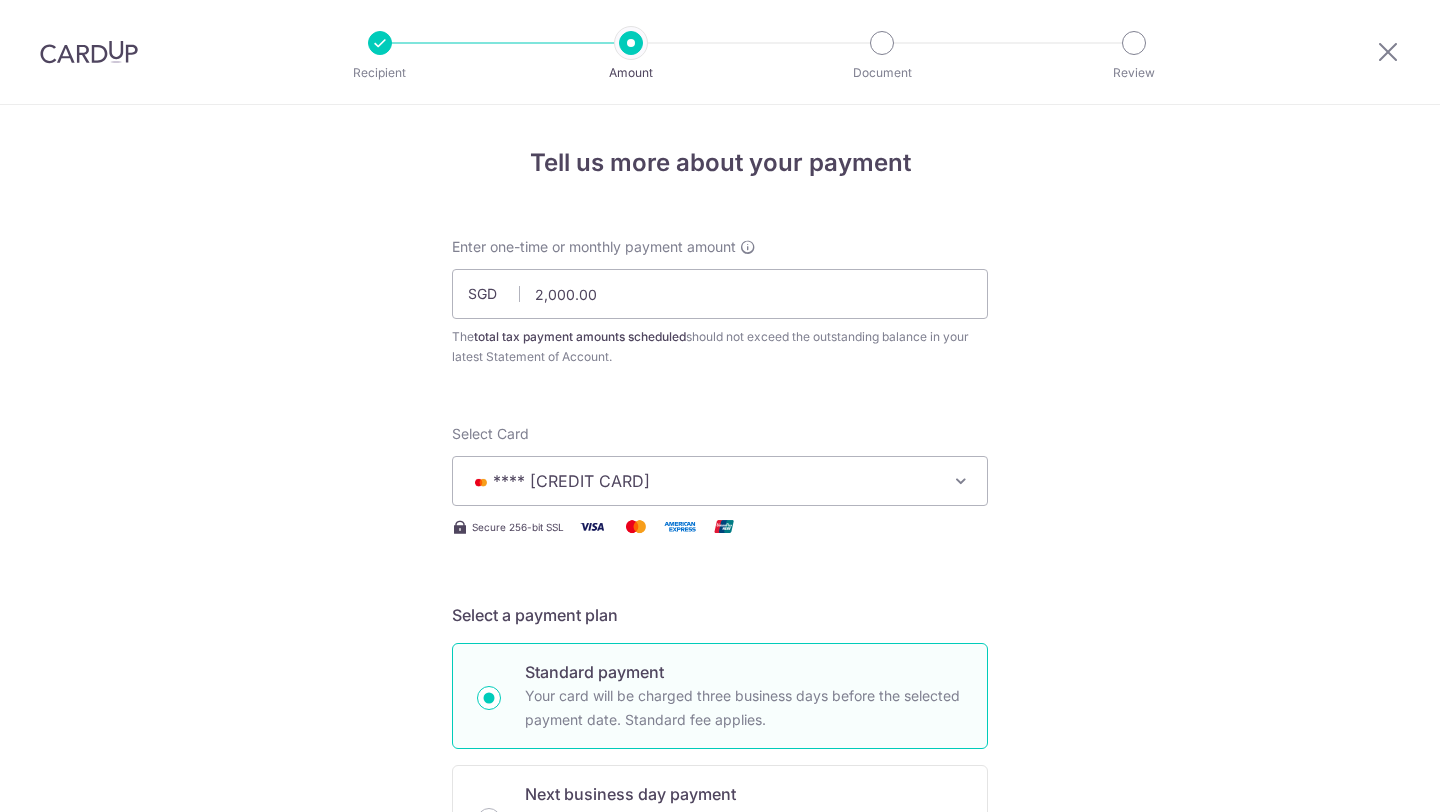 scroll, scrollTop: 0, scrollLeft: 0, axis: both 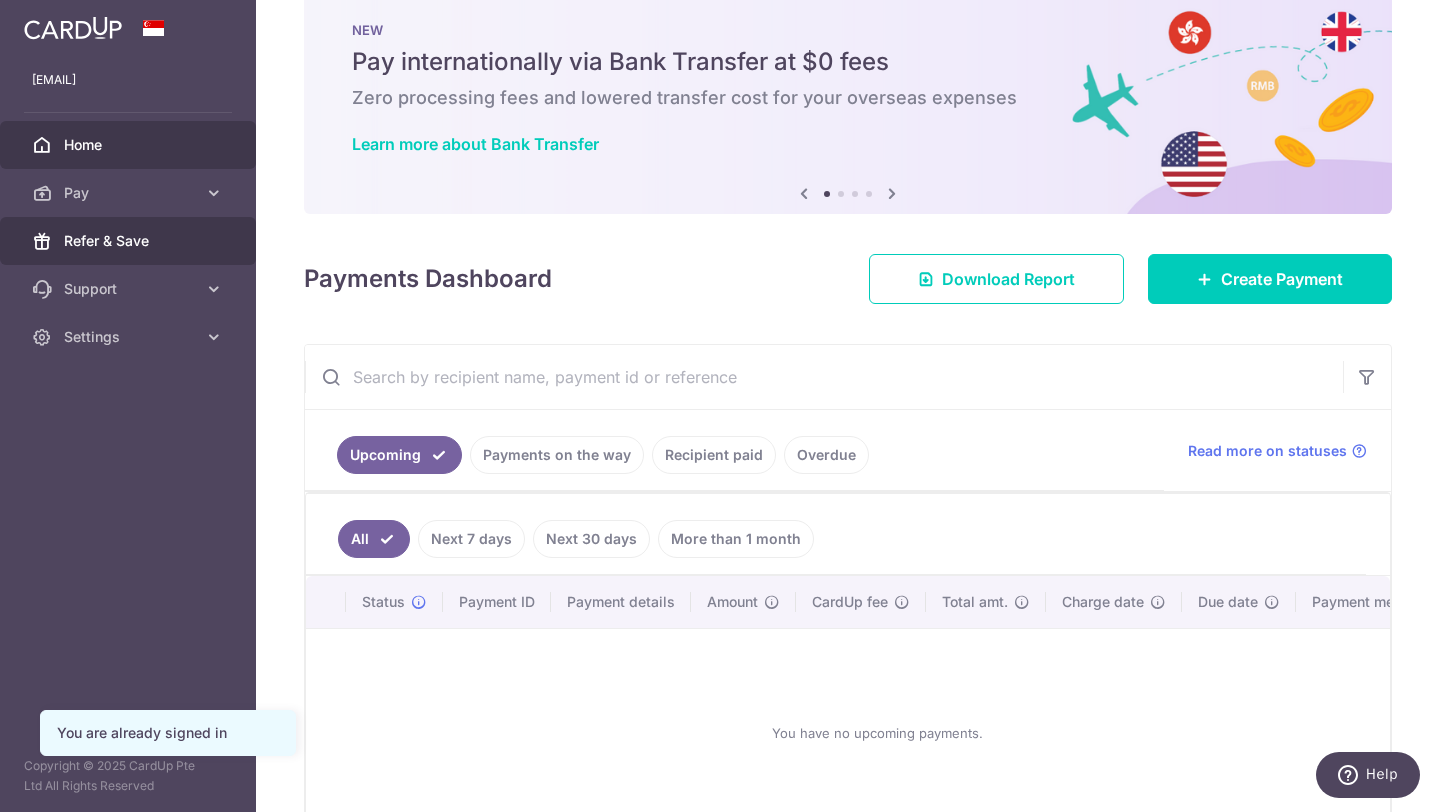 click on "Refer & Save" at bounding box center (130, 241) 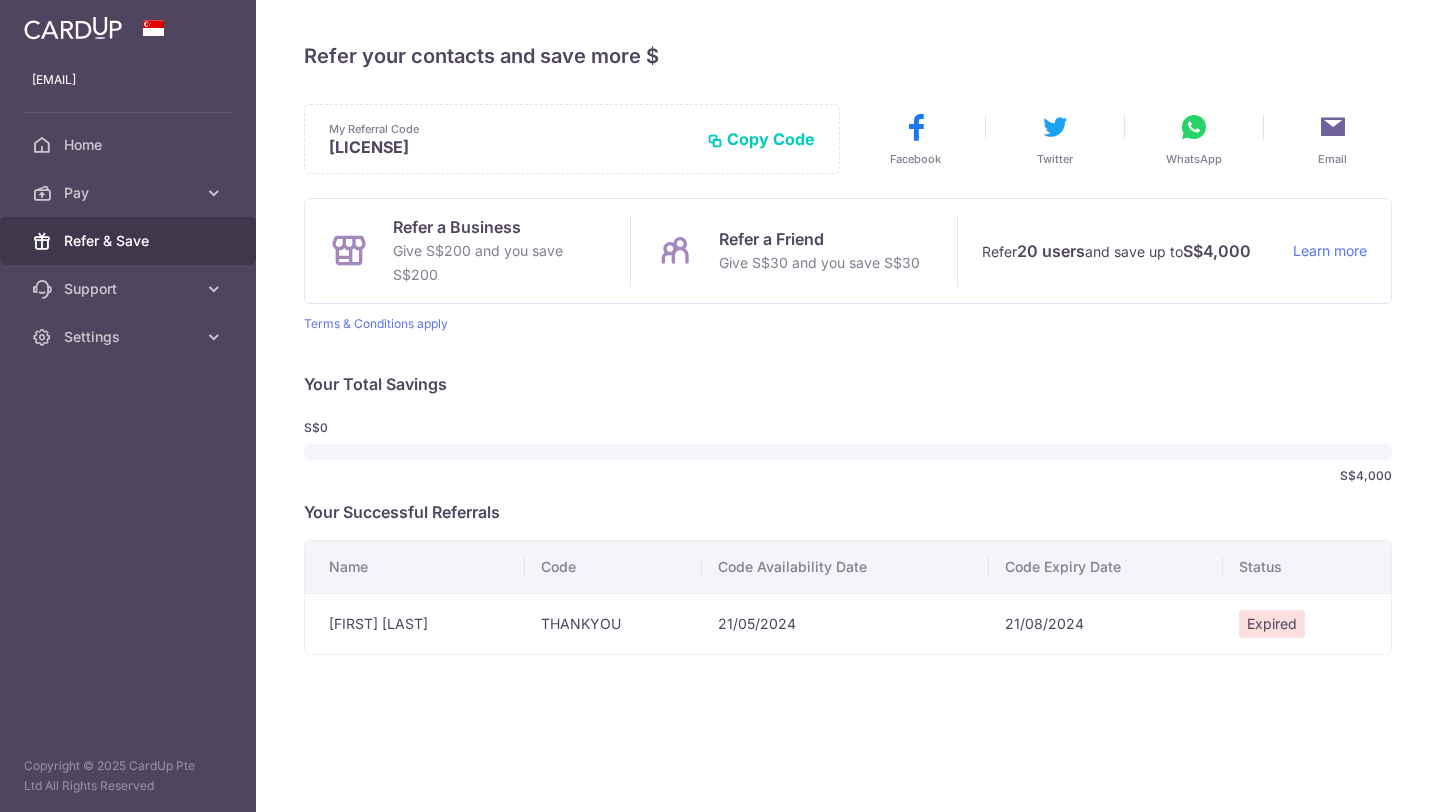scroll, scrollTop: 0, scrollLeft: 0, axis: both 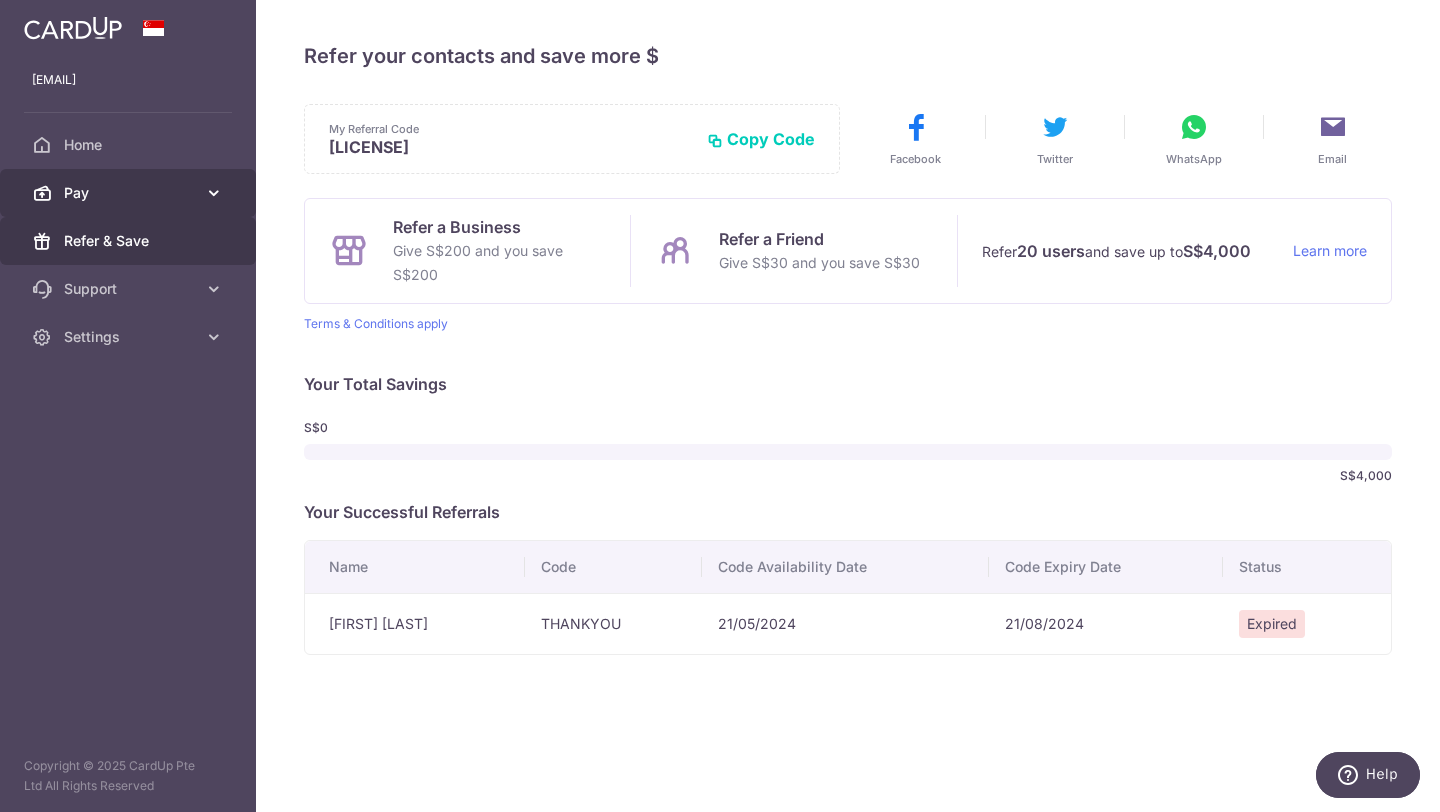 click on "Pay" at bounding box center (128, 193) 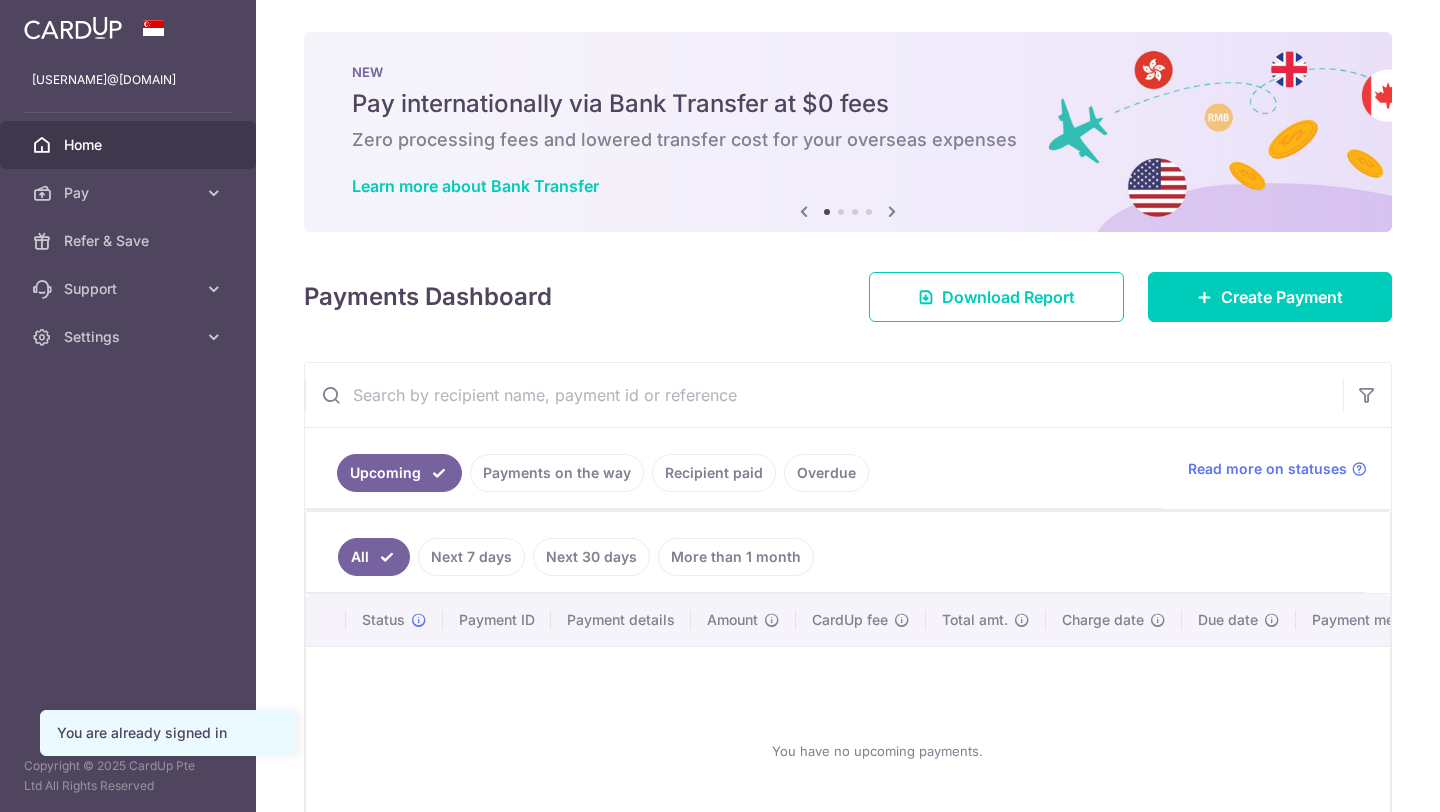 scroll, scrollTop: 0, scrollLeft: 0, axis: both 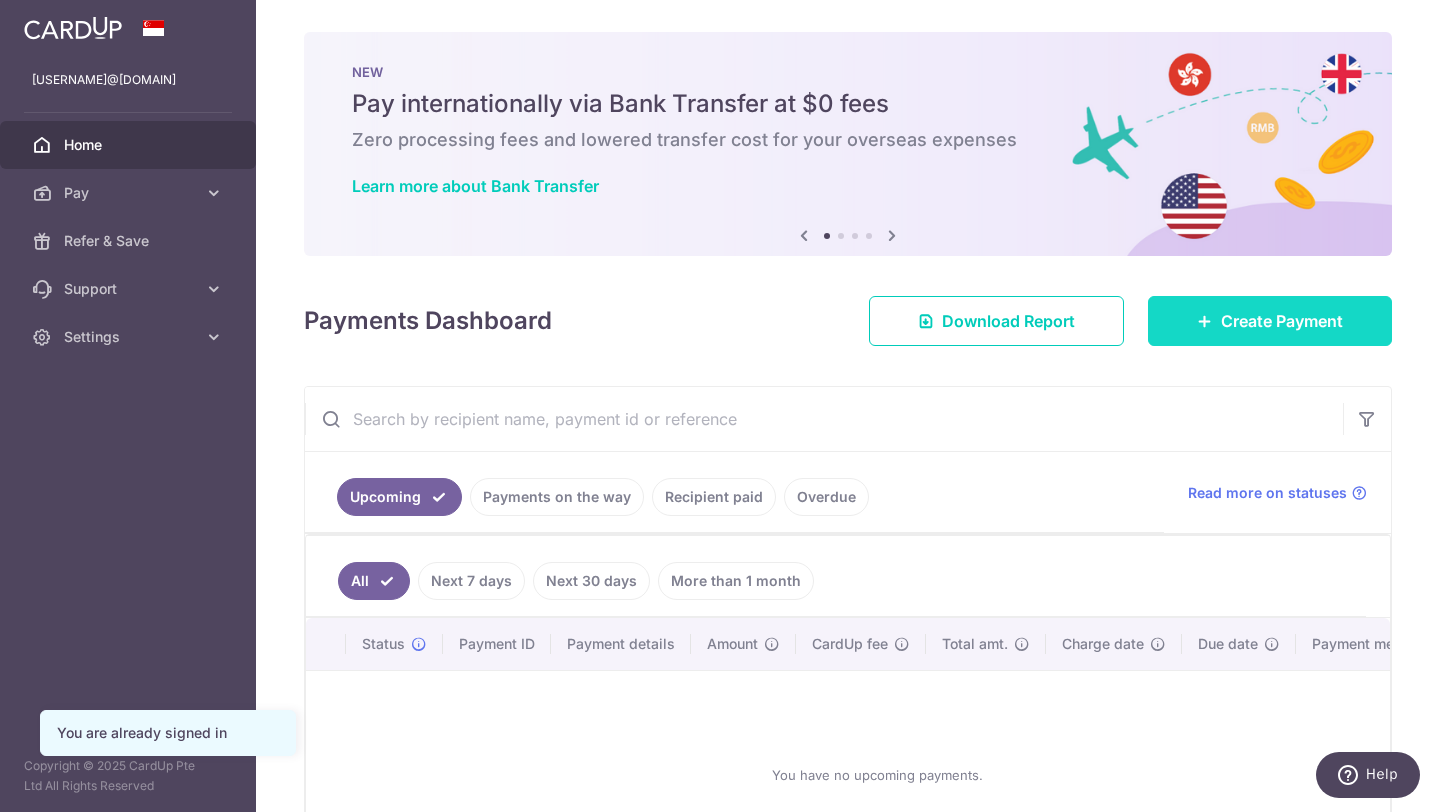 click on "Create Payment" at bounding box center (1270, 321) 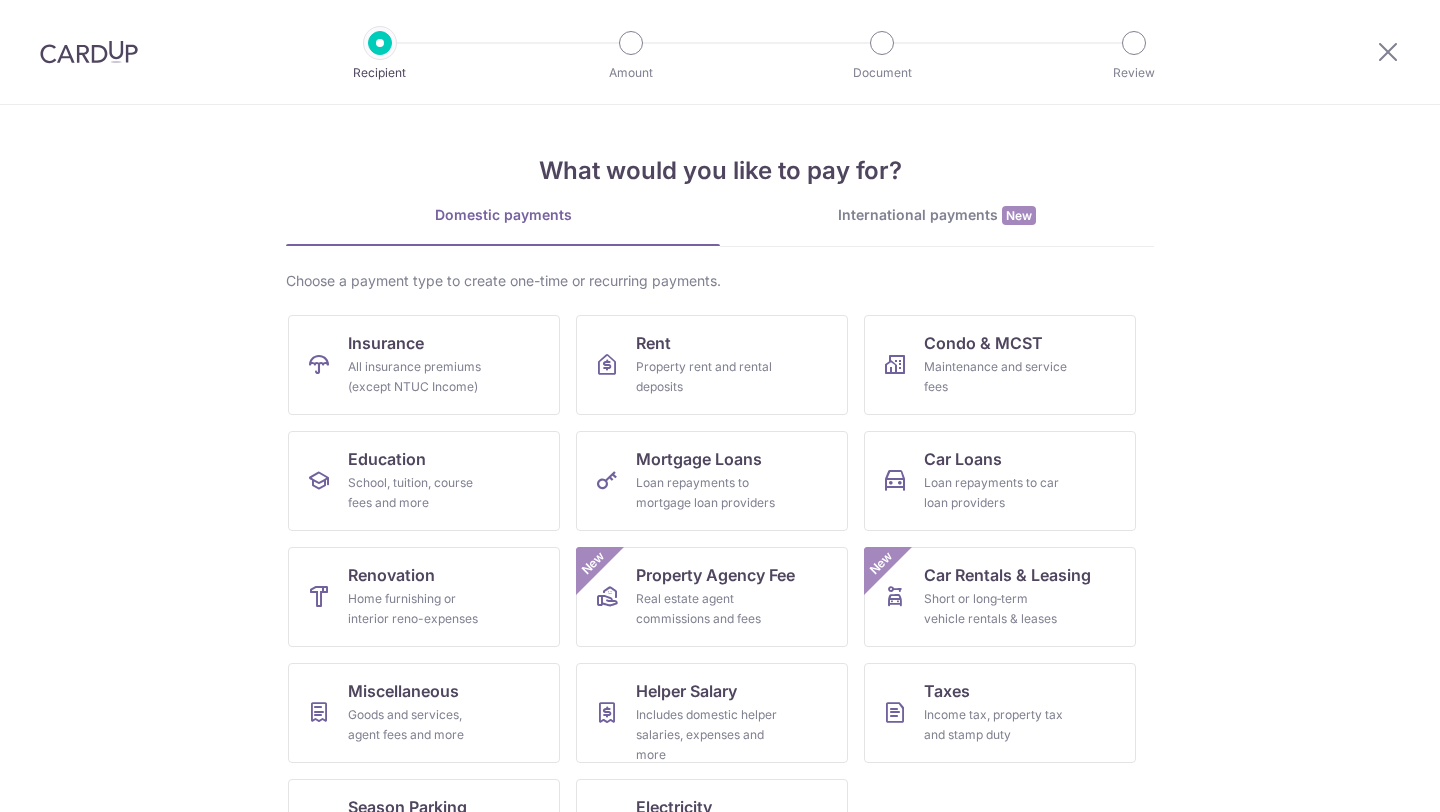 scroll, scrollTop: 0, scrollLeft: 0, axis: both 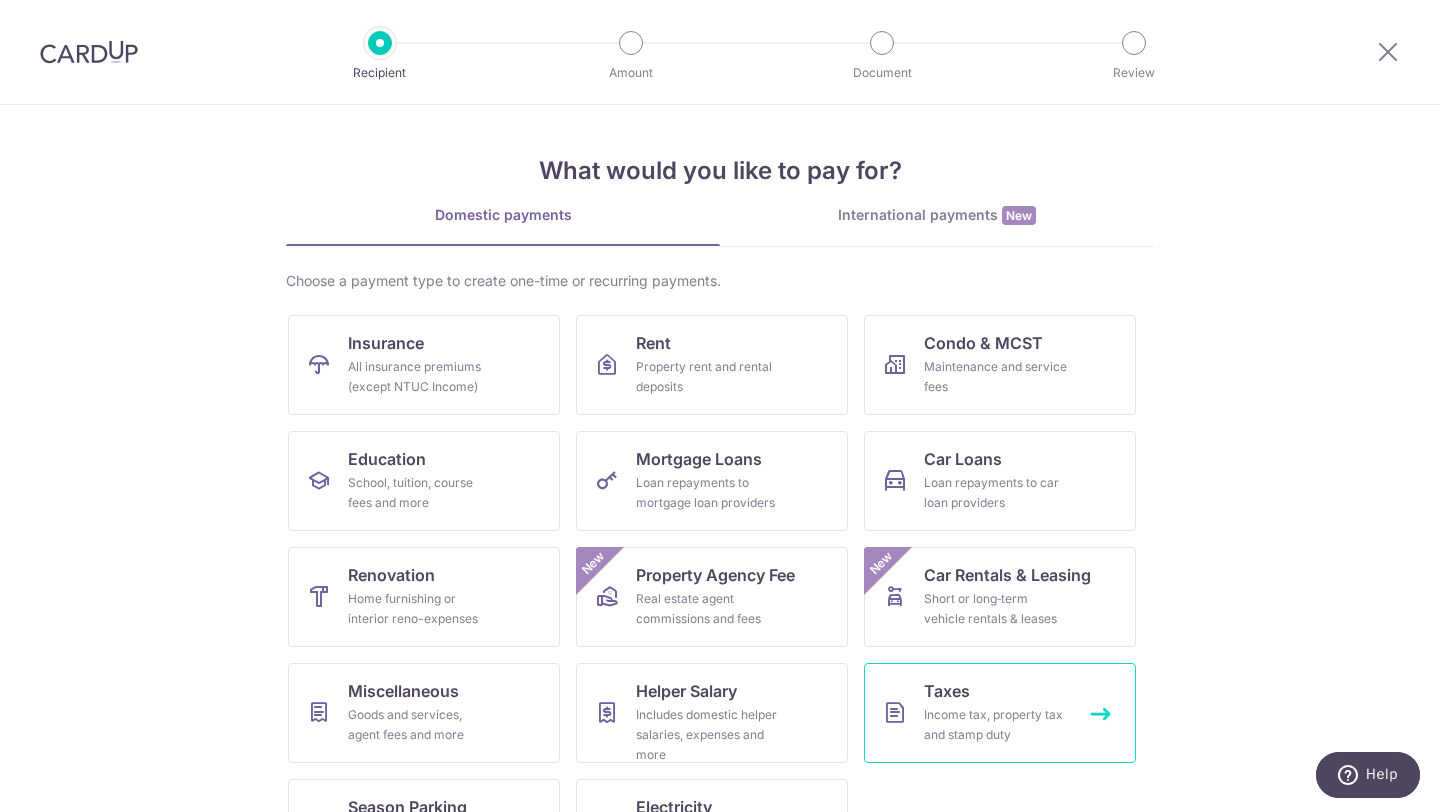 click on "Taxes" at bounding box center [947, 691] 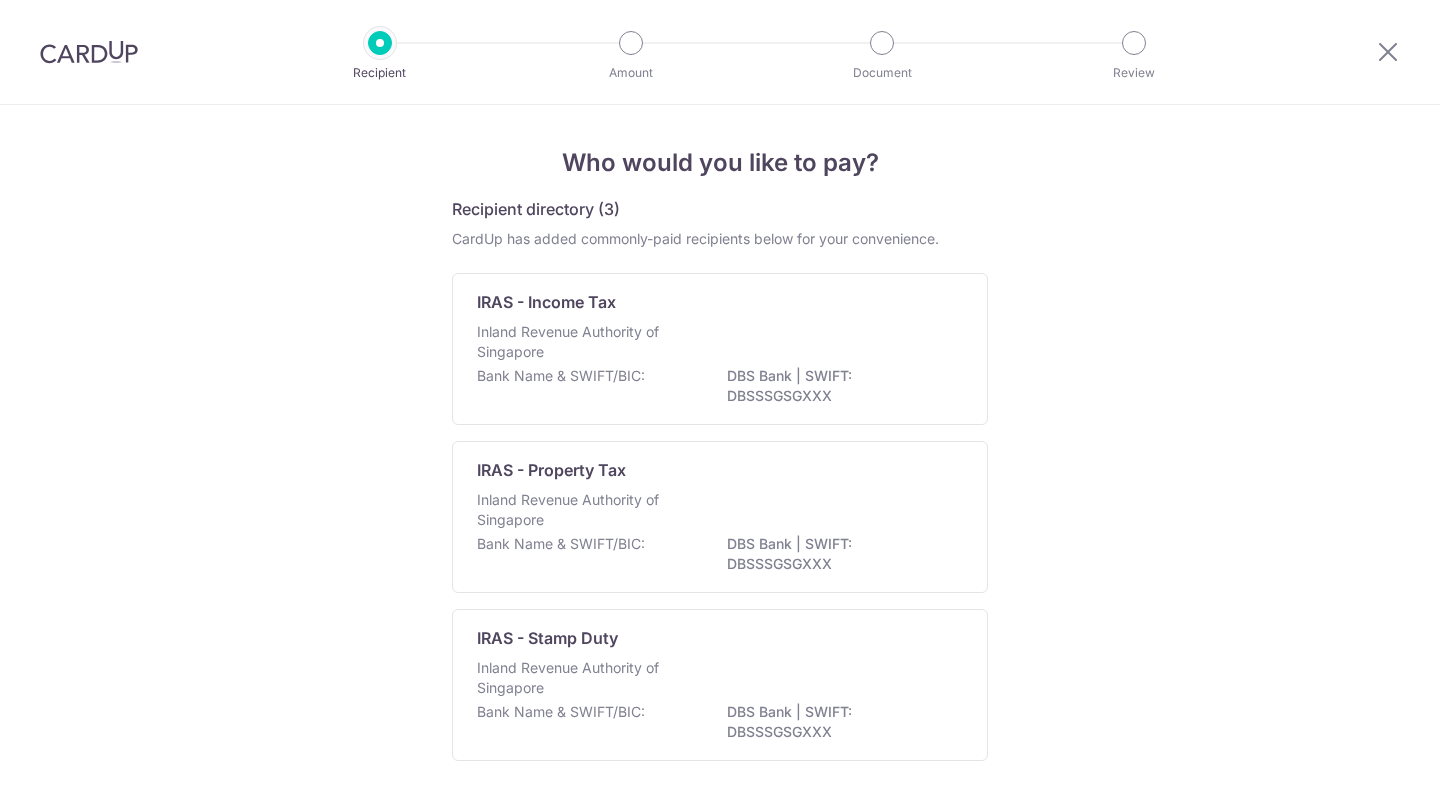 scroll, scrollTop: 0, scrollLeft: 0, axis: both 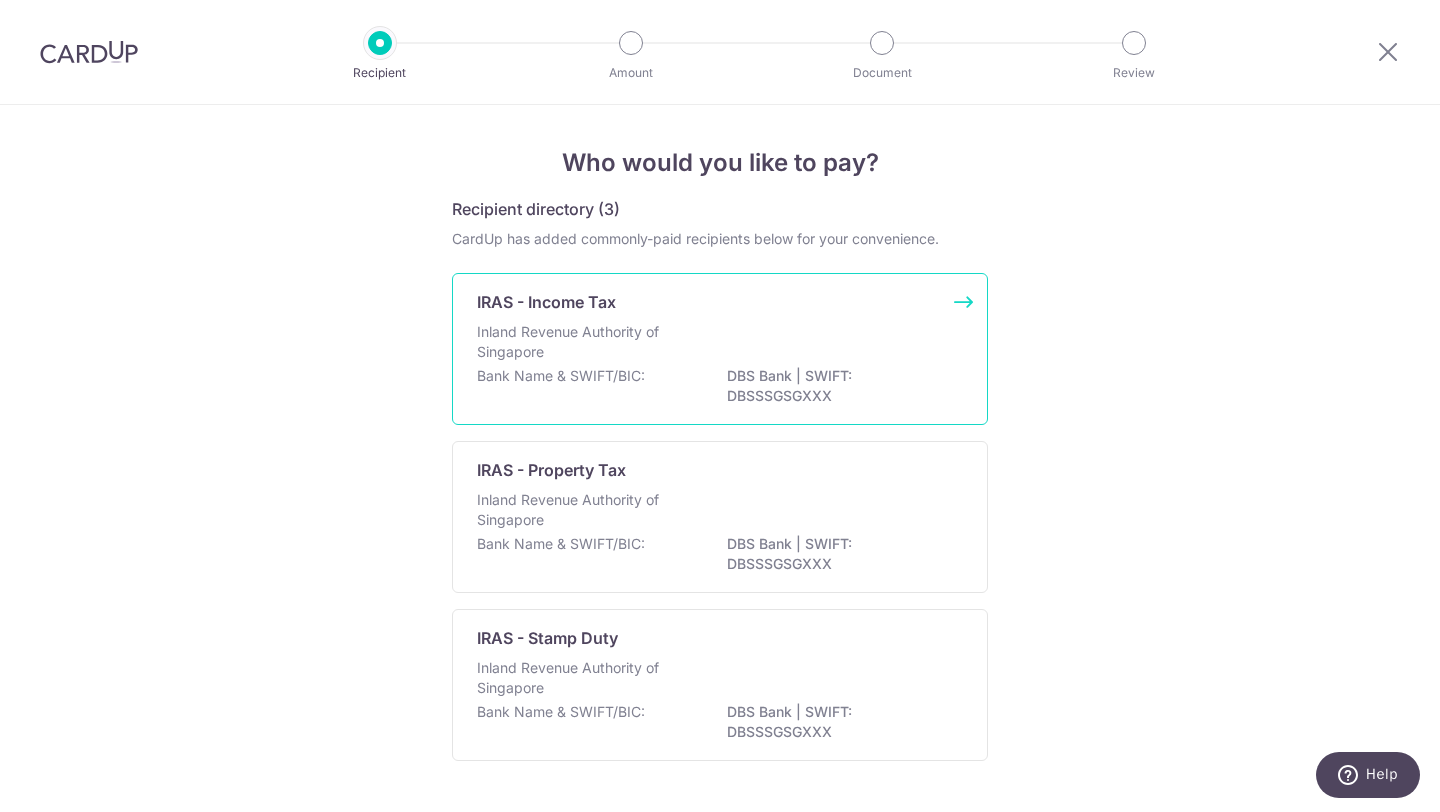 click on "Bank Name & SWIFT/BIC:
DBS Bank | SWIFT: DBSSSGSGXXX" at bounding box center (720, 387) 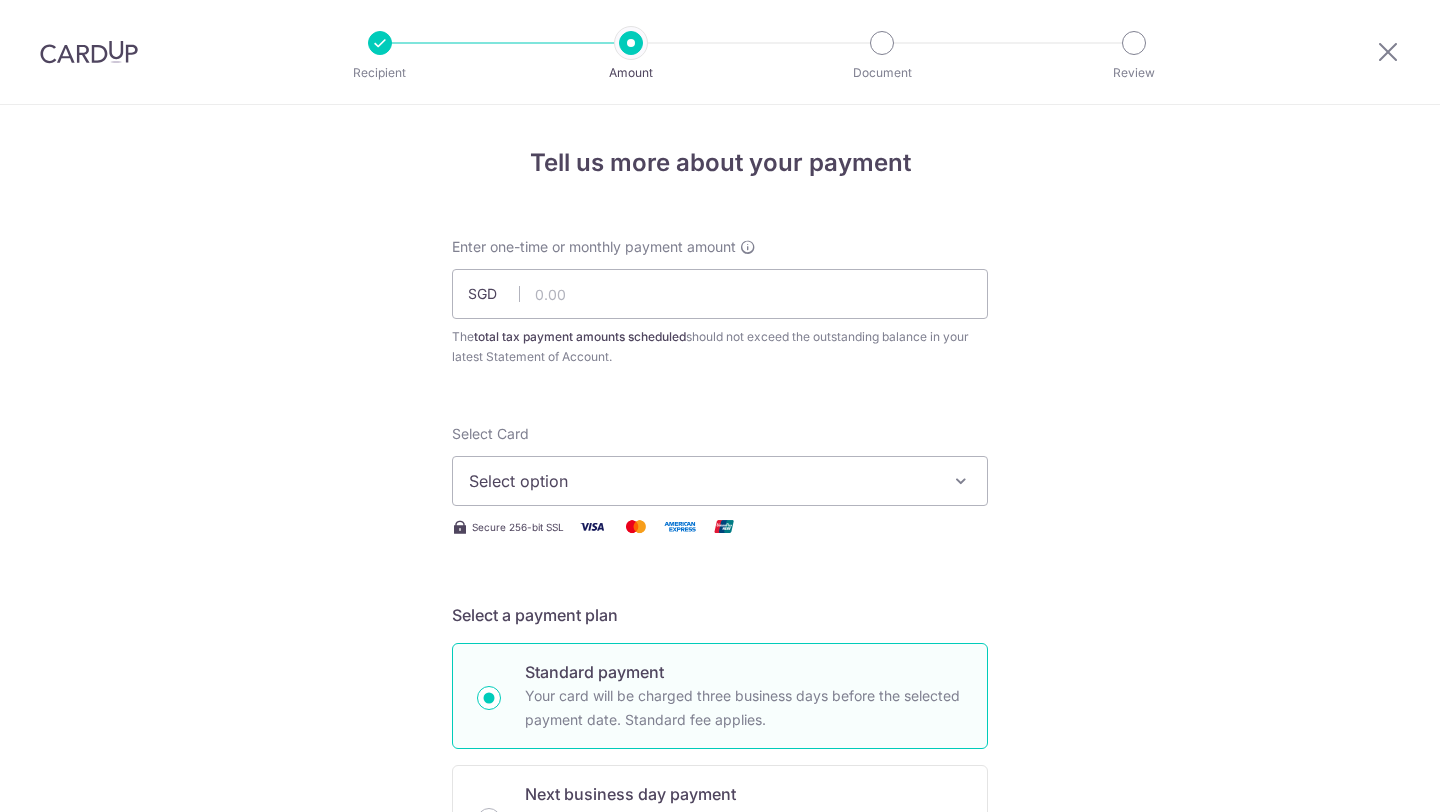 scroll, scrollTop: 0, scrollLeft: 0, axis: both 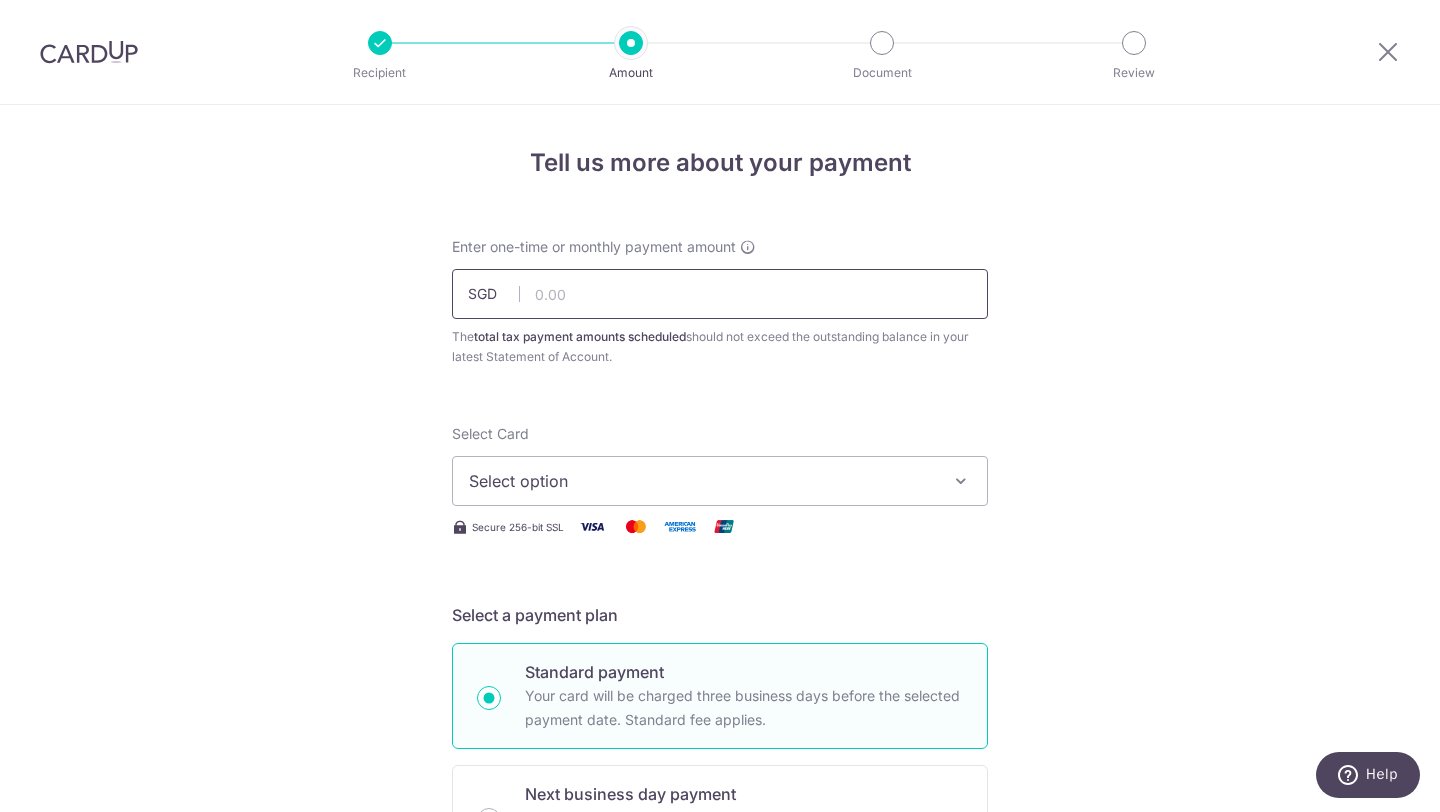 click at bounding box center (720, 294) 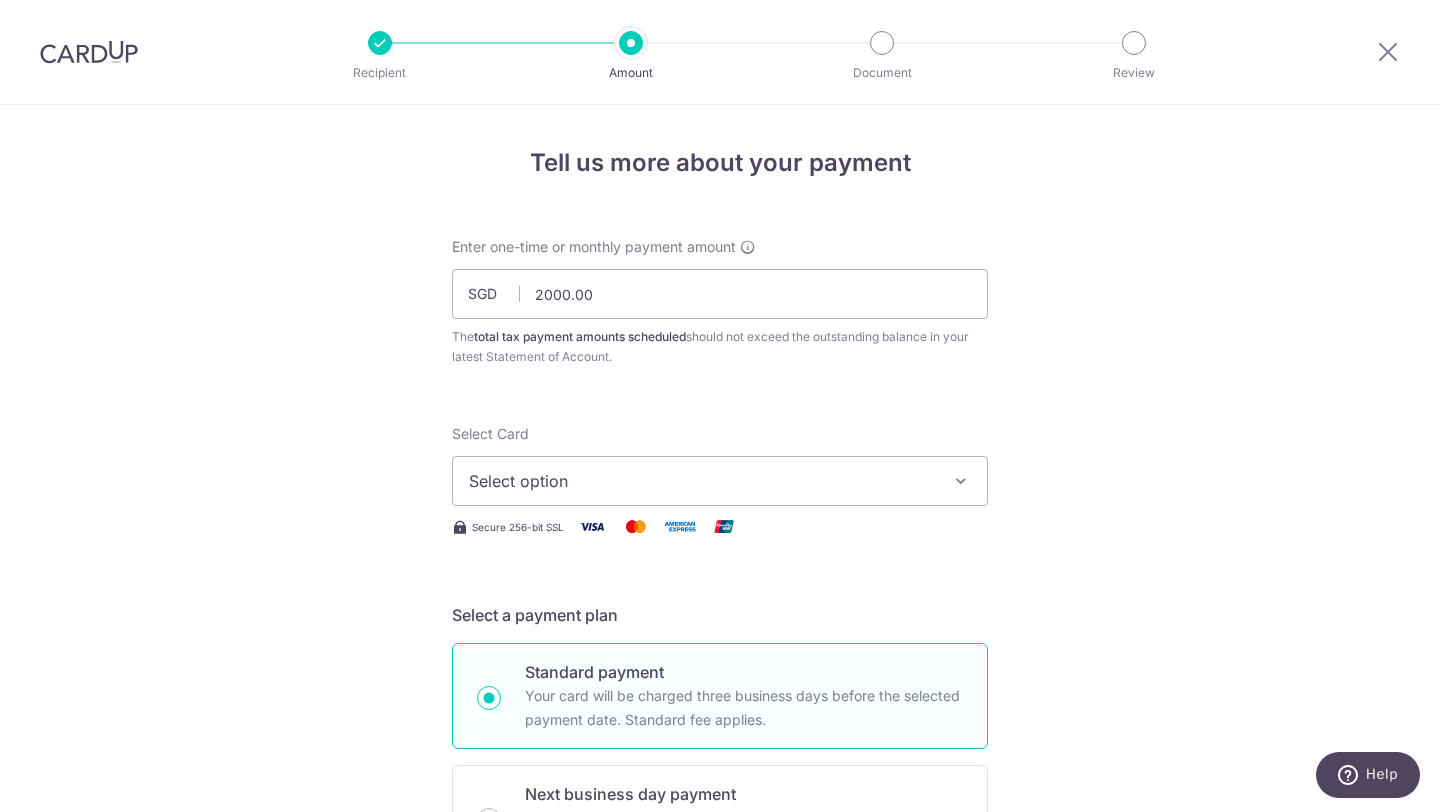 type on "2,000.00" 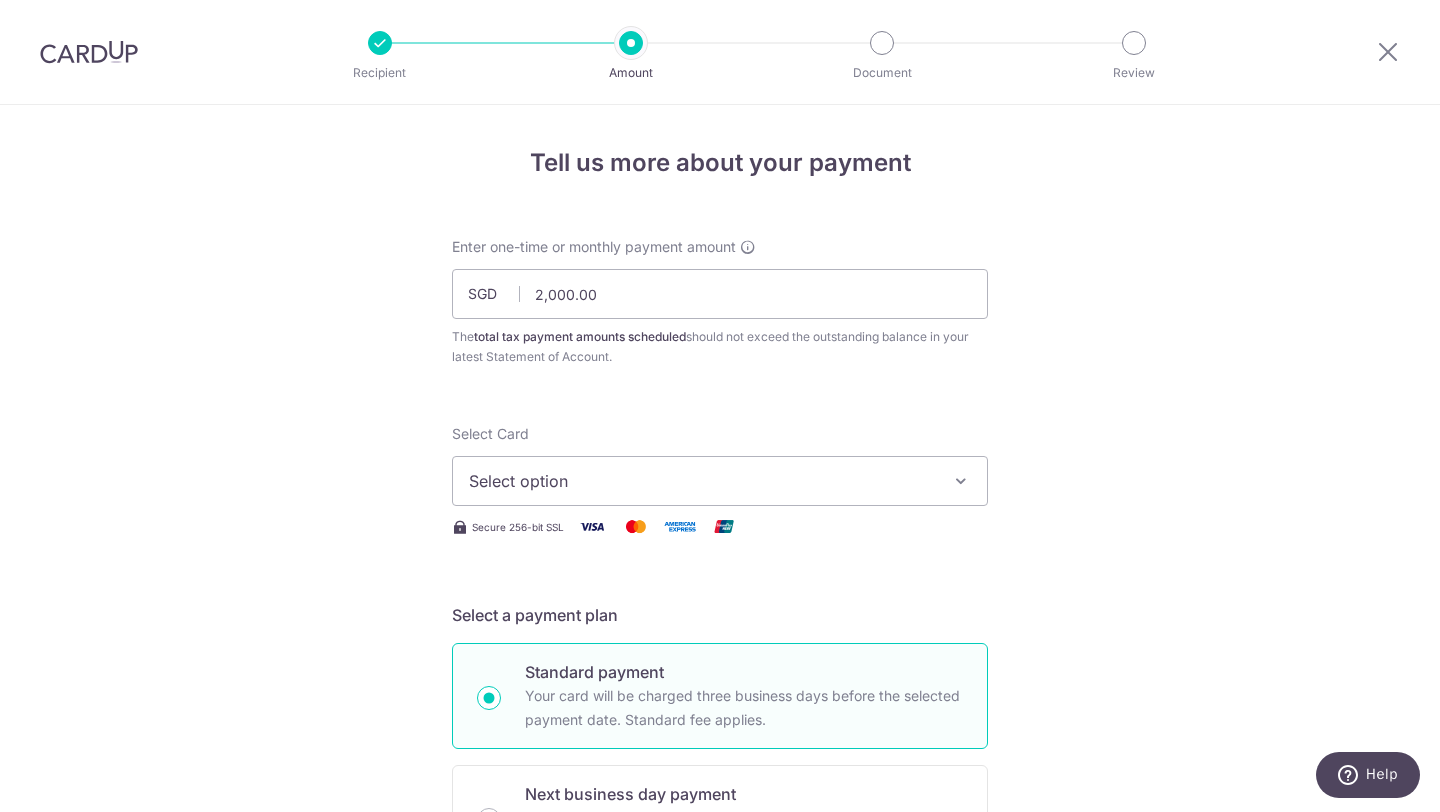 click on "Select option" at bounding box center (720, 481) 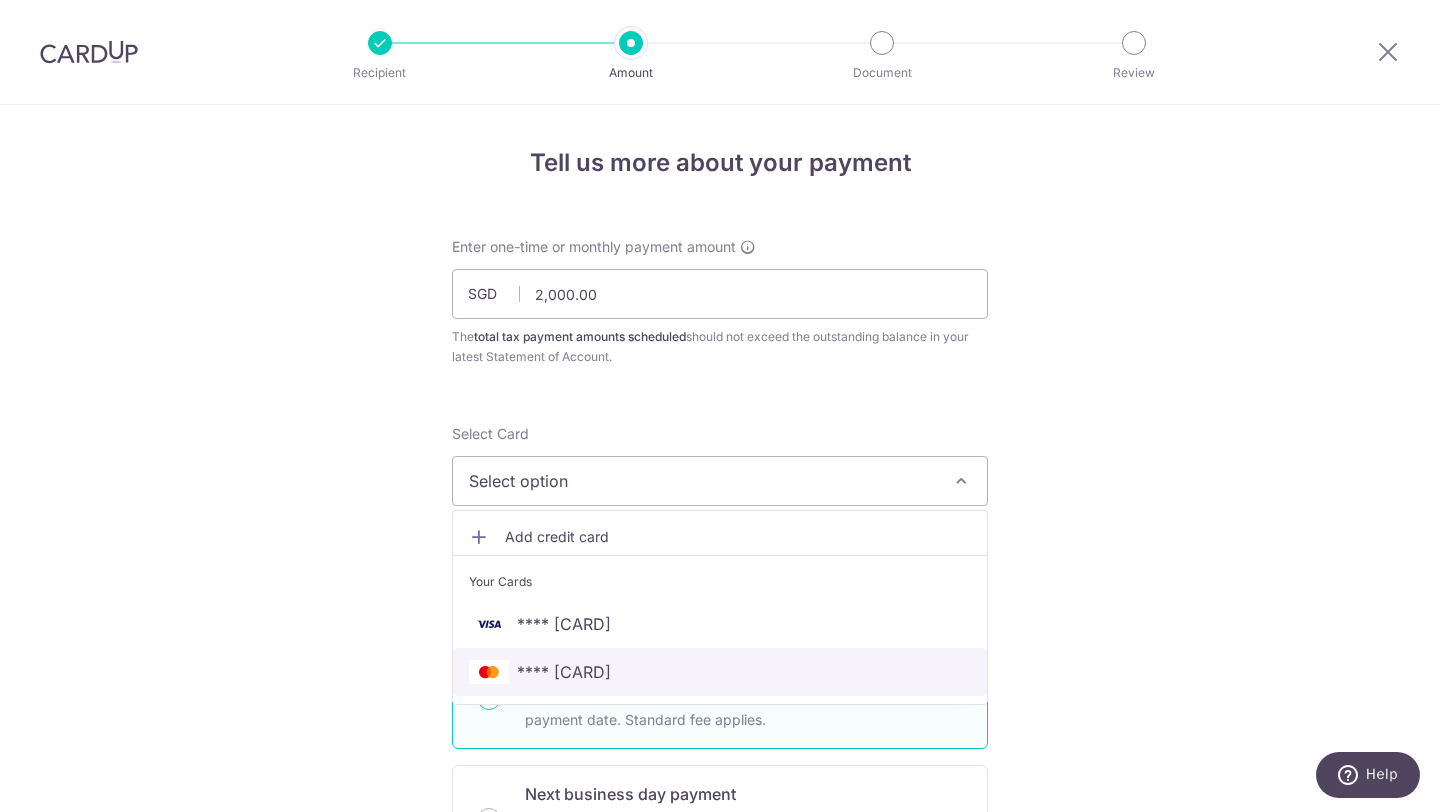 click on "**** [CREDIT CARD]" at bounding box center (564, 672) 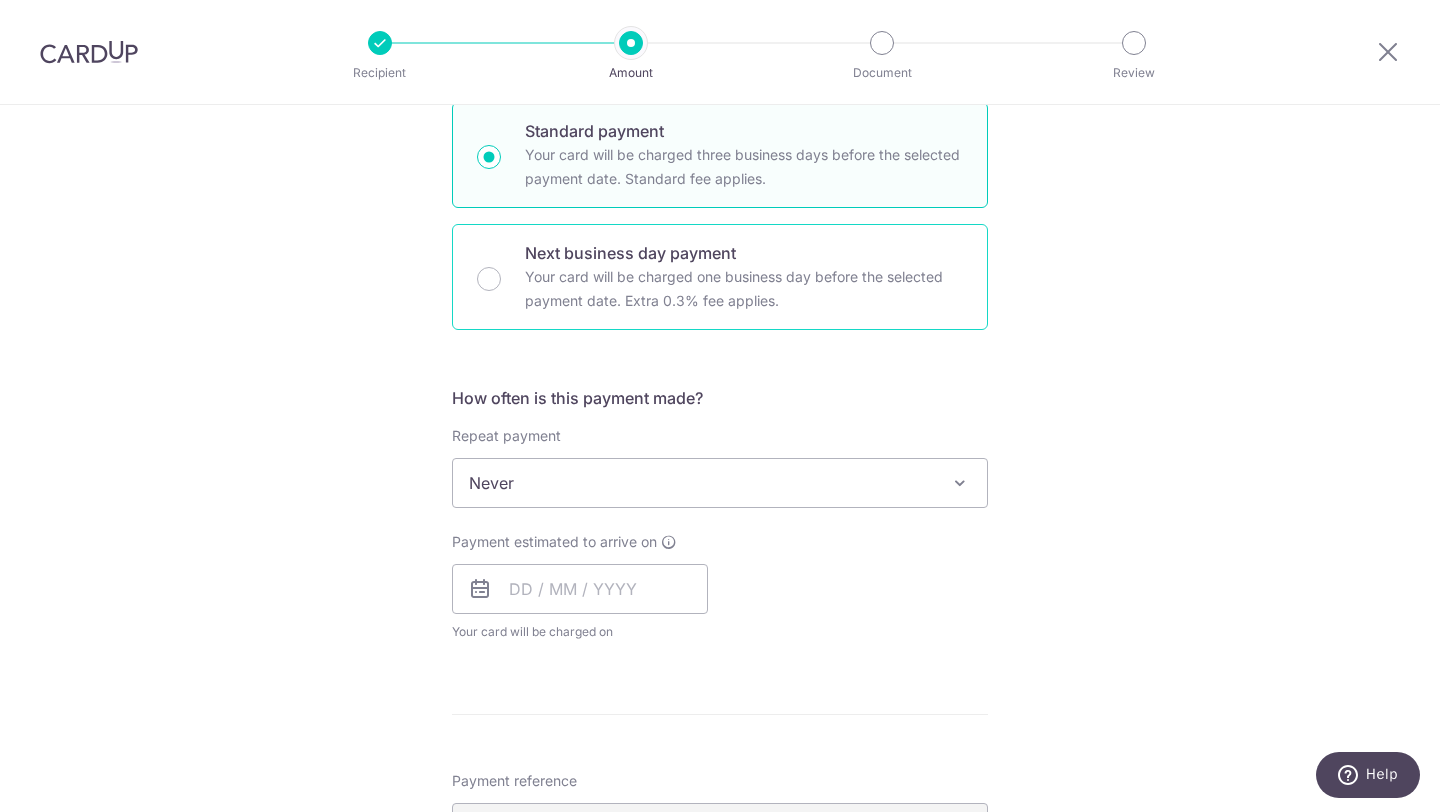 scroll, scrollTop: 598, scrollLeft: 0, axis: vertical 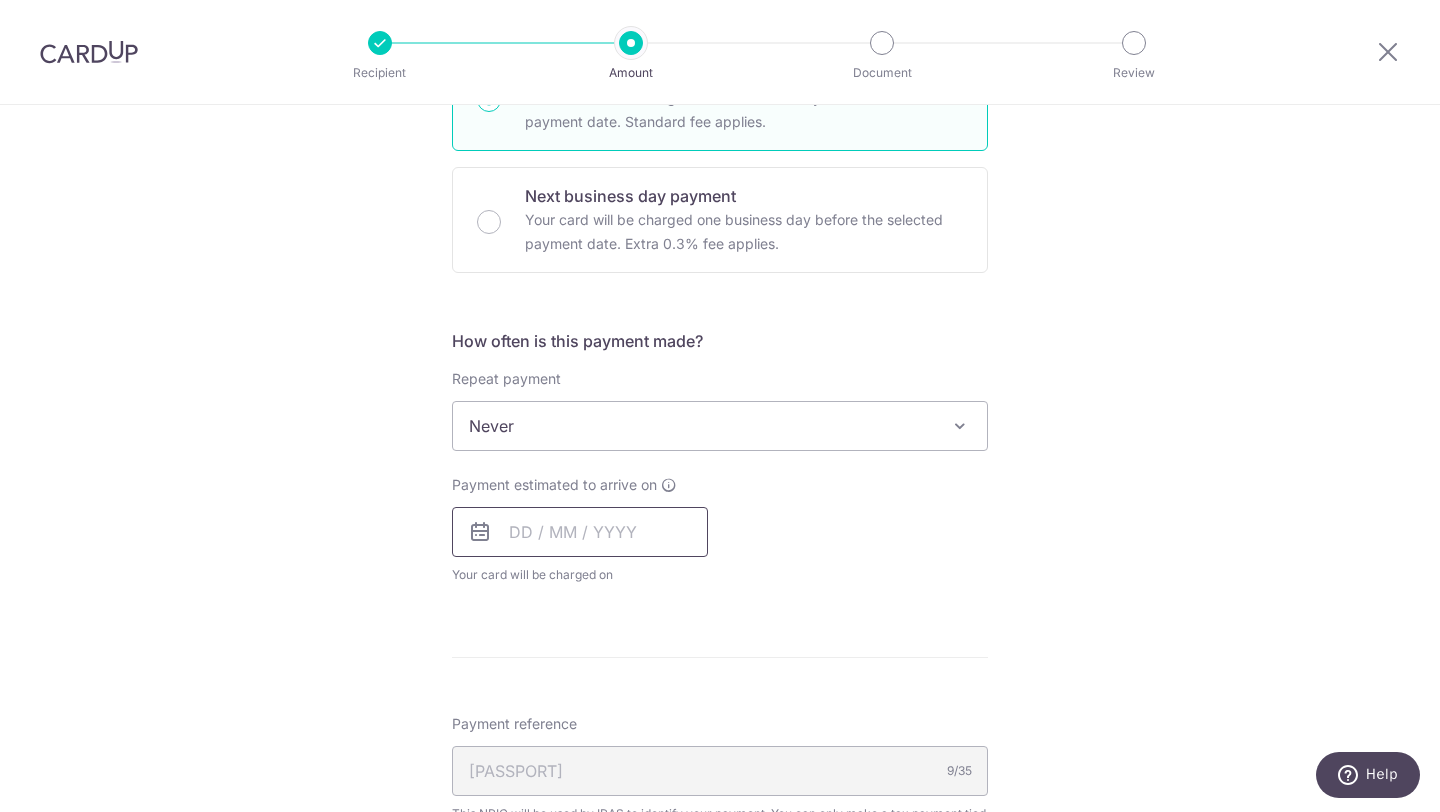 click at bounding box center [580, 532] 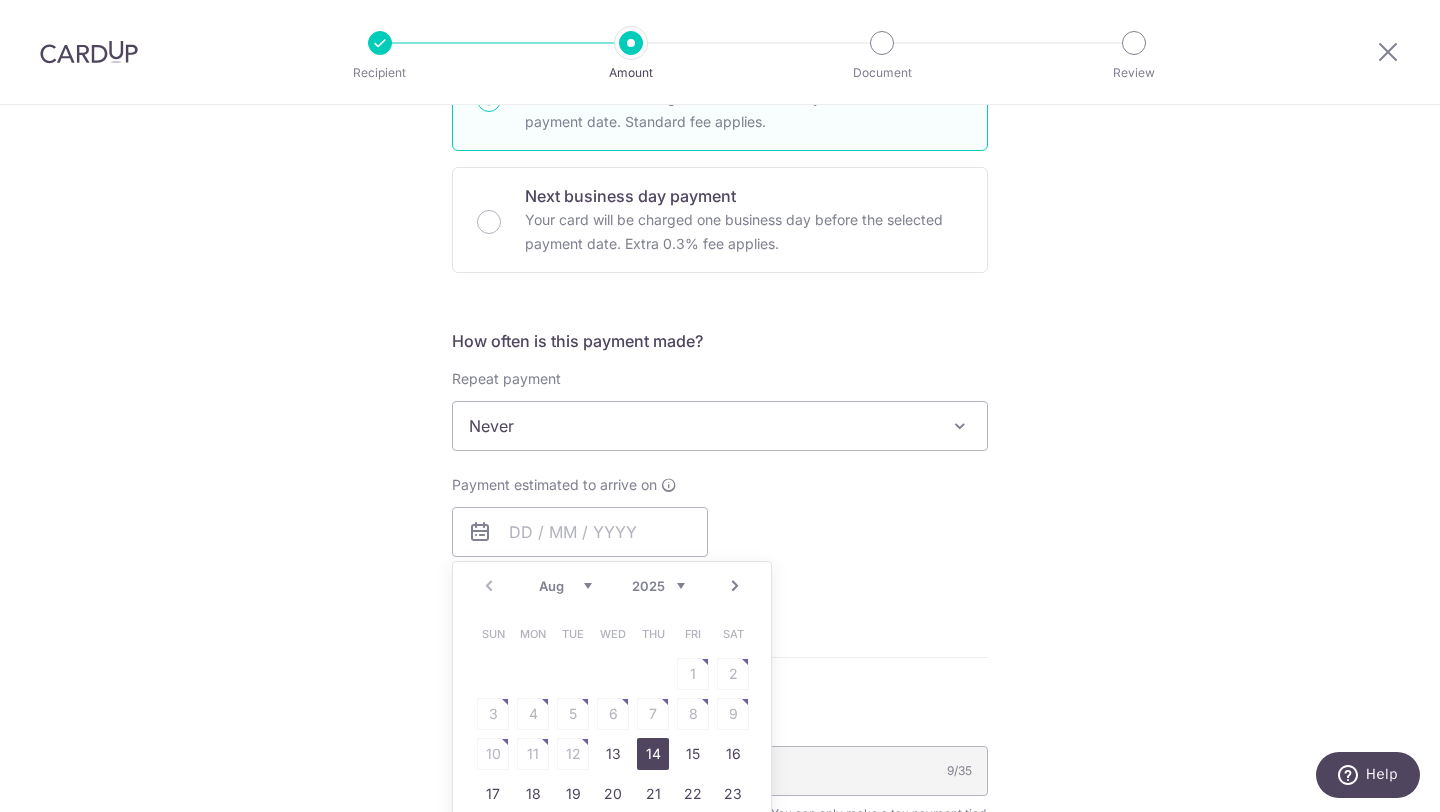 click on "14" at bounding box center (653, 754) 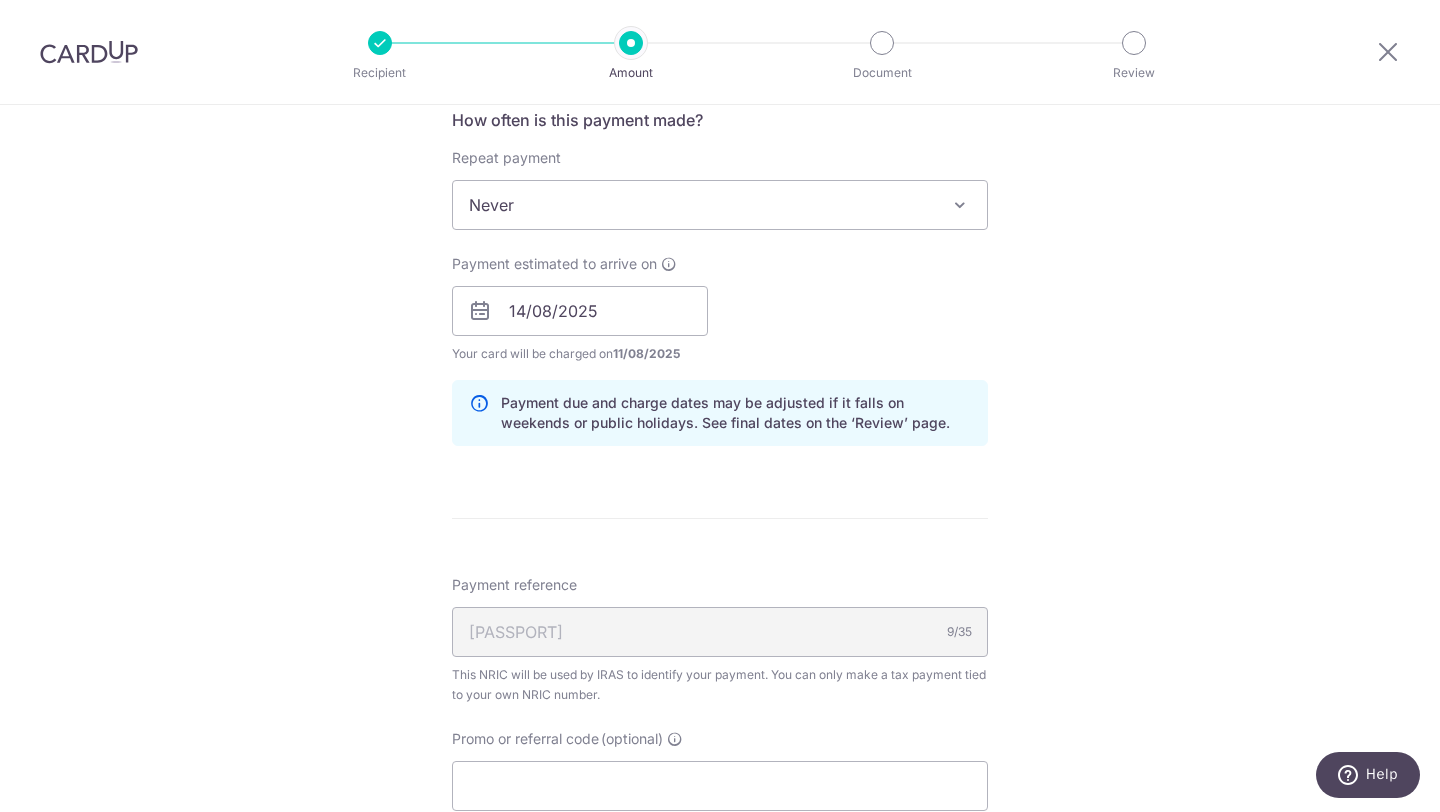 scroll, scrollTop: 1173, scrollLeft: 0, axis: vertical 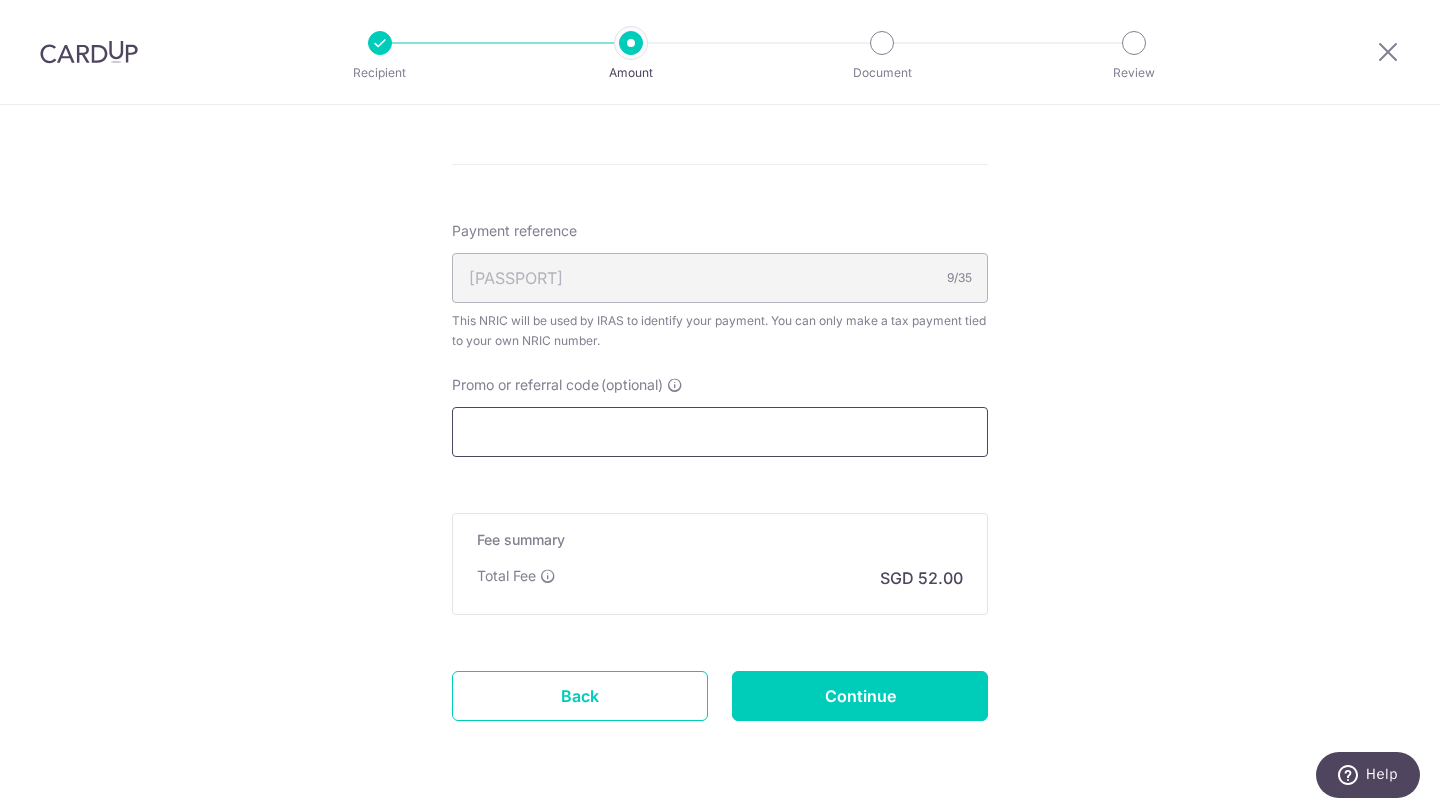 click on "Promo or referral code
(optional)" at bounding box center (720, 432) 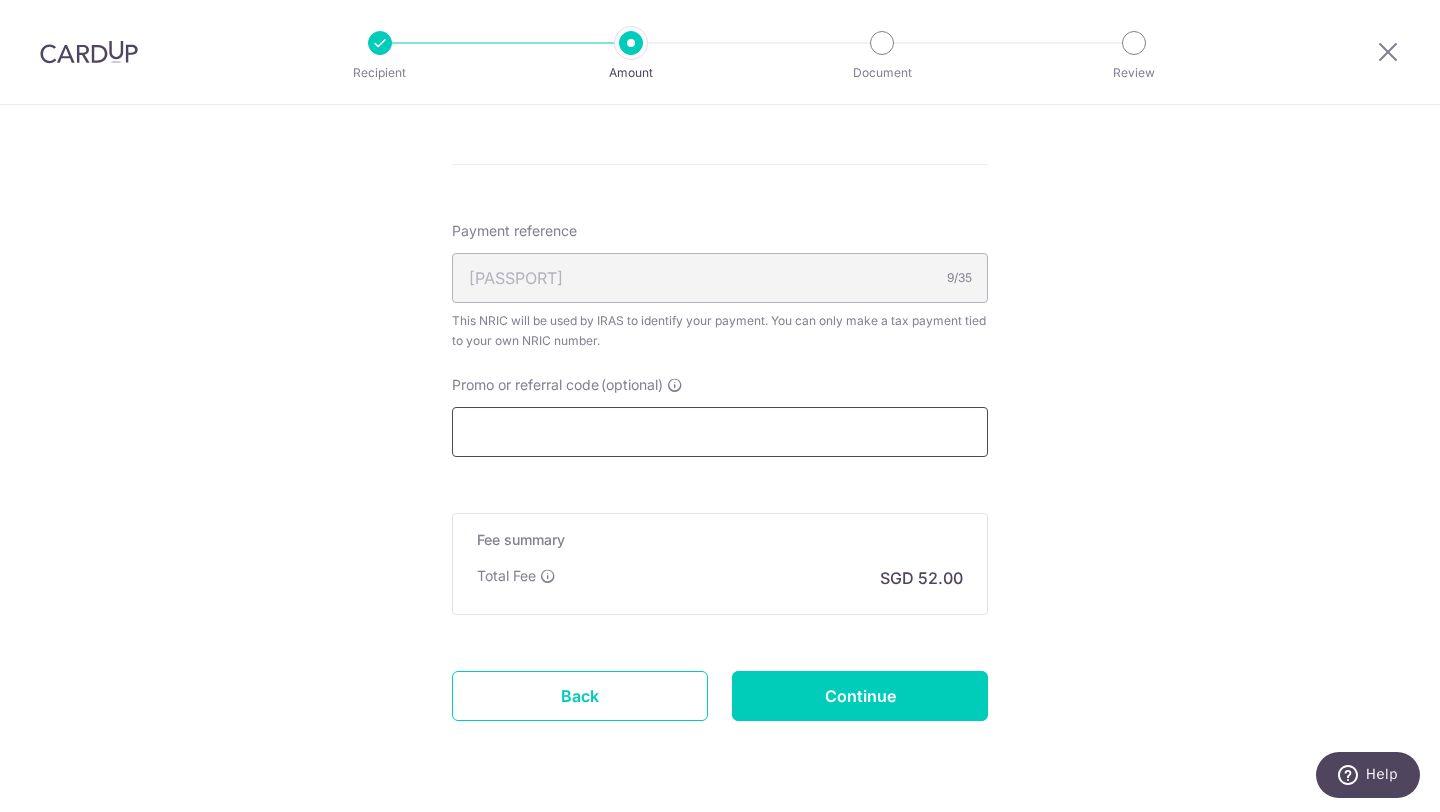 paste on "VTAX25R" 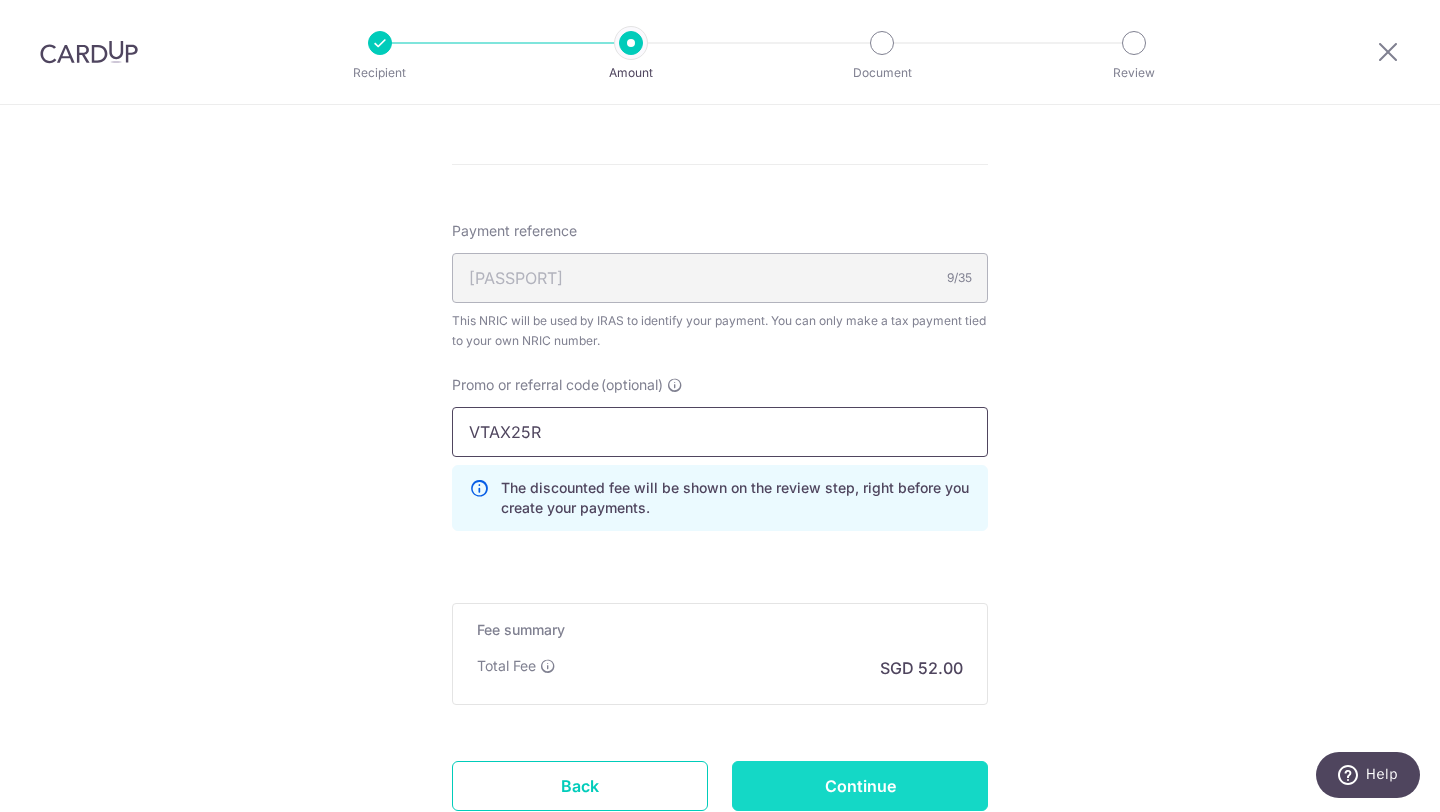 type on "VTAX25R" 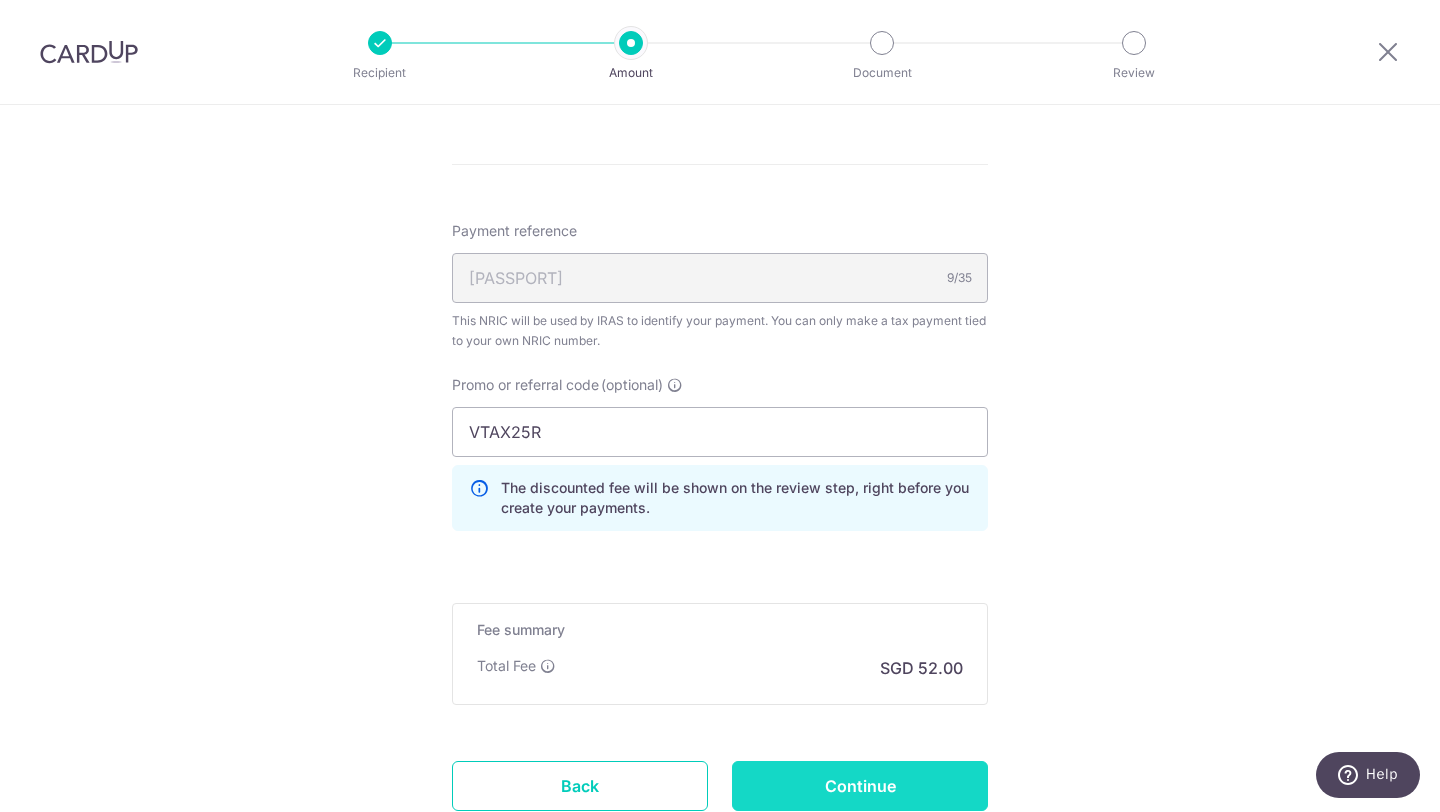 click on "Continue" at bounding box center [860, 786] 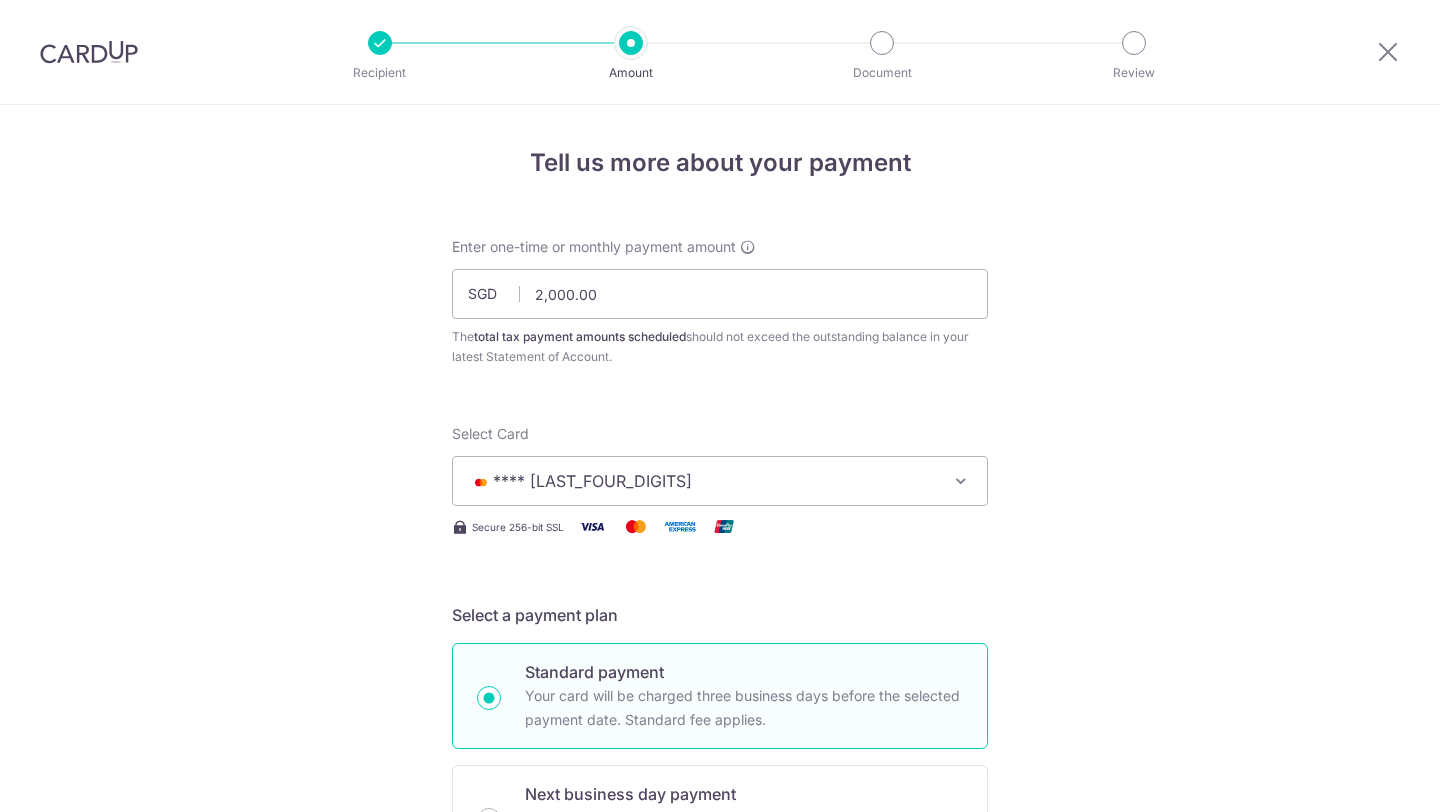 scroll, scrollTop: 0, scrollLeft: 0, axis: both 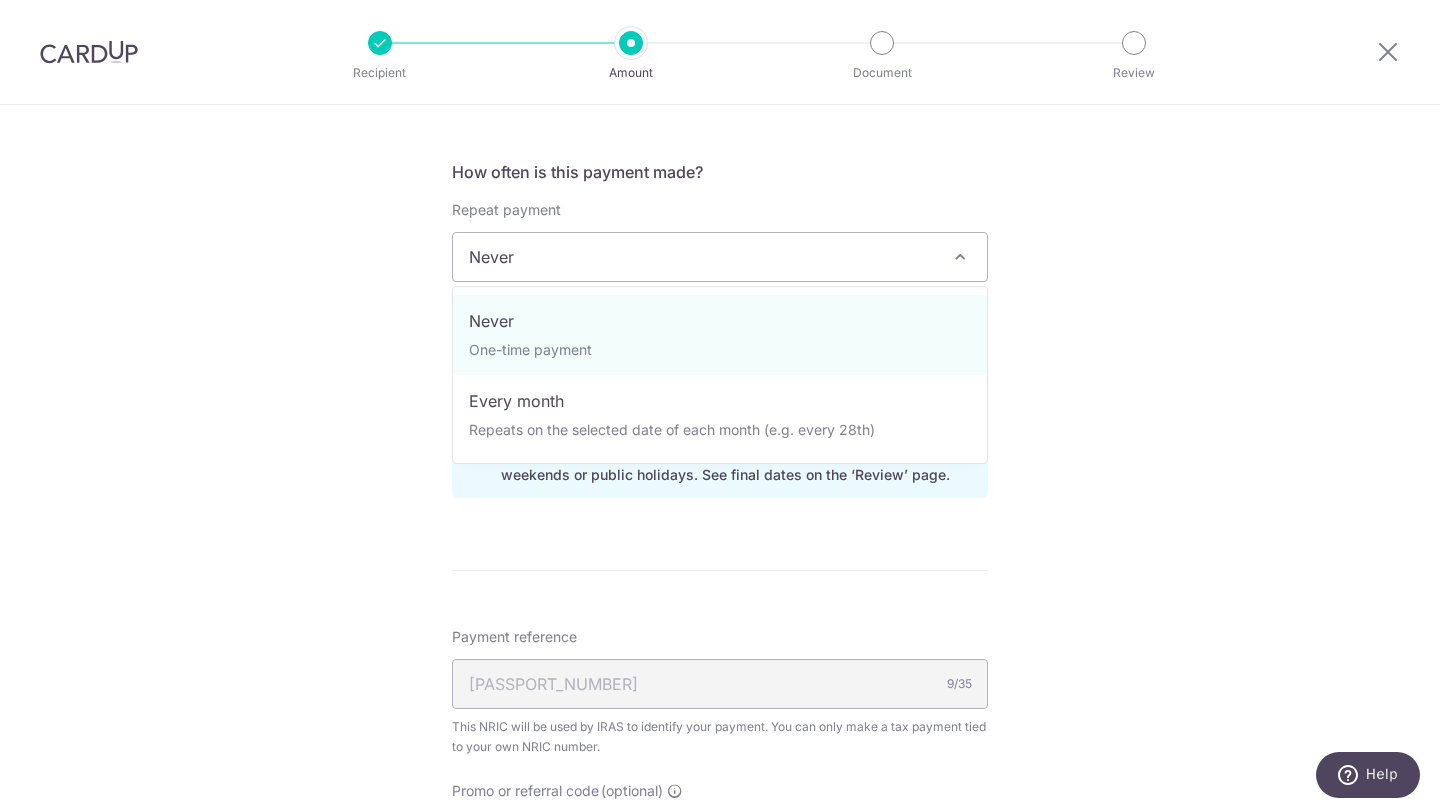 click on "Never" at bounding box center (720, 257) 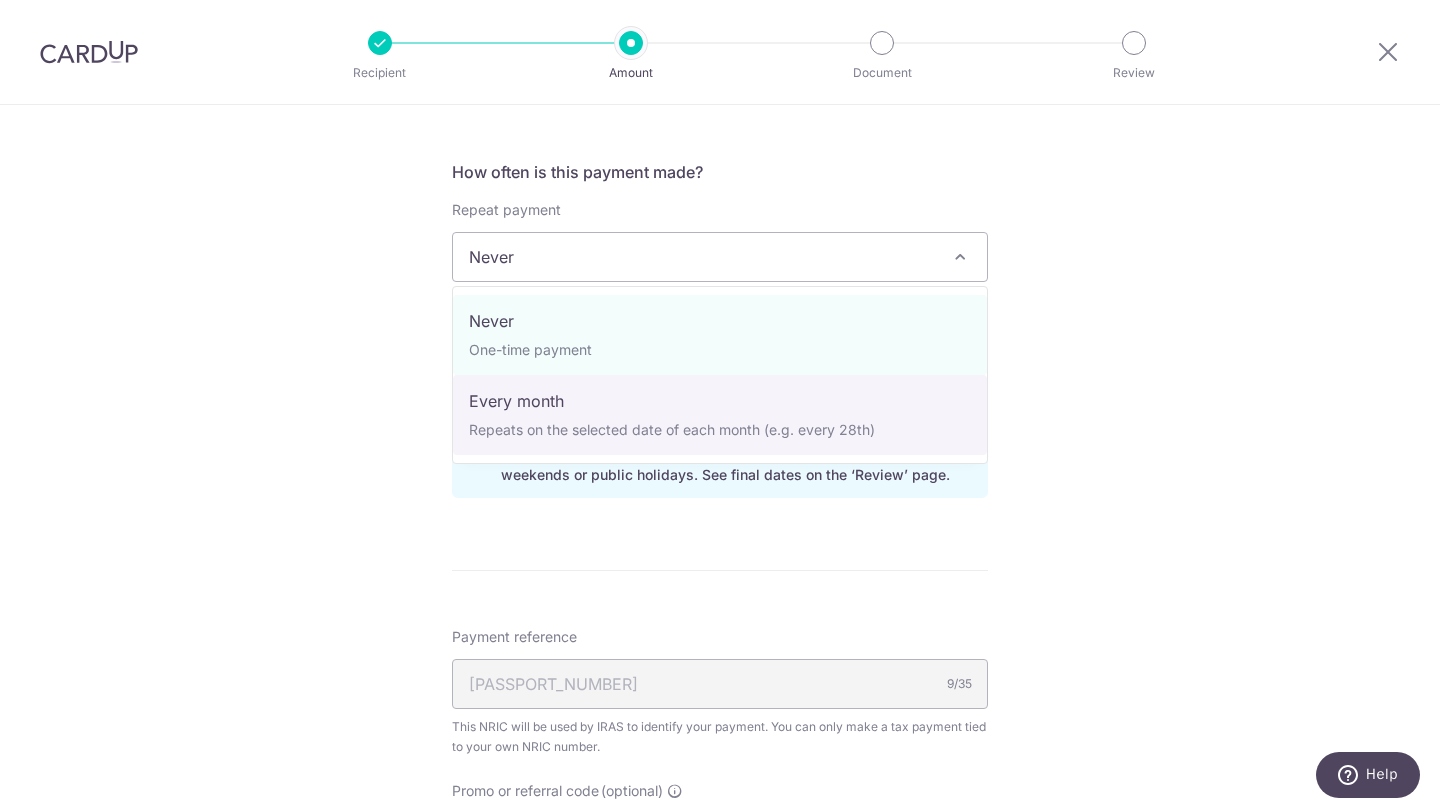 select on "3" 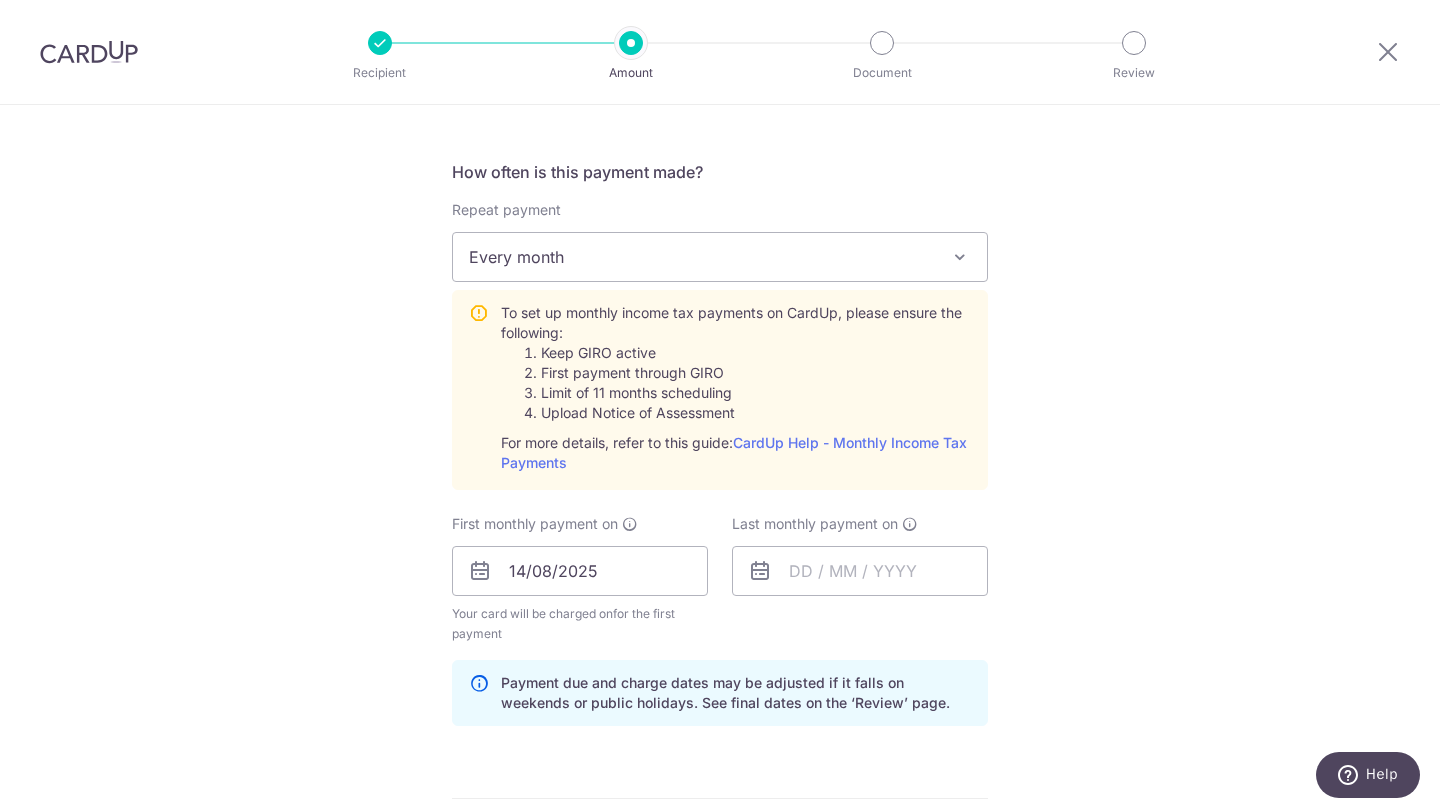 scroll, scrollTop: 778, scrollLeft: 0, axis: vertical 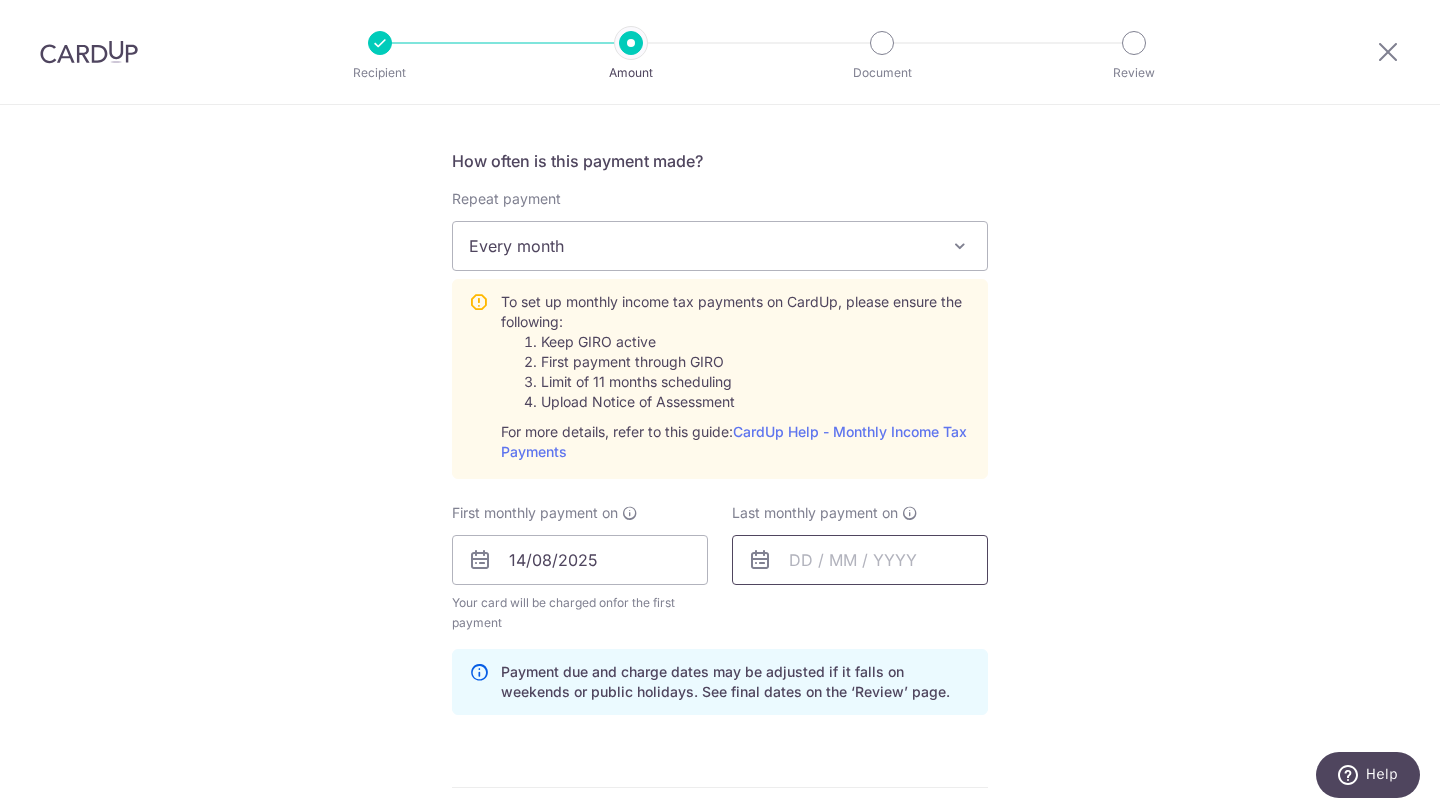 click at bounding box center [860, 560] 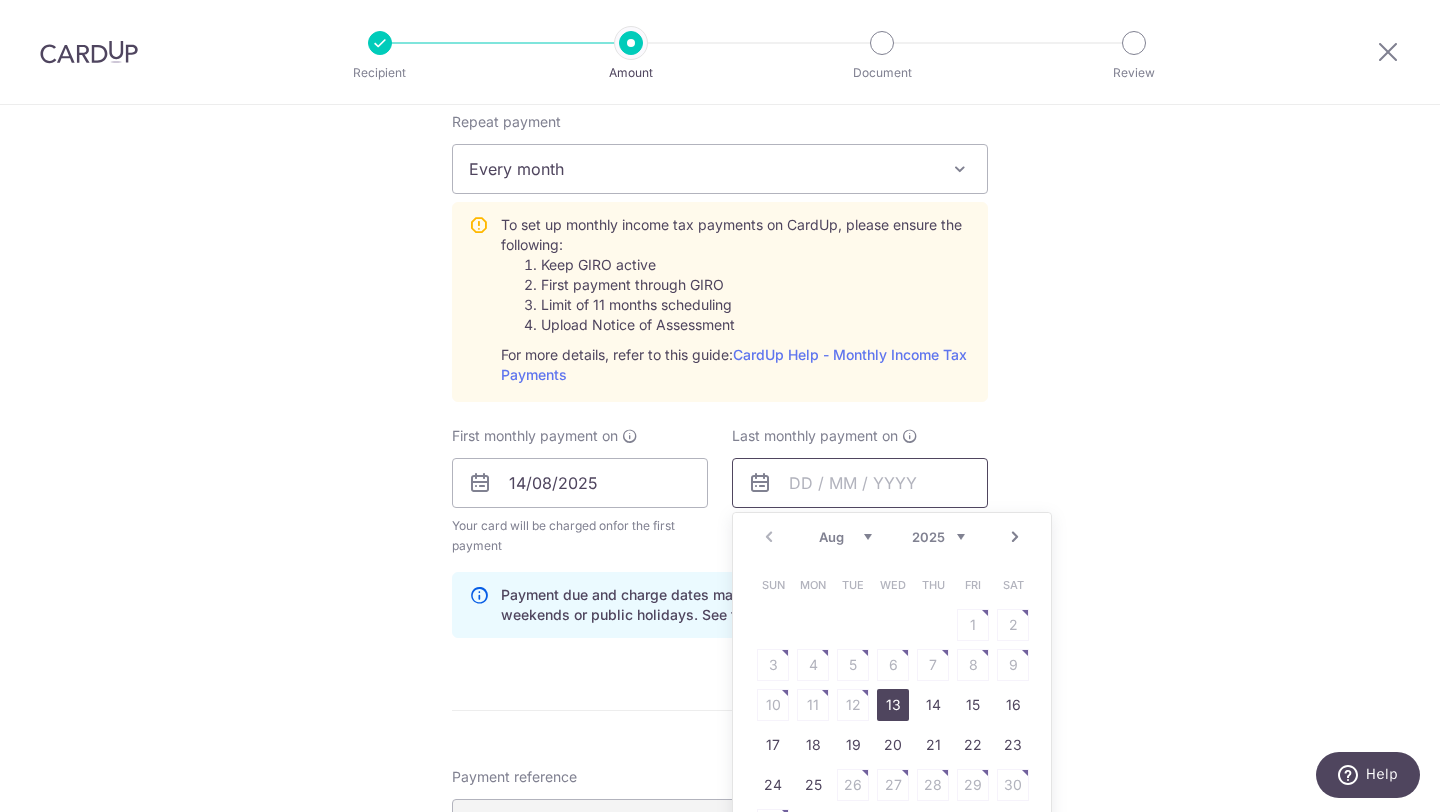 scroll, scrollTop: 875, scrollLeft: 0, axis: vertical 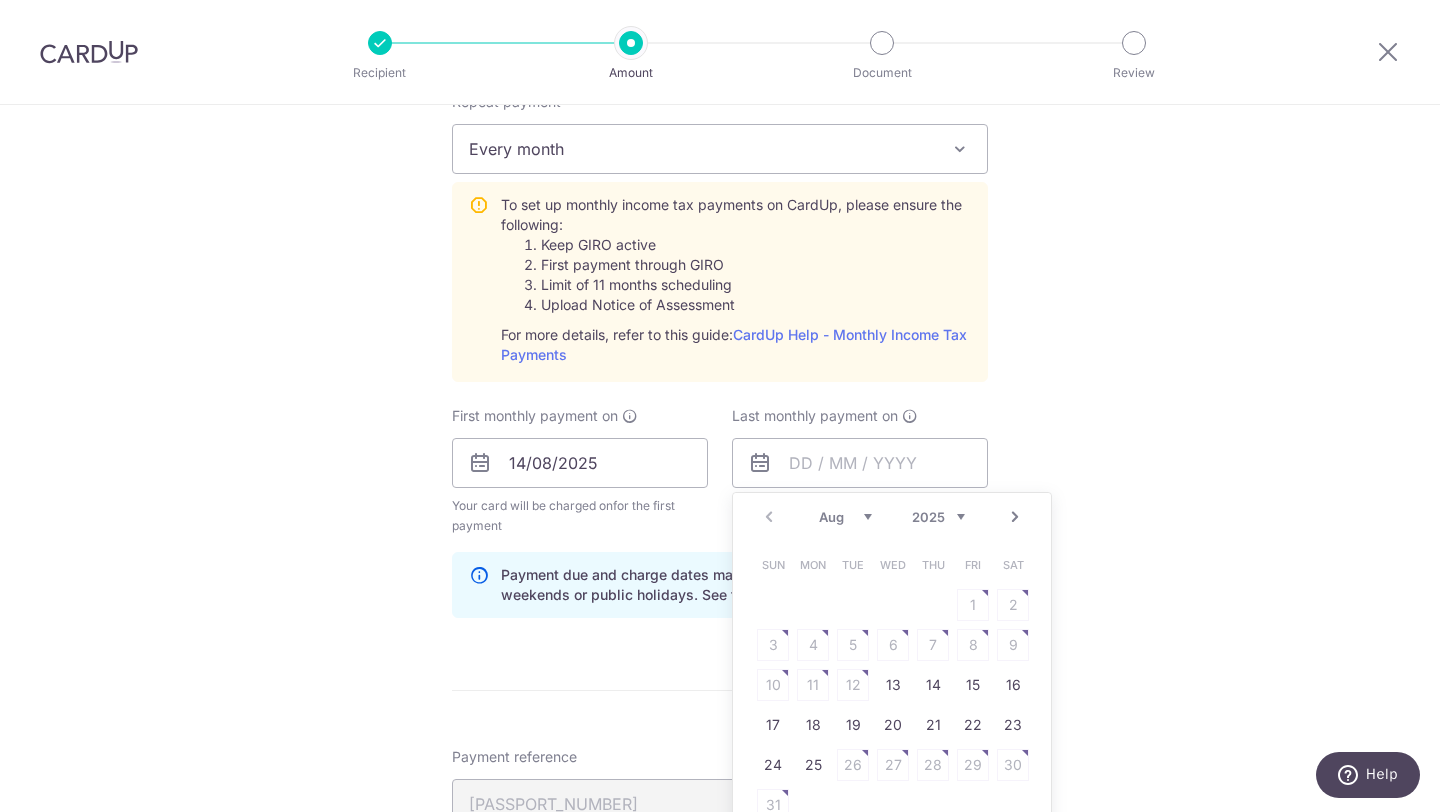 click on "Aug Sep Oct Nov Dec" at bounding box center [845, 517] 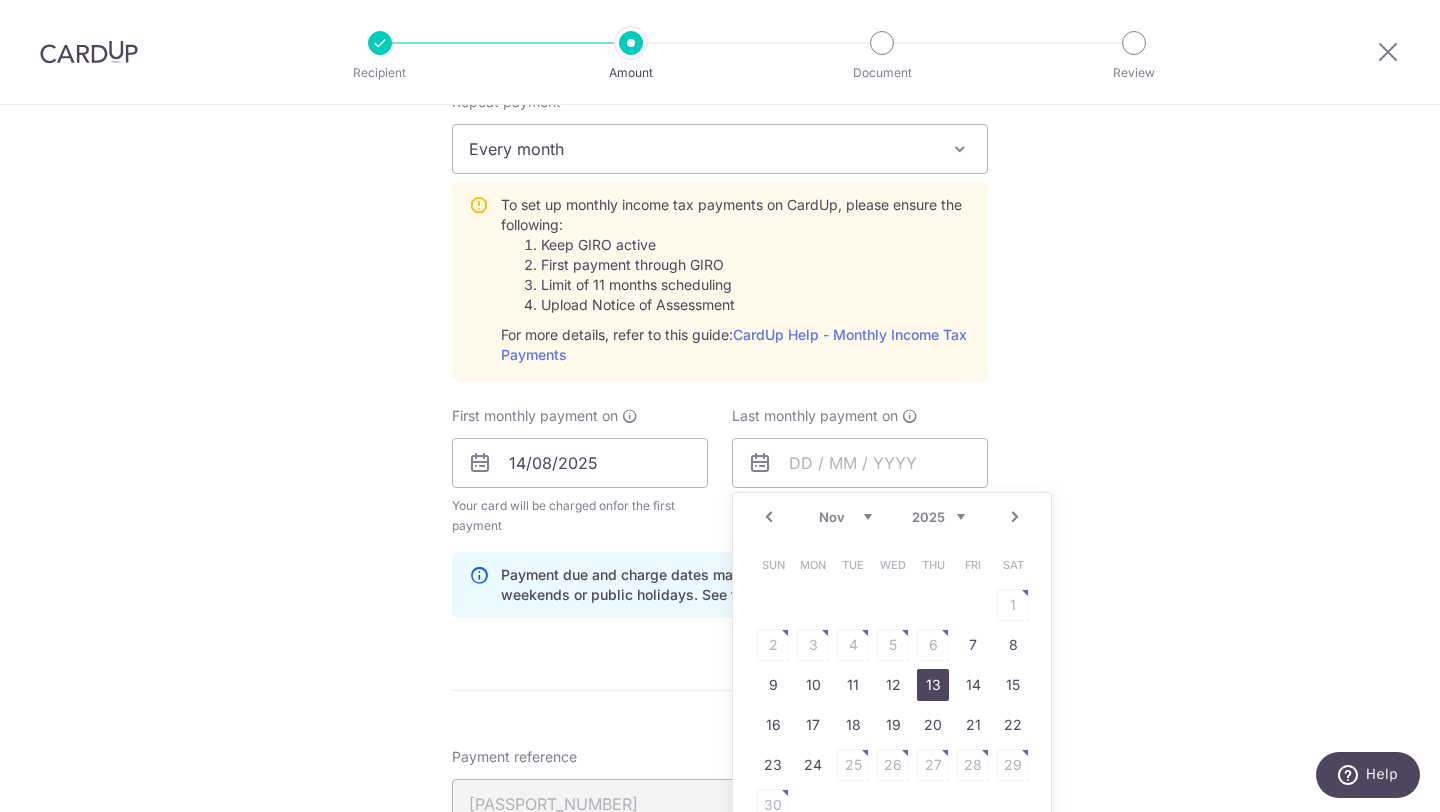 click on "13" at bounding box center (933, 685) 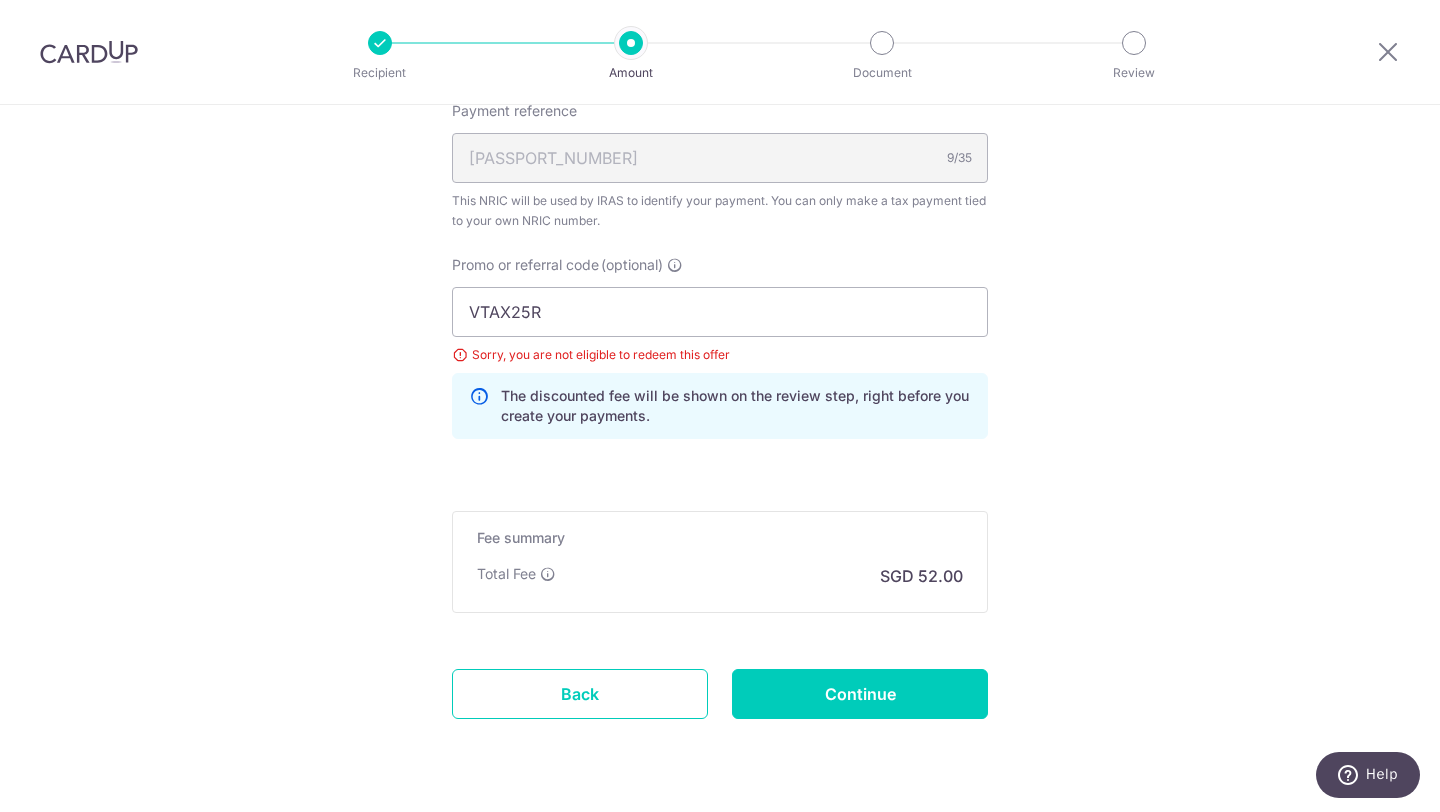 scroll, scrollTop: 1578, scrollLeft: 0, axis: vertical 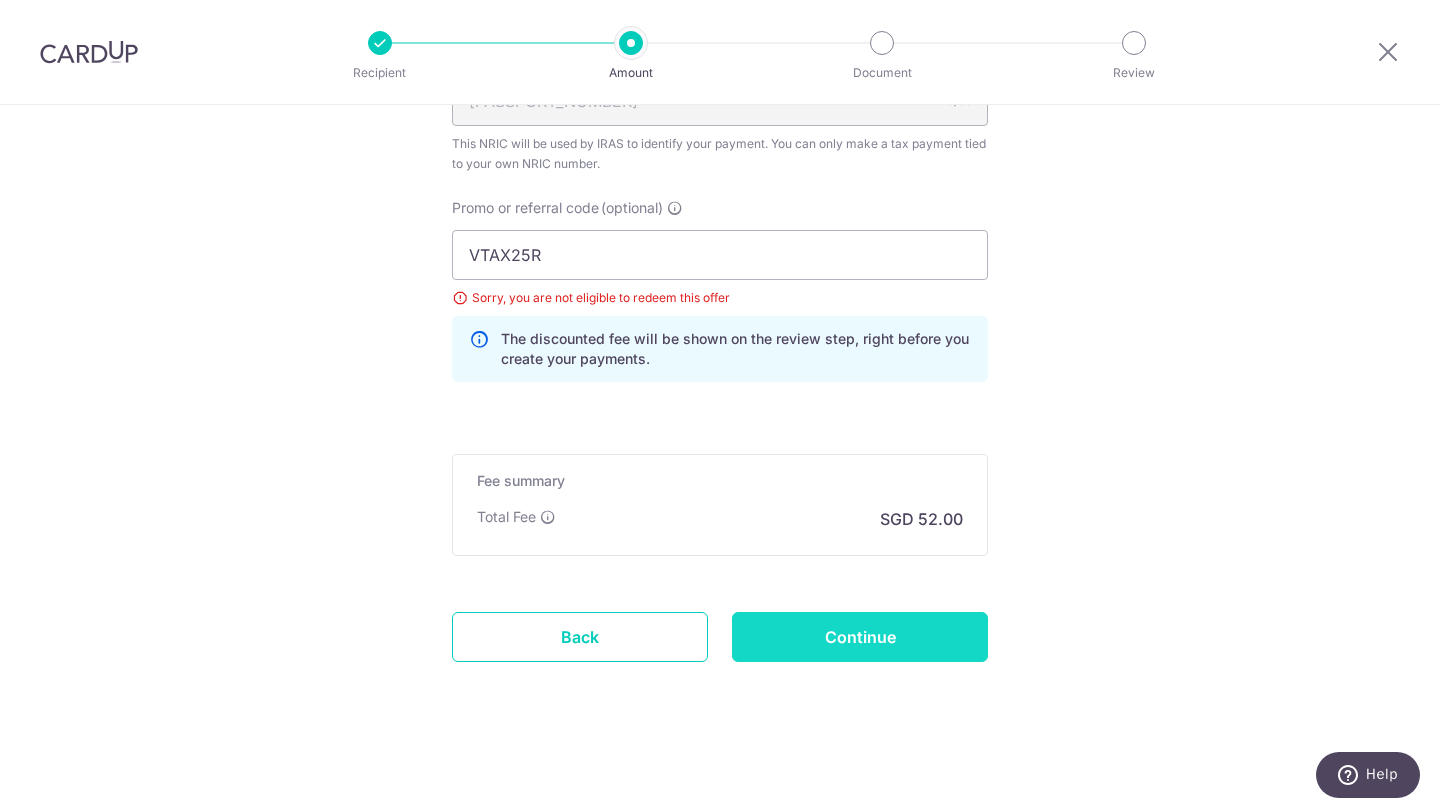 click on "Continue" at bounding box center (860, 637) 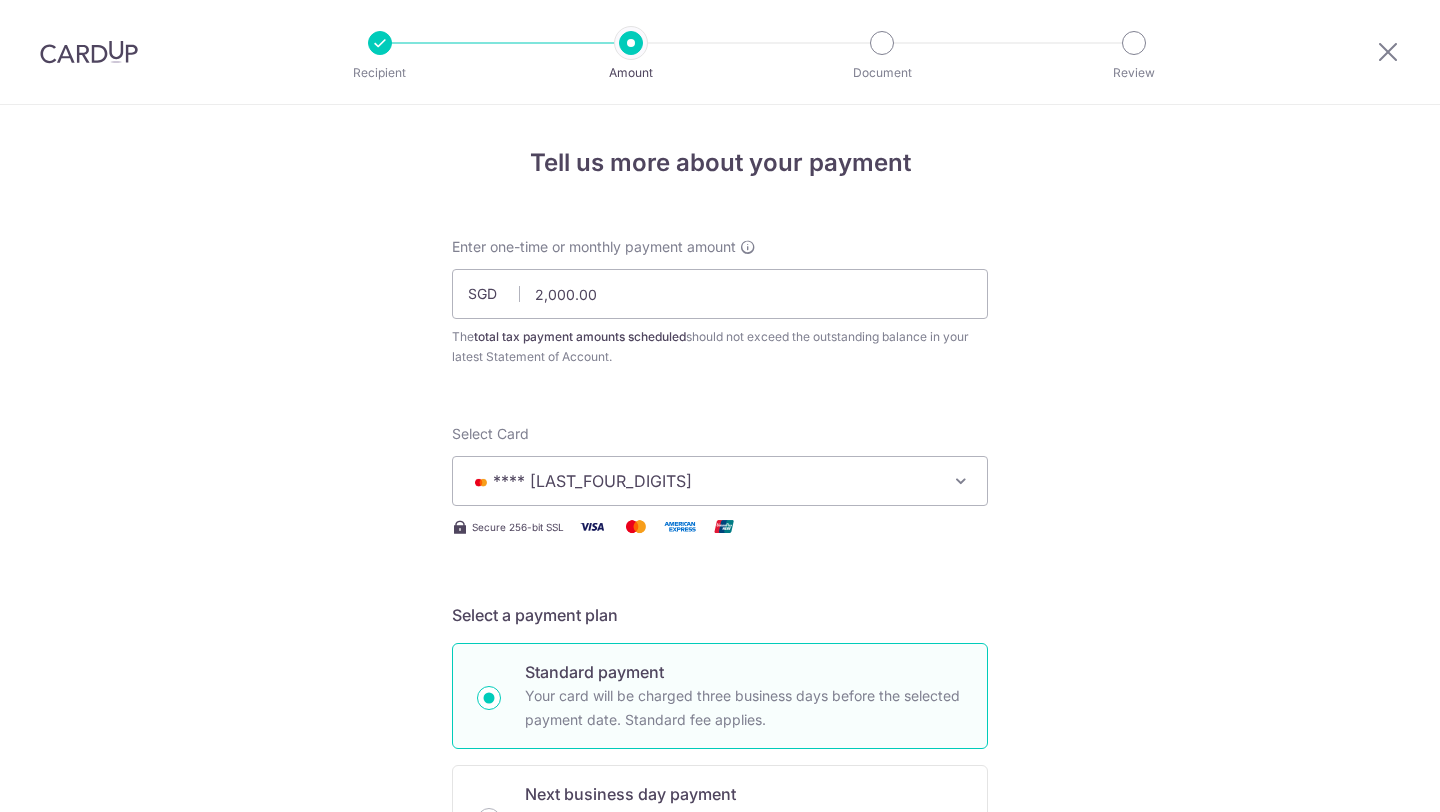 scroll, scrollTop: 0, scrollLeft: 0, axis: both 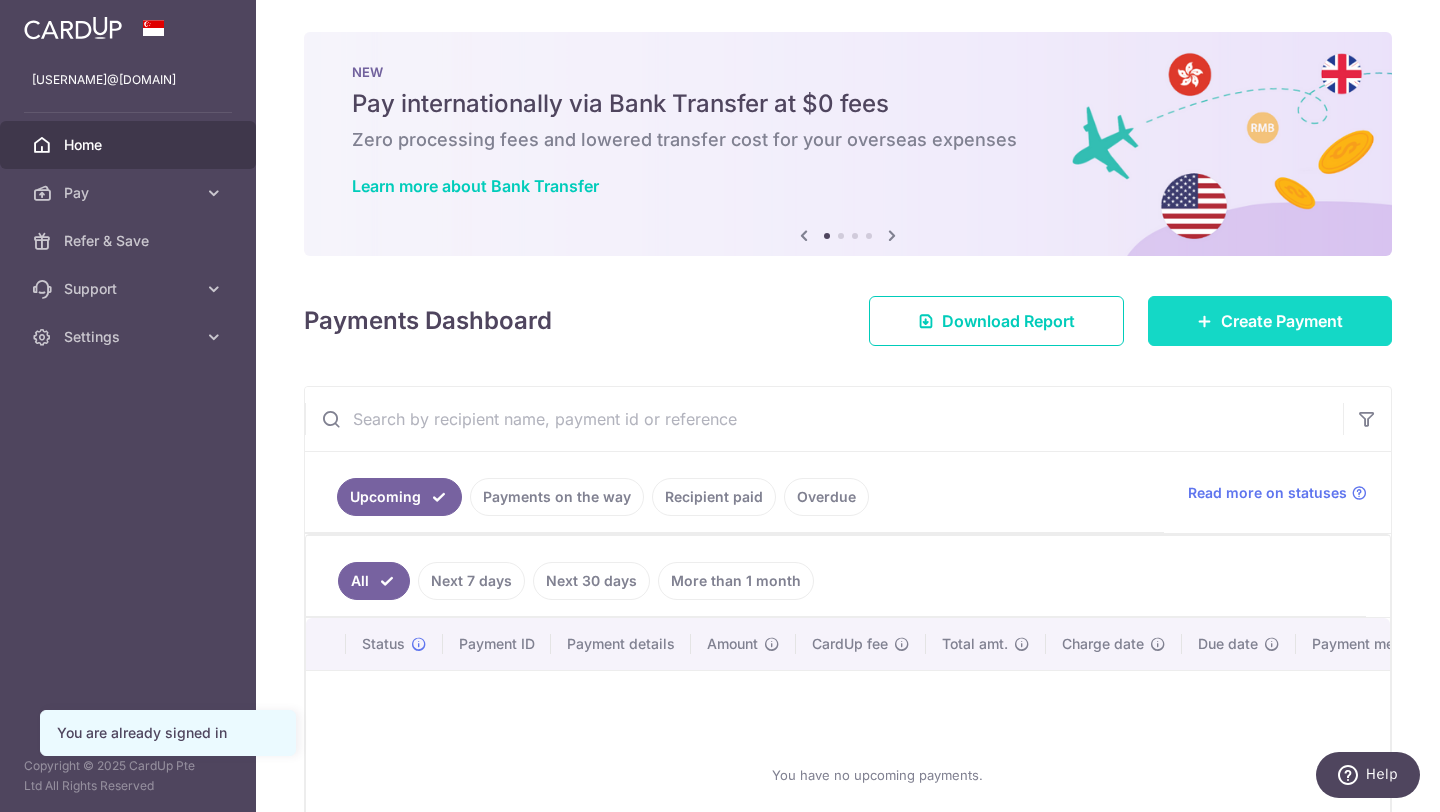 click on "Create Payment" at bounding box center [1270, 321] 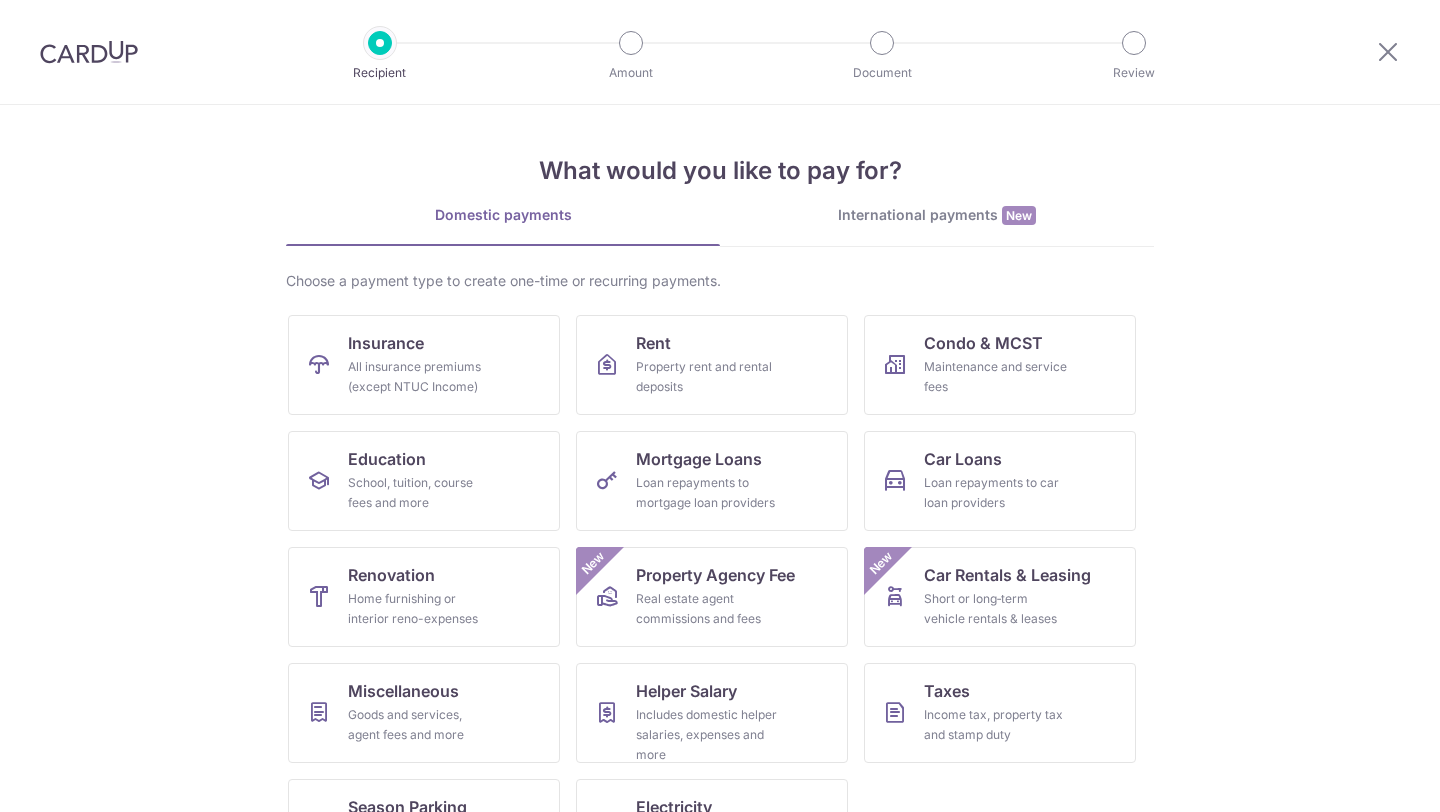 scroll, scrollTop: 0, scrollLeft: 0, axis: both 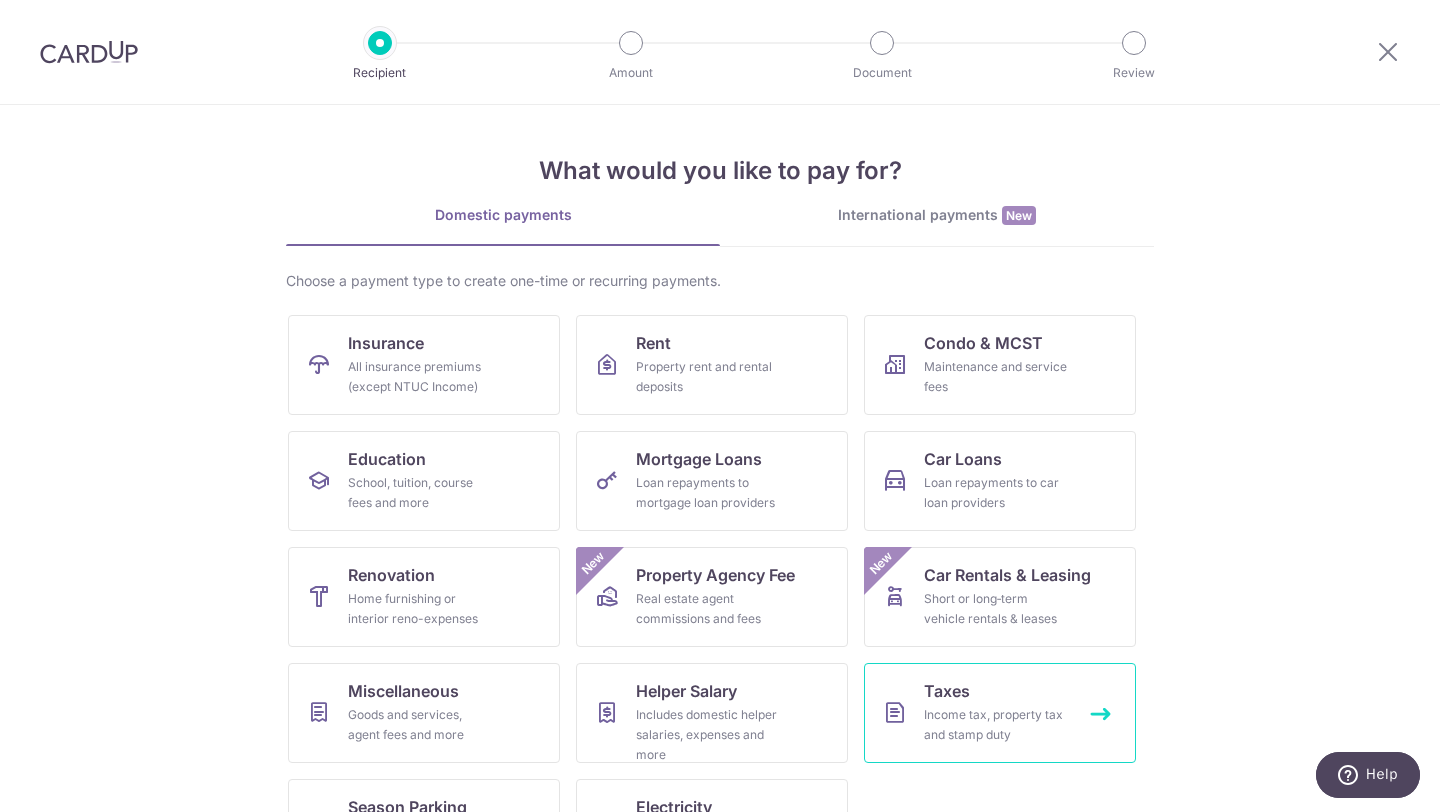 click on "Income tax, property tax and stamp duty" at bounding box center (996, 725) 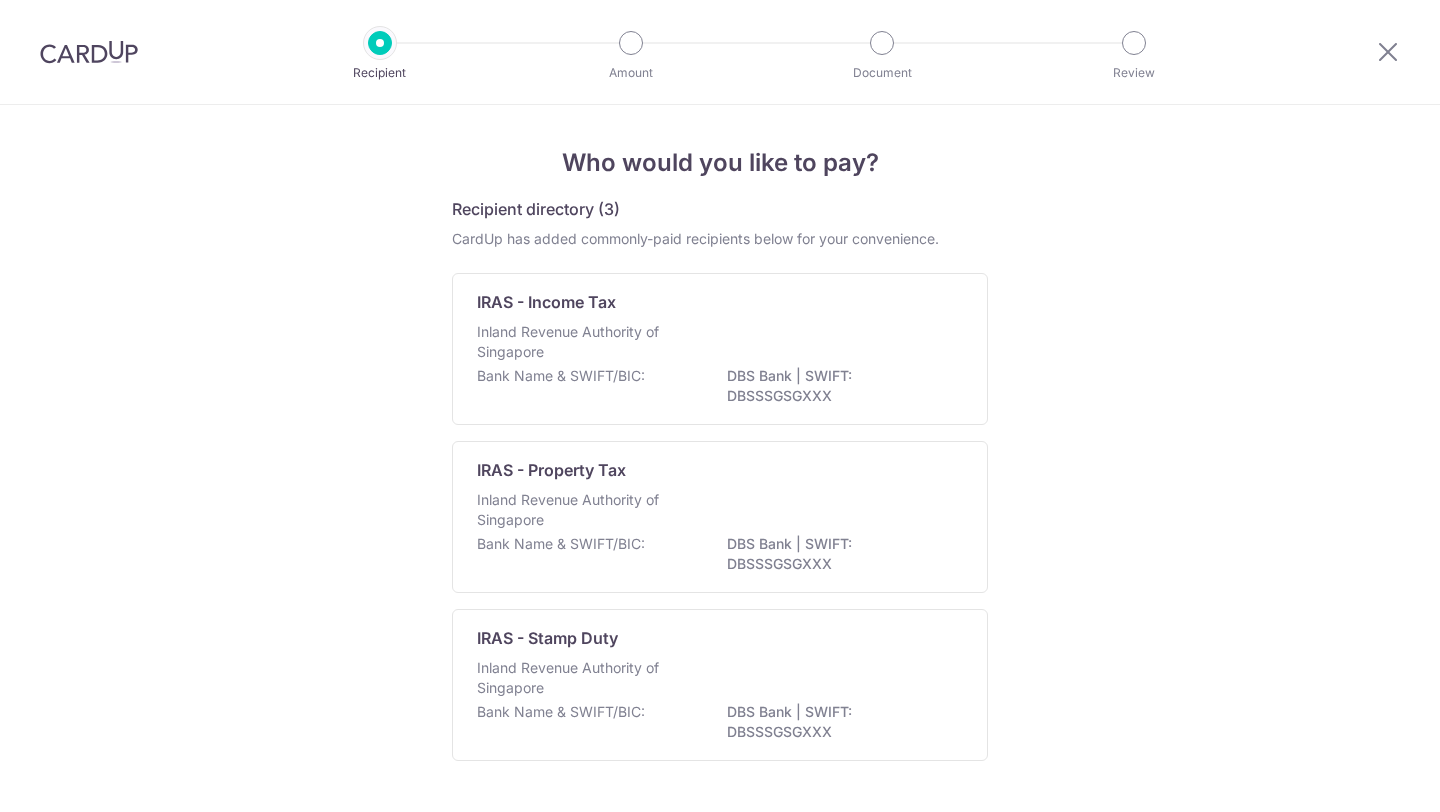scroll, scrollTop: 0, scrollLeft: 0, axis: both 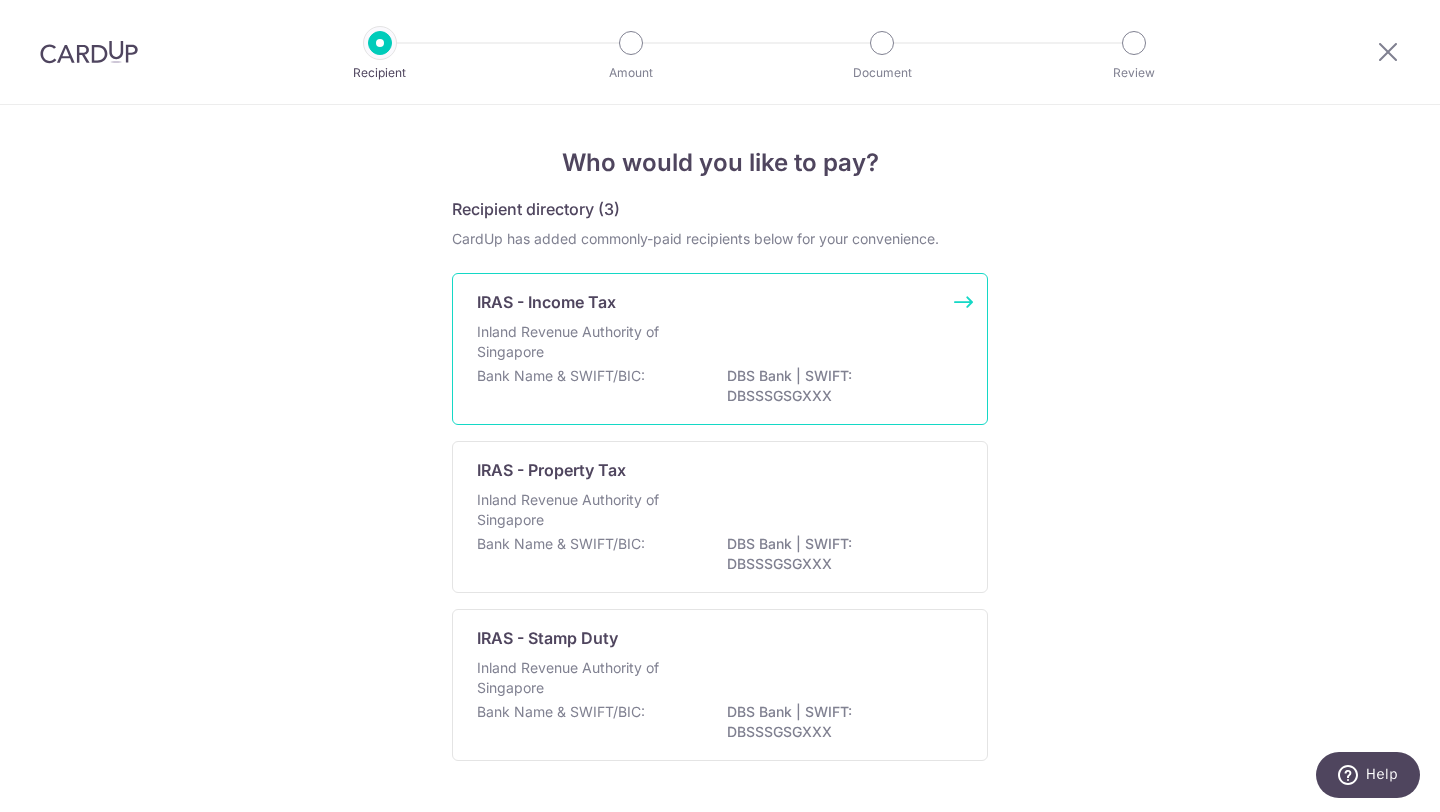 click on "Bank Name & SWIFT/BIC:" at bounding box center (561, 376) 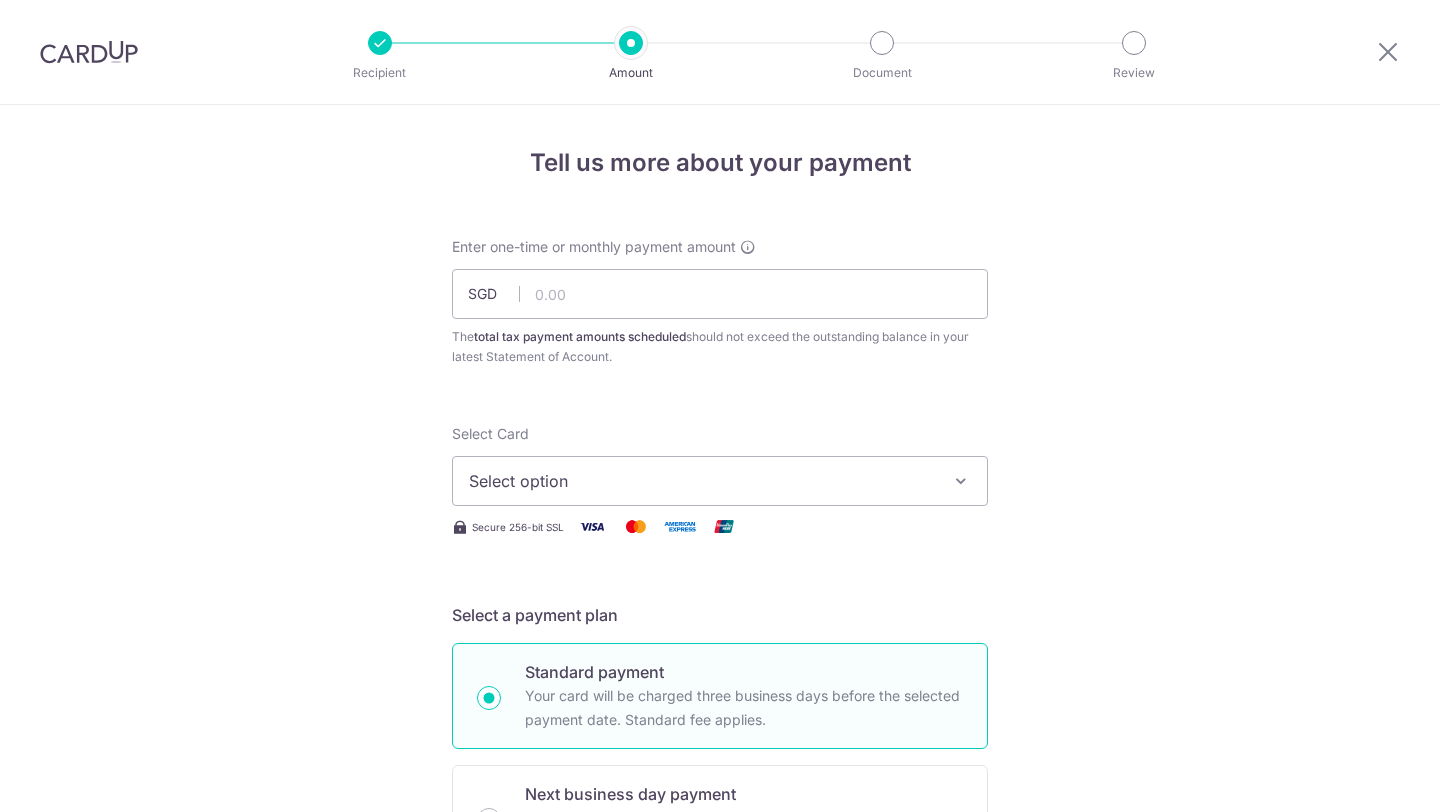 scroll, scrollTop: 0, scrollLeft: 0, axis: both 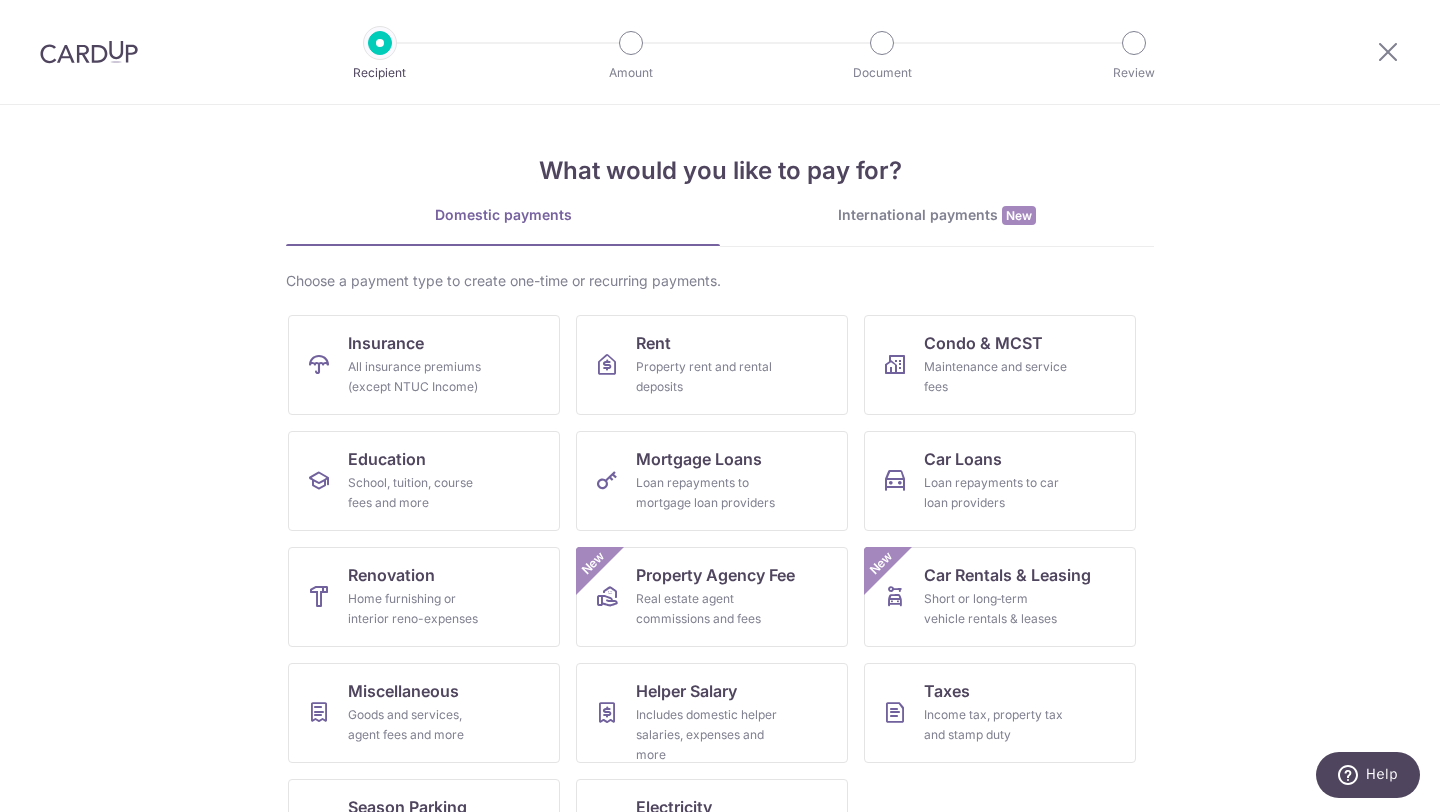 click on "International payments
New" at bounding box center (937, 215) 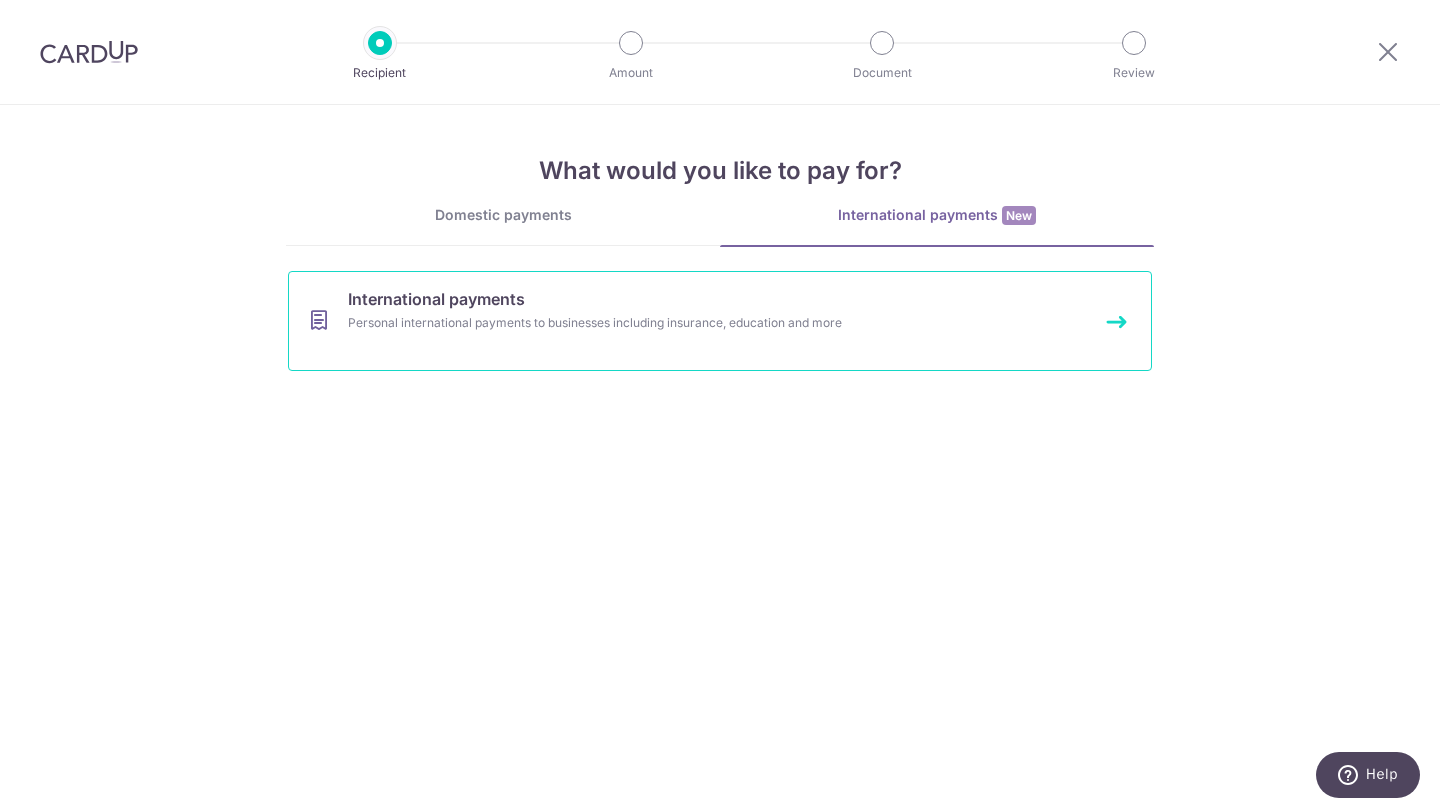 click on "Personal international payments to businesses including insurance, education and more" at bounding box center [693, 323] 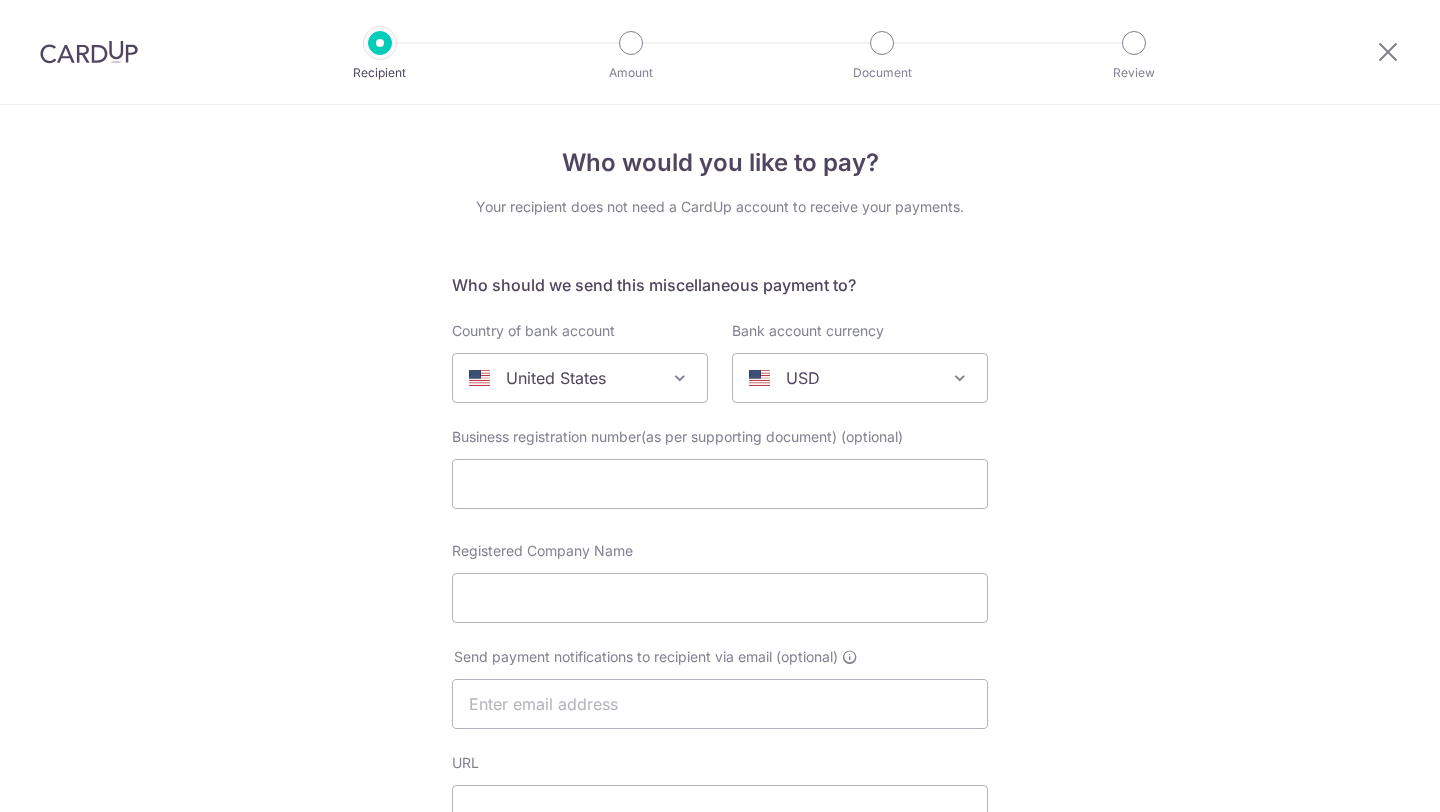 select 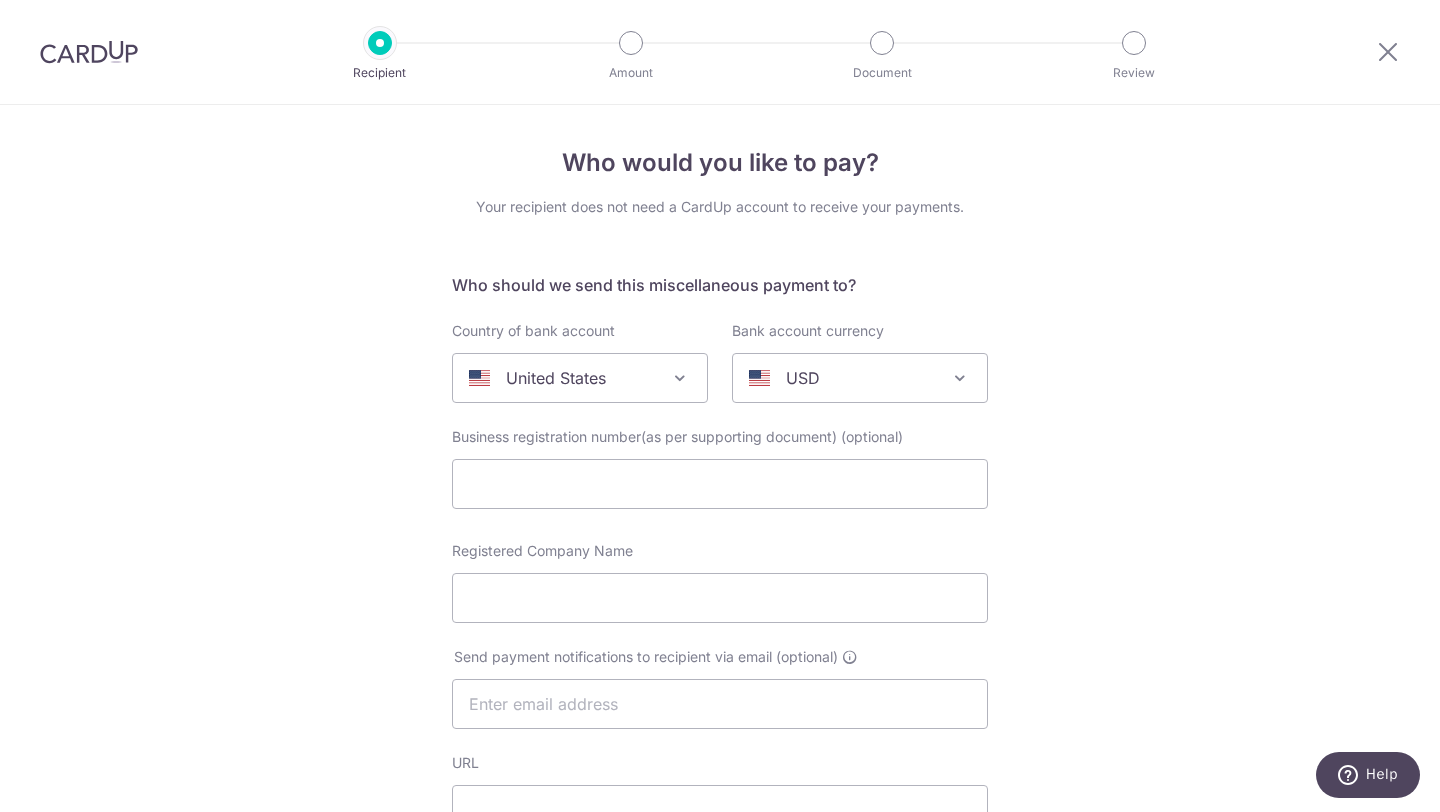 click on "United States" at bounding box center (564, 378) 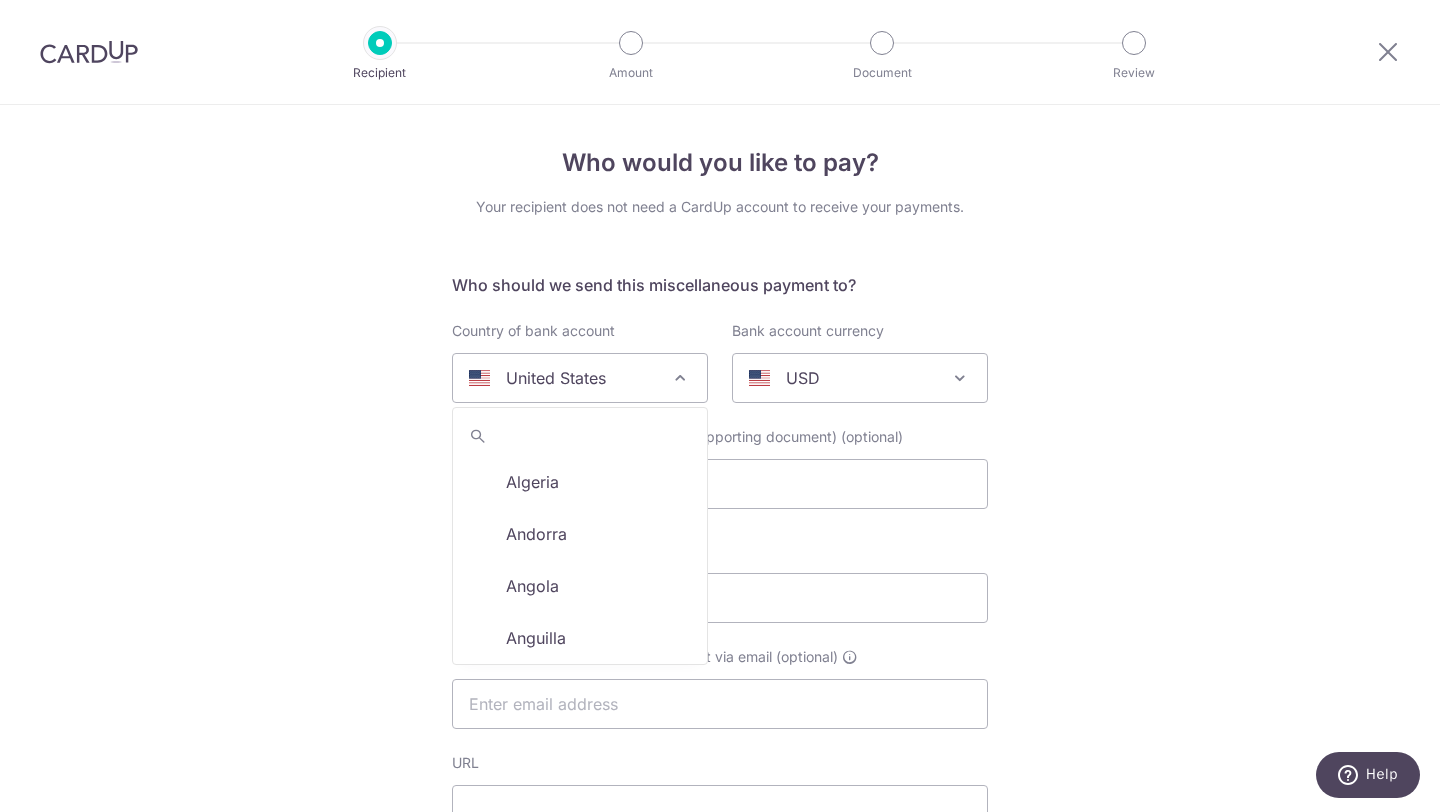 scroll, scrollTop: 6132, scrollLeft: 0, axis: vertical 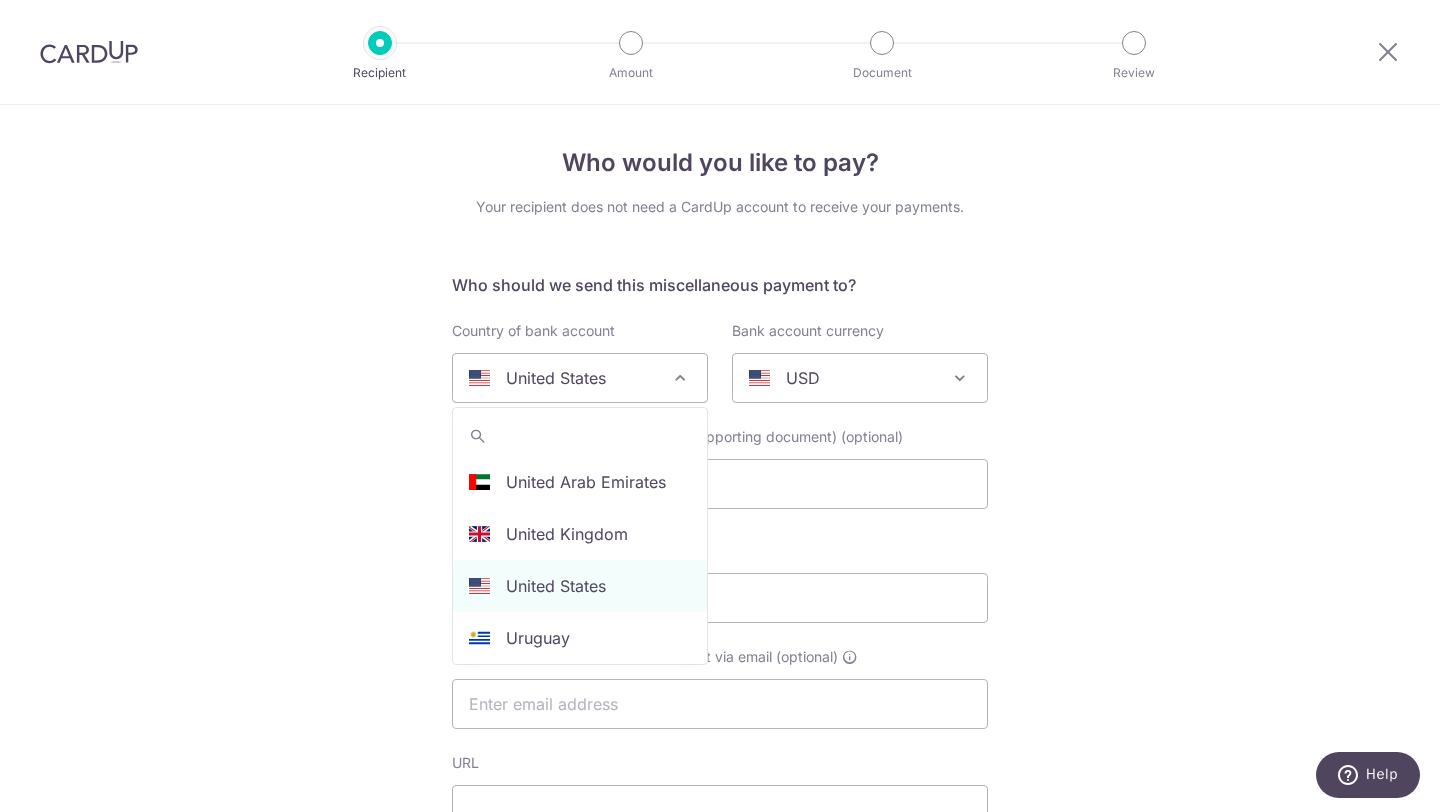 click on "United States" at bounding box center (564, 378) 